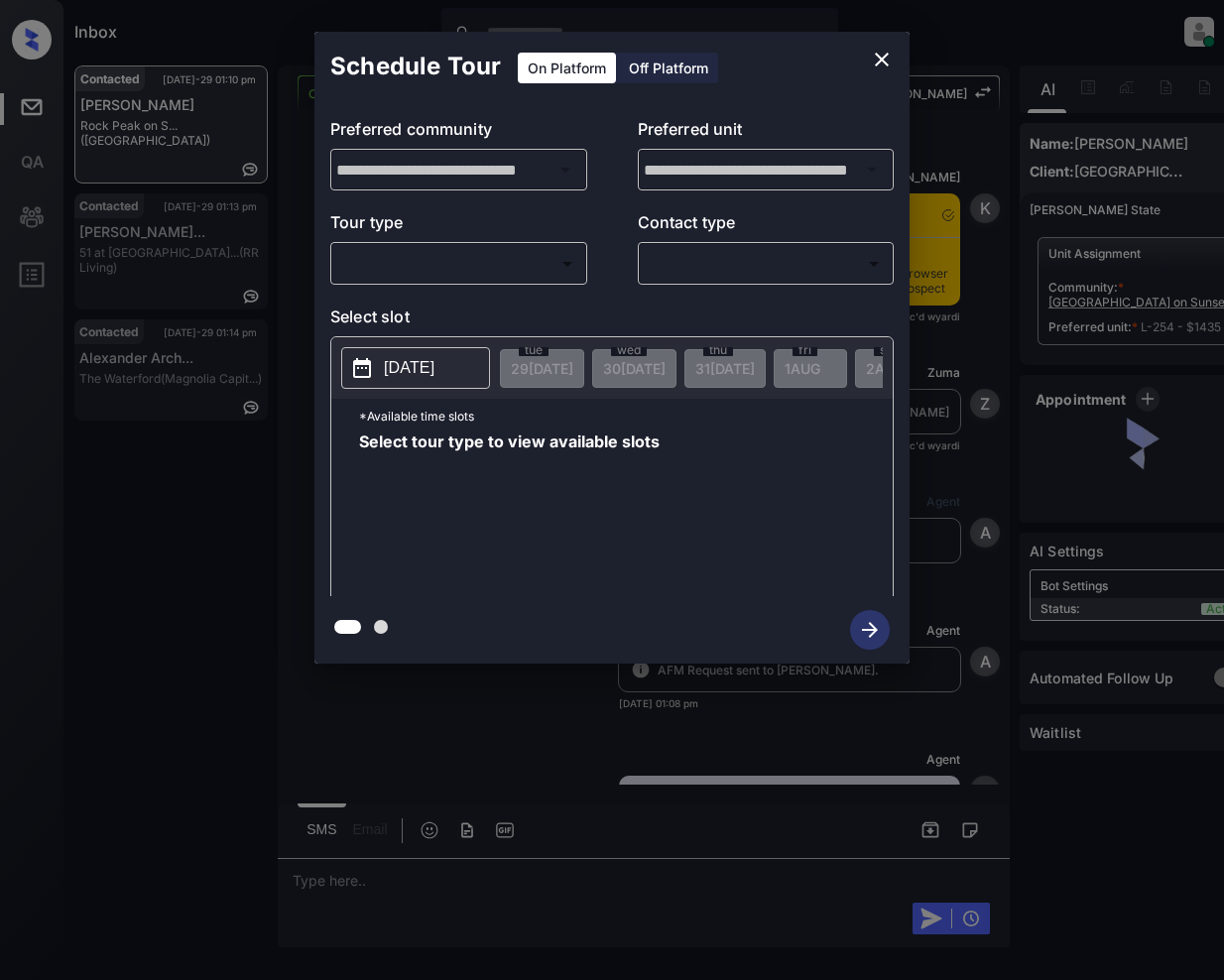 scroll, scrollTop: 0, scrollLeft: 0, axis: both 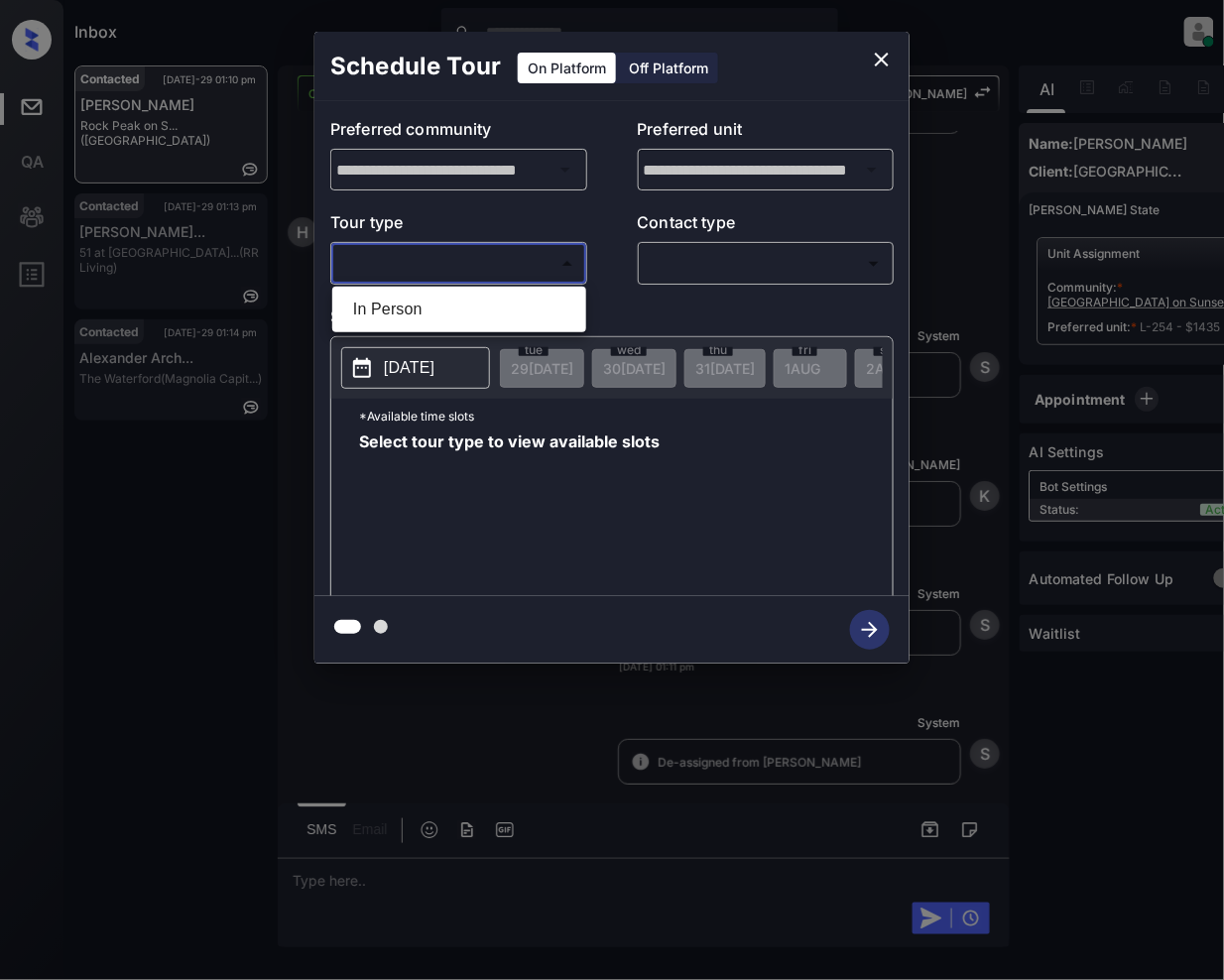 click on "Inbox [PERSON_NAME] Online Set yourself   offline Set yourself   on break Profile Switch to  light  mode Sign out Contacted [DATE]-29 01:10 pm   [PERSON_NAME][GEOGRAPHIC_DATA] on S...  ([GEOGRAPHIC_DATA]) Contacted [DATE]-29 01:13 pm   [PERSON_NAME]... 51 at [GEOGRAPHIC_DATA]...  (RR Living) Contacted [DATE]-29 01:14 pm   [PERSON_NAME]... The Waterford  (Magnolia Capit...) Contacted Lost Lead Sentiment: Angry Upon sliding the acknowledgement:  Lead will move to lost stage. * ​ SMS and call option will be set to opt out. AFM will be turned off for the lead. Kelsey New Message Kelsey Notes Note: [URL][DOMAIN_NAME] - Paste this link into your browser to view [PERSON_NAME] conversation with the prospect [DATE] 01:08 pm  Sync'd w  yardi K New Message [PERSON_NAME] Lead transferred to leasing agent: [PERSON_NAME] [DATE] 01:08 pm  Sync'd w  yardi Z New Message Agent Lead created via leadPoller in Inbound stage. [DATE] 01:08 pm A New Message Agent AFM Request sent to [PERSON_NAME]. [DATE] 01:08 pm A Agent A K" at bounding box center [612, 490] 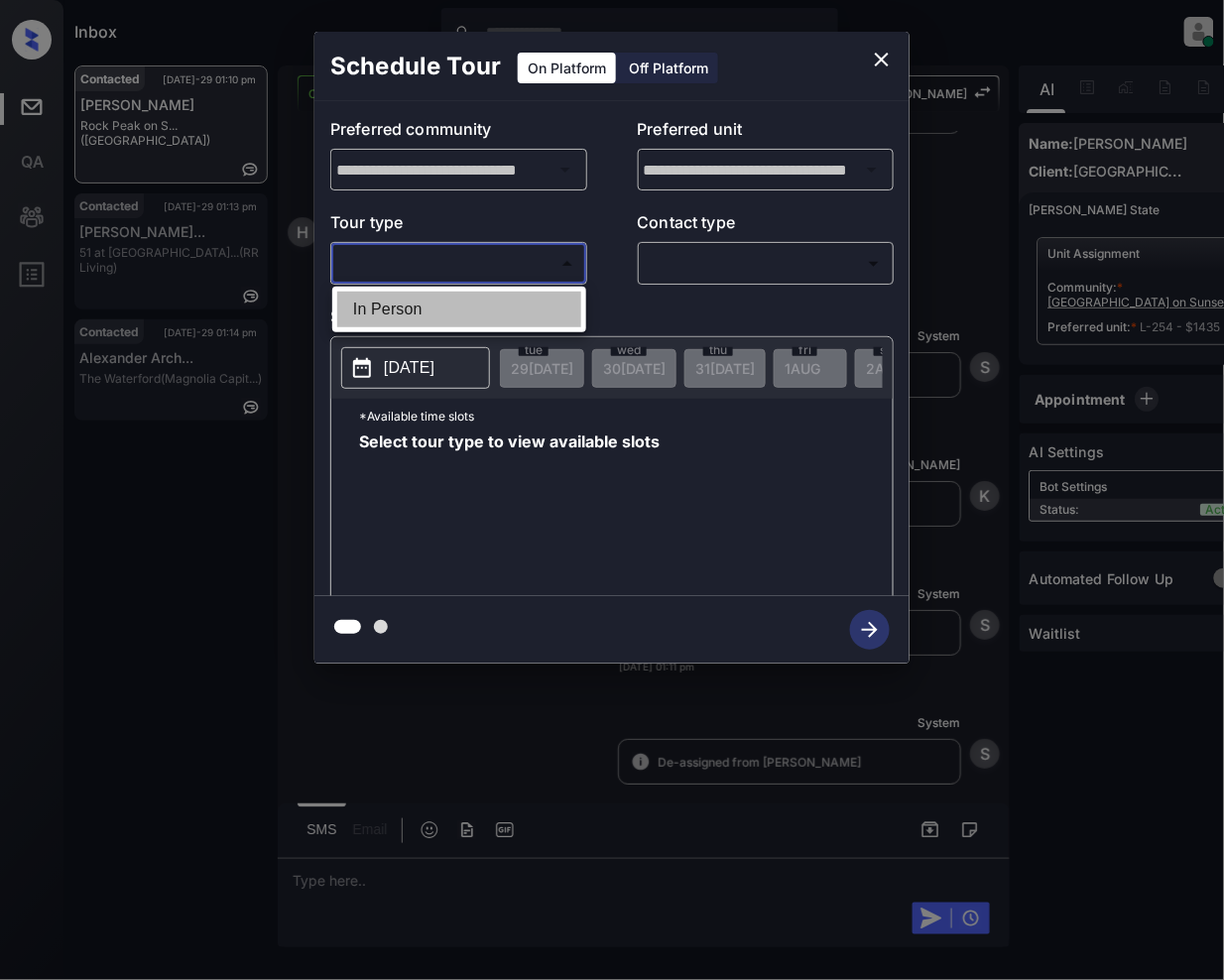 drag, startPoint x: 433, startPoint y: 306, endPoint x: 849, endPoint y: 313, distance: 416.05889 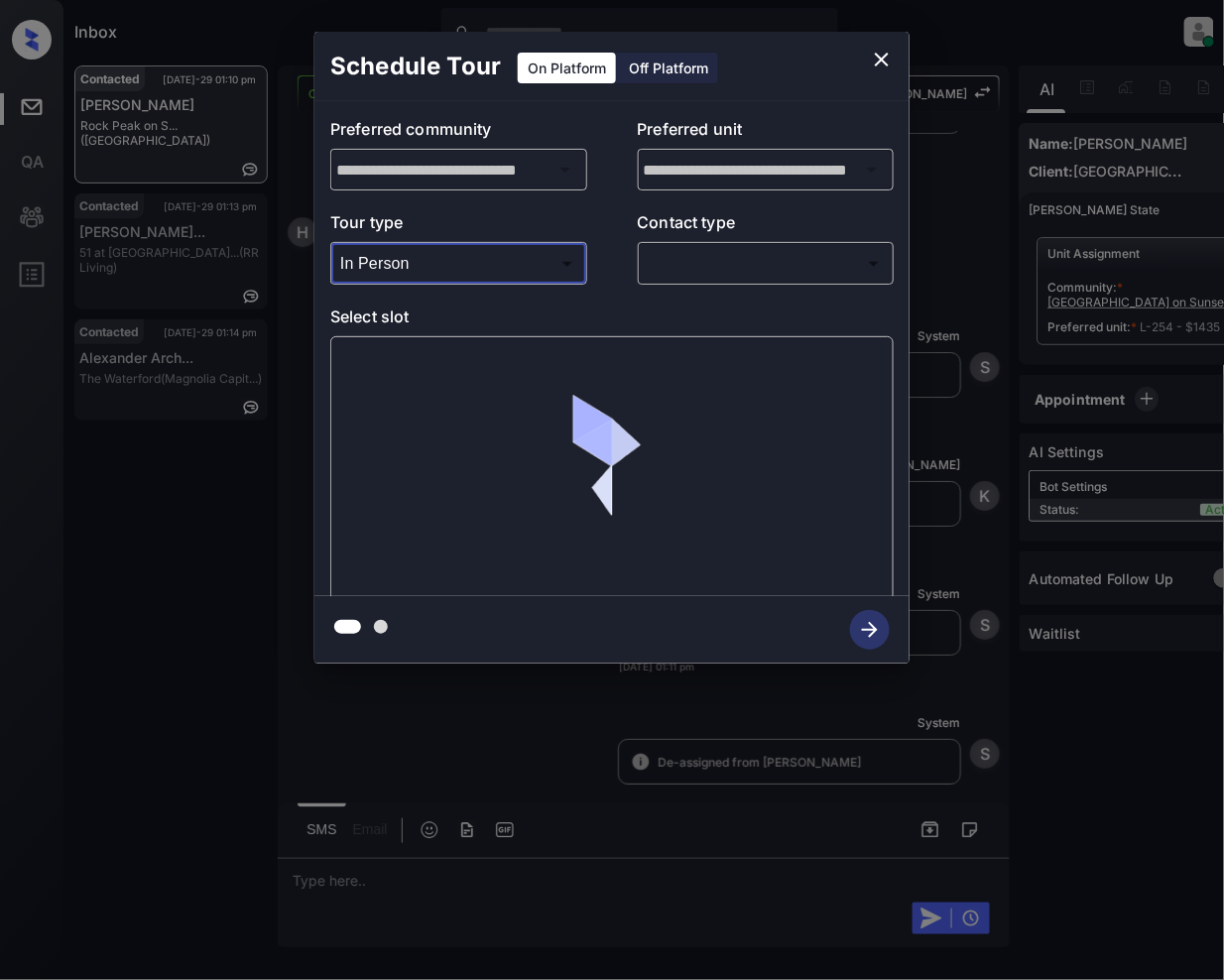 click on "Inbox [PERSON_NAME] Online Set yourself   offline Set yourself   on break Profile Switch to  light  mode Sign out Contacted [DATE]-29 01:10 pm   [PERSON_NAME][GEOGRAPHIC_DATA] on S...  ([GEOGRAPHIC_DATA]) Contacted [DATE]-29 01:13 pm   [PERSON_NAME]... 51 at [GEOGRAPHIC_DATA]...  (RR Living) Contacted [DATE]-29 01:14 pm   [PERSON_NAME]... The Waterford  (Magnolia Capit...) Contacted Lost Lead Sentiment: Angry Upon sliding the acknowledgement:  Lead will move to lost stage. * ​ SMS and call option will be set to opt out. AFM will be turned off for the lead. Kelsey New Message Kelsey Notes Note: [URL][DOMAIN_NAME] - Paste this link into your browser to view [PERSON_NAME] conversation with the prospect [DATE] 01:08 pm  Sync'd w  yardi K New Message [PERSON_NAME] Lead transferred to leasing agent: [PERSON_NAME] [DATE] 01:08 pm  Sync'd w  yardi Z New Message Agent Lead created via leadPoller in Inbound stage. [DATE] 01:08 pm A New Message Agent AFM Request sent to [PERSON_NAME]. [DATE] 01:08 pm A Agent A K" at bounding box center [612, 490] 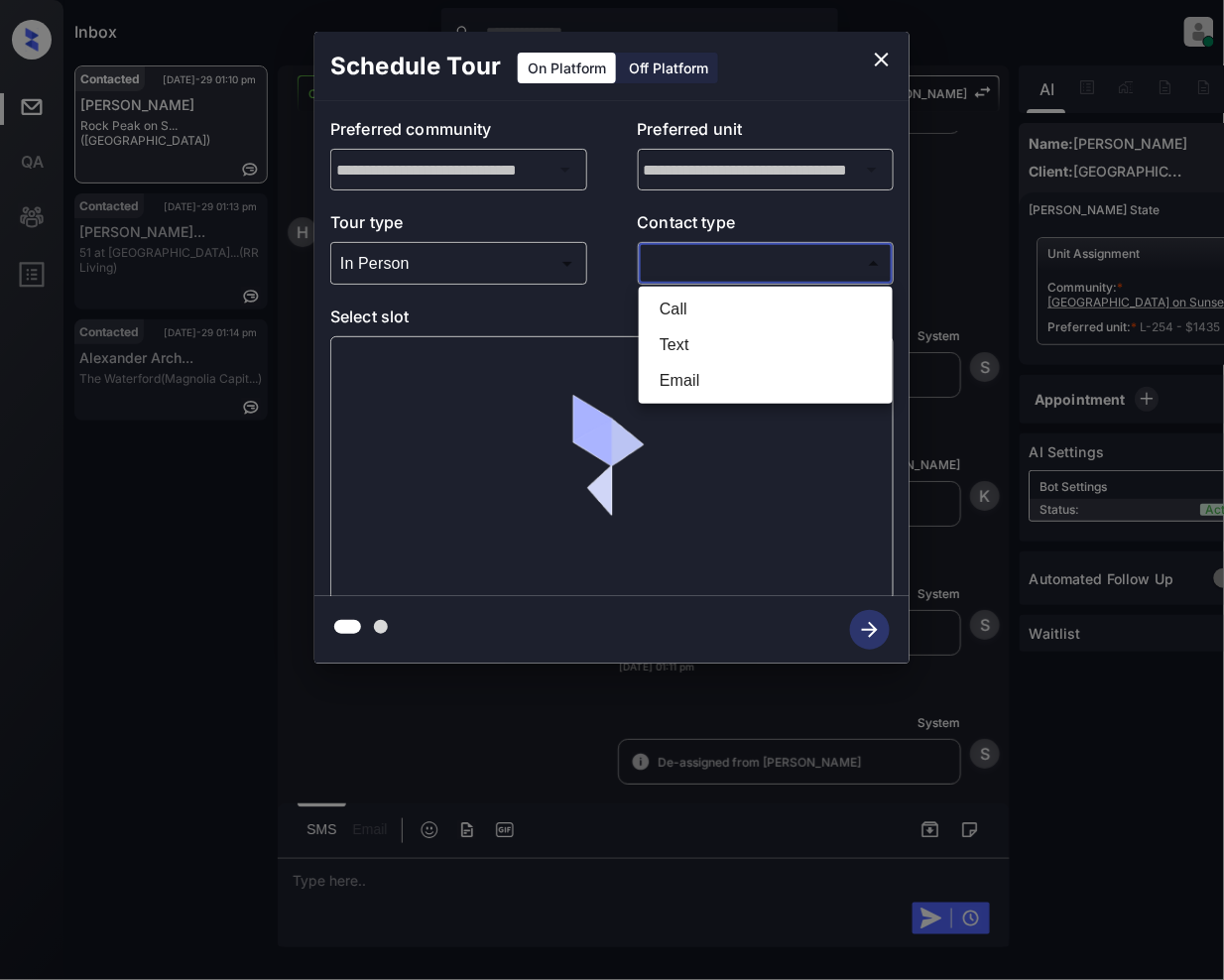 click on "Text" at bounding box center [766, 345] 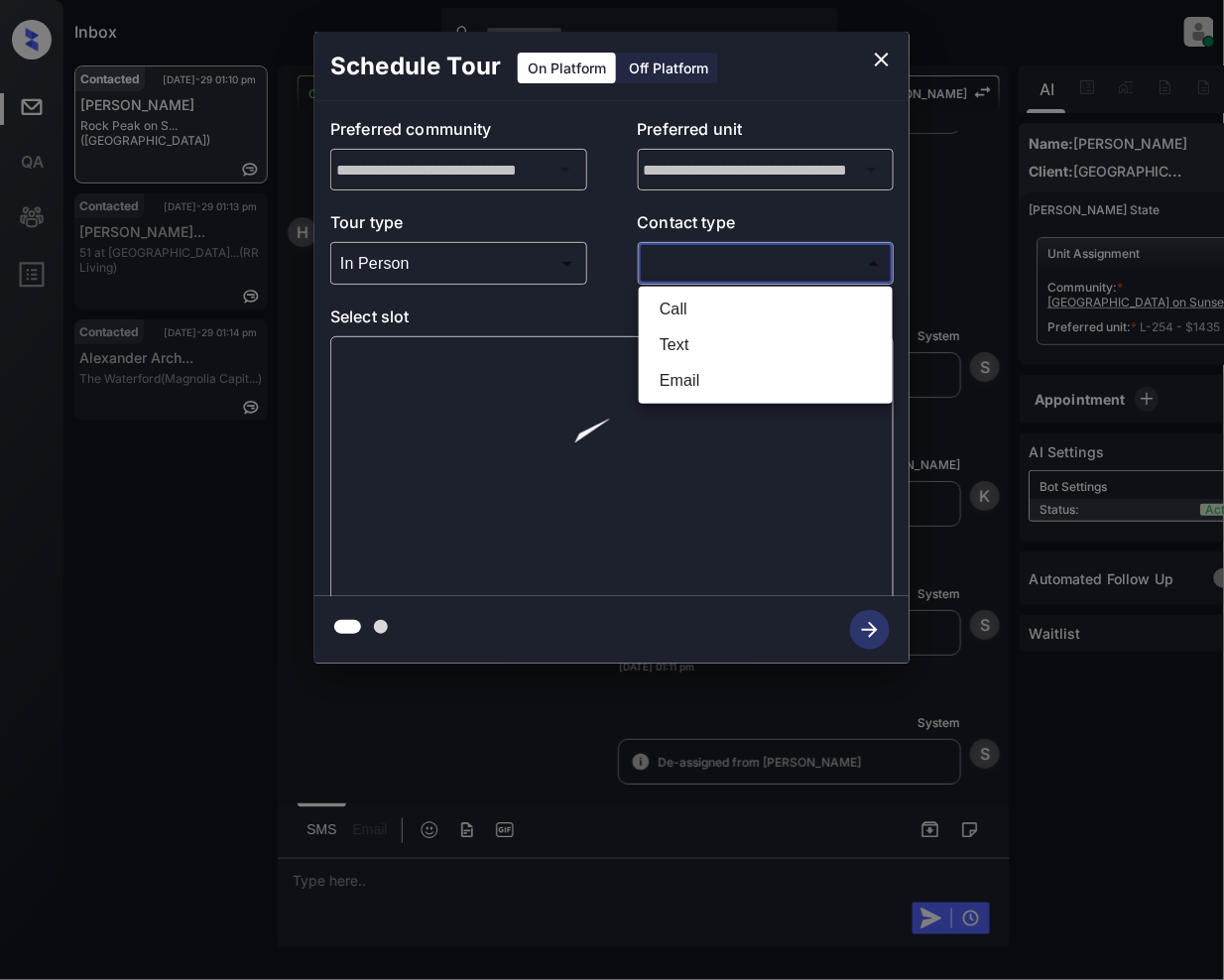 type on "****" 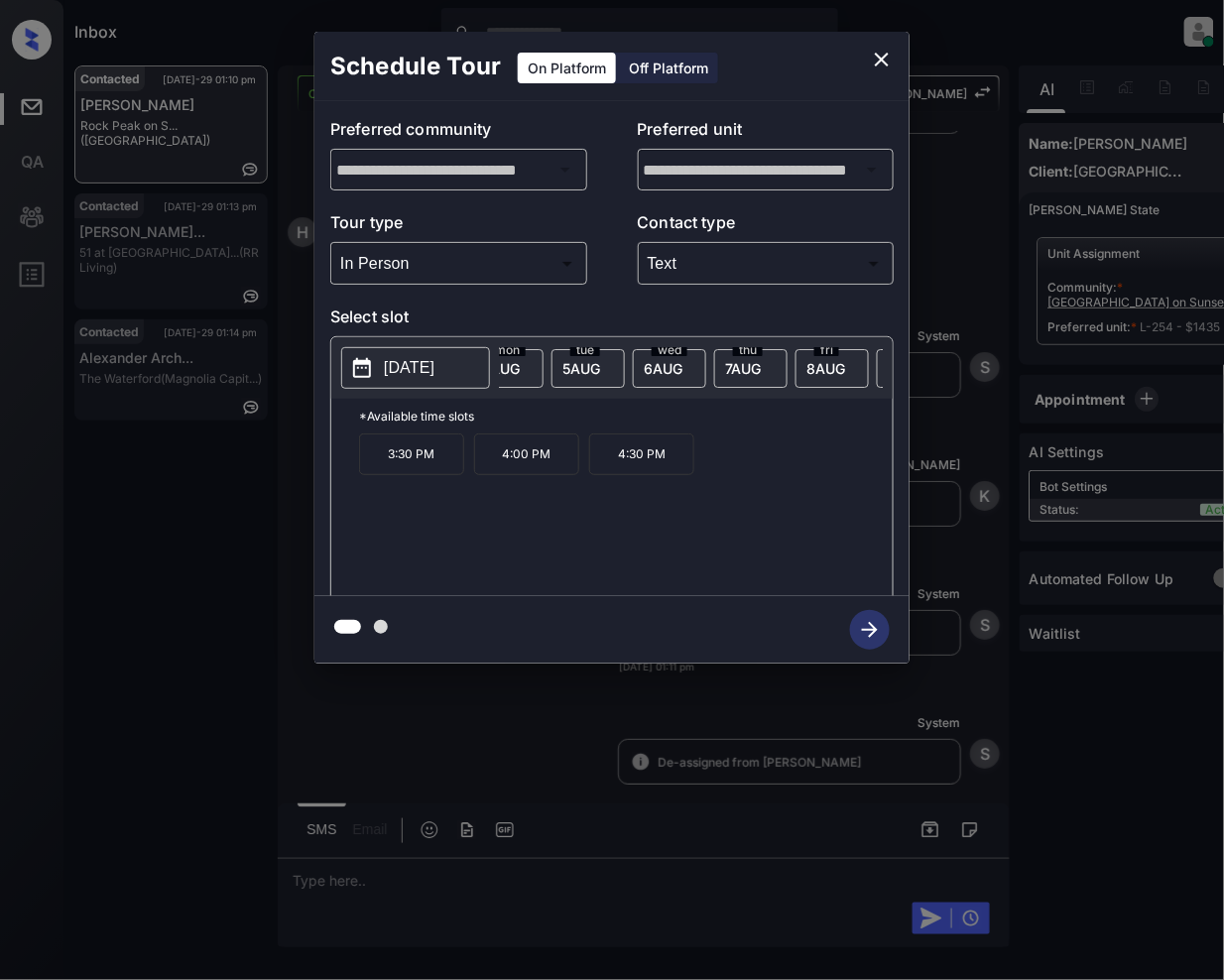 scroll, scrollTop: 0, scrollLeft: 617, axis: horizontal 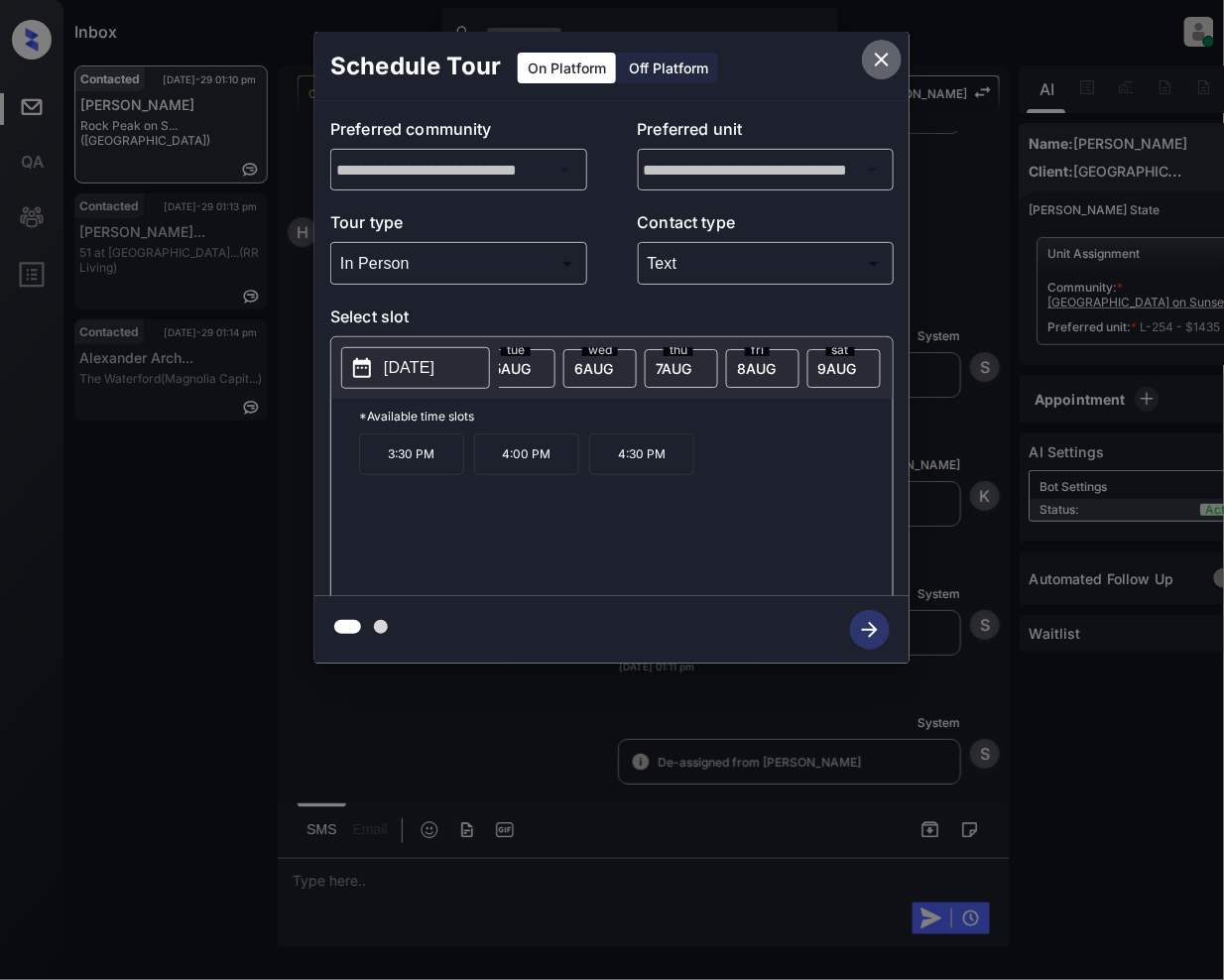 click 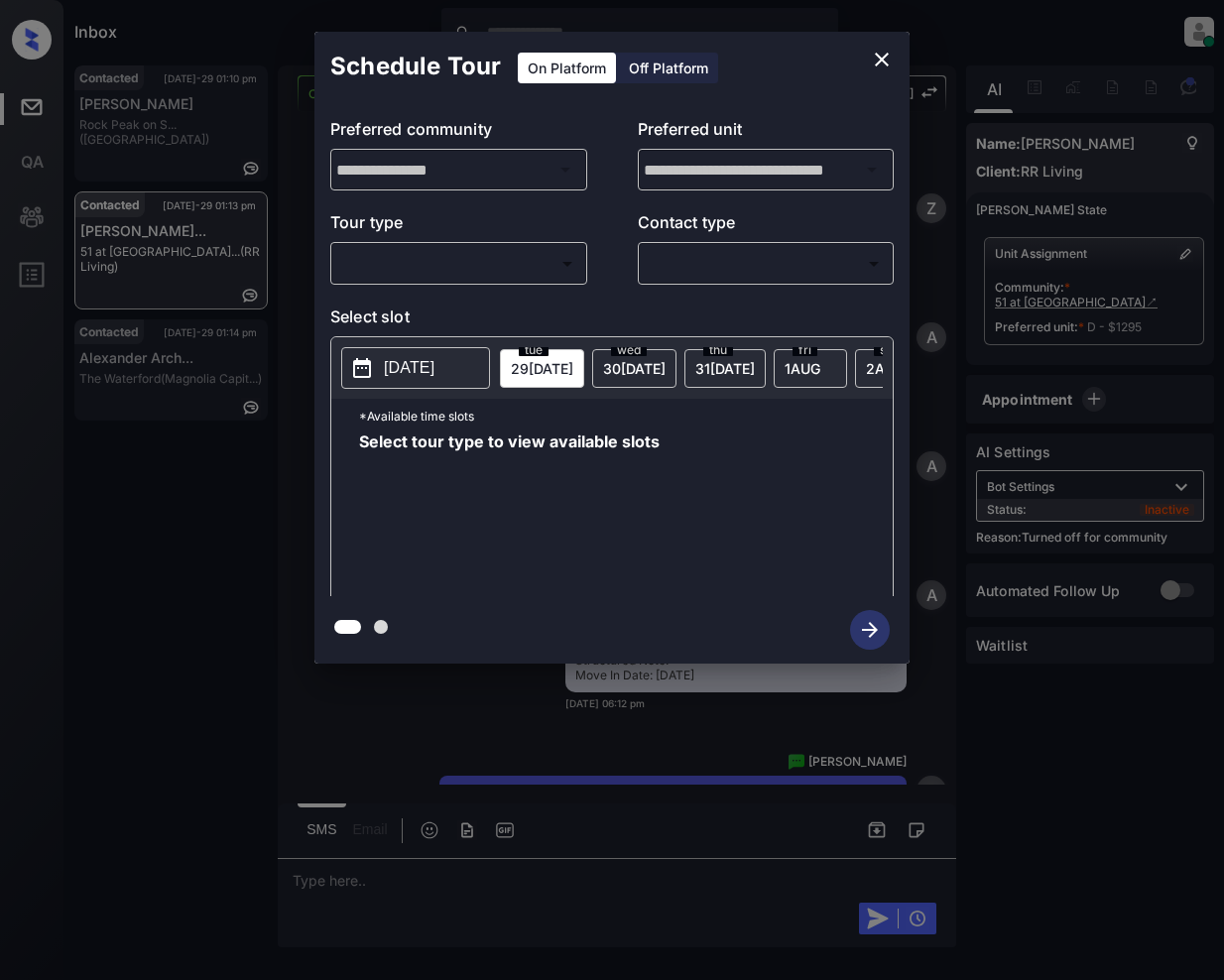 scroll, scrollTop: 0, scrollLeft: 0, axis: both 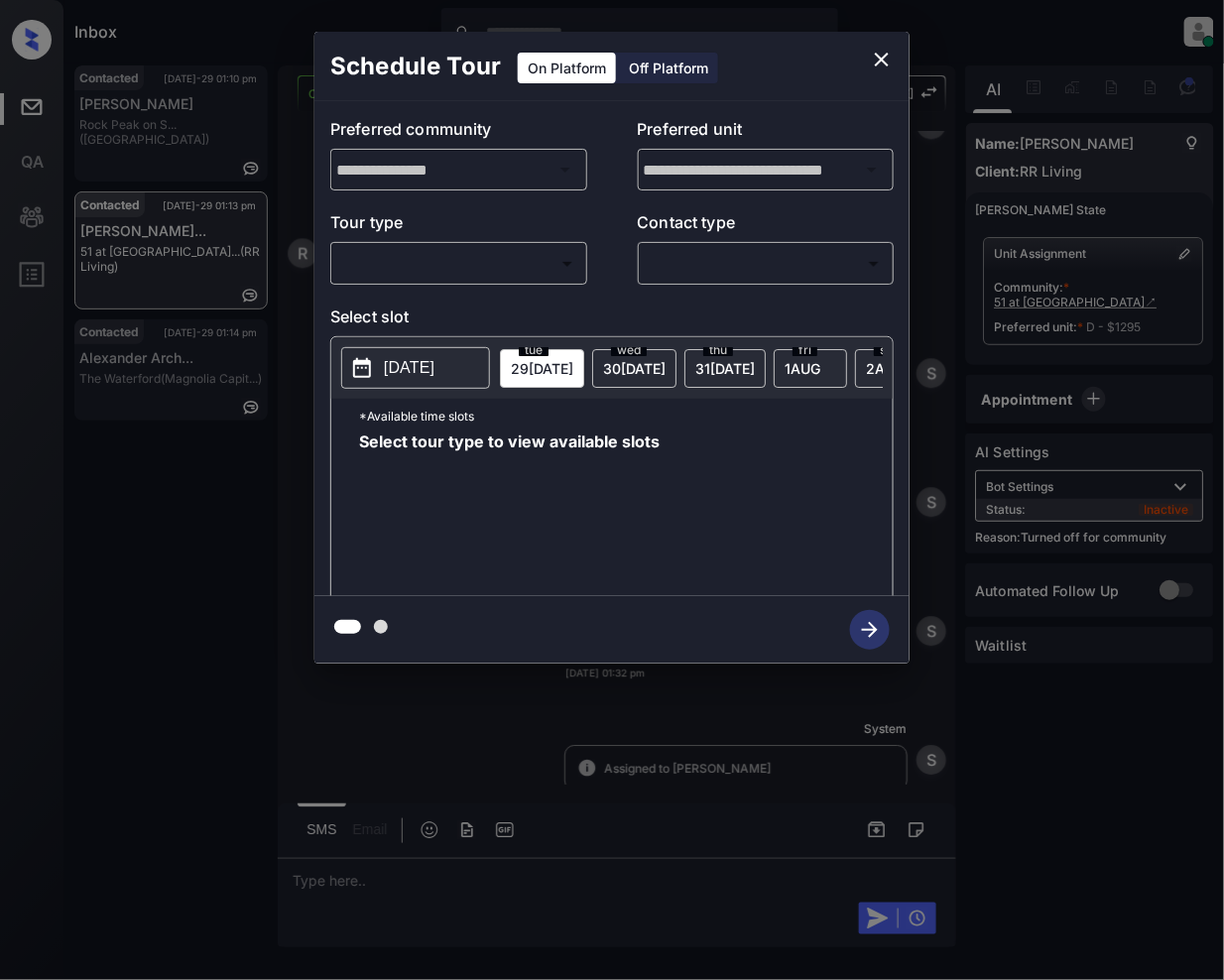 click on "Inbox Jeramie Castro Online Set yourself   offline Set yourself   on break Profile Switch to  light  mode Sign out Contacted Jul-29 01:10 pm   Haili Weldon Rock Peak on S...  (Fairfield) Contacted Jul-29 01:13 pm   Rachelle Carte... 51 at Southave...  (RR Living) Contacted Jul-29 01:14 pm   Alexander Arch... The Waterford  (Magnolia Capit...) Contacted Lost Lead Sentiment: Angry Upon sliding the acknowledgement:  Lead will move to lost stage. * ​ SMS and call option will be set to opt out. AFM will be turned off for the lead. Kelsey New Message Zuma Lead transferred to leasing agent: kelsey Mar 23, 2025 06:12 pm  Sync'd w  knock Z New Message Agent Lead created via webhook in Inbound stage. Mar 23, 2025 06:12 pm A New Message Agent AFM Request sent to Kelsey. Mar 23, 2025 06:12 pm A New Message Agent Notes Note: Structured Note:
Move In Date: 2025-03-24
Mar 23, 2025 06:12 pm A New Message Kelsey Mar 23, 2025 06:13 pm   | KelseyAFMSms  Sync'd w  knock K New Message Kelsey Lead archived by Kelsey! K   R S" at bounding box center (612, 490) 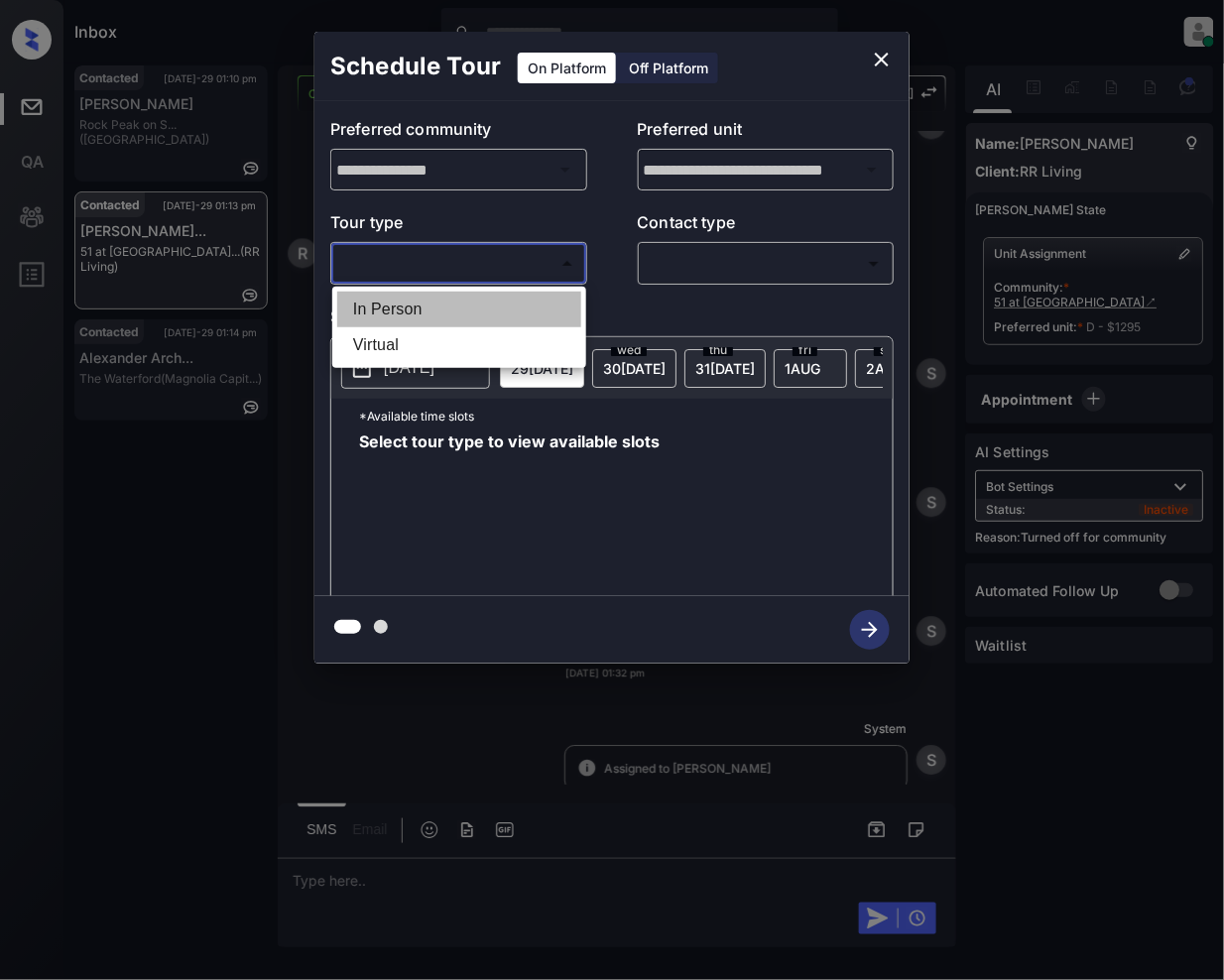 drag, startPoint x: 426, startPoint y: 317, endPoint x: 683, endPoint y: 232, distance: 270.69171 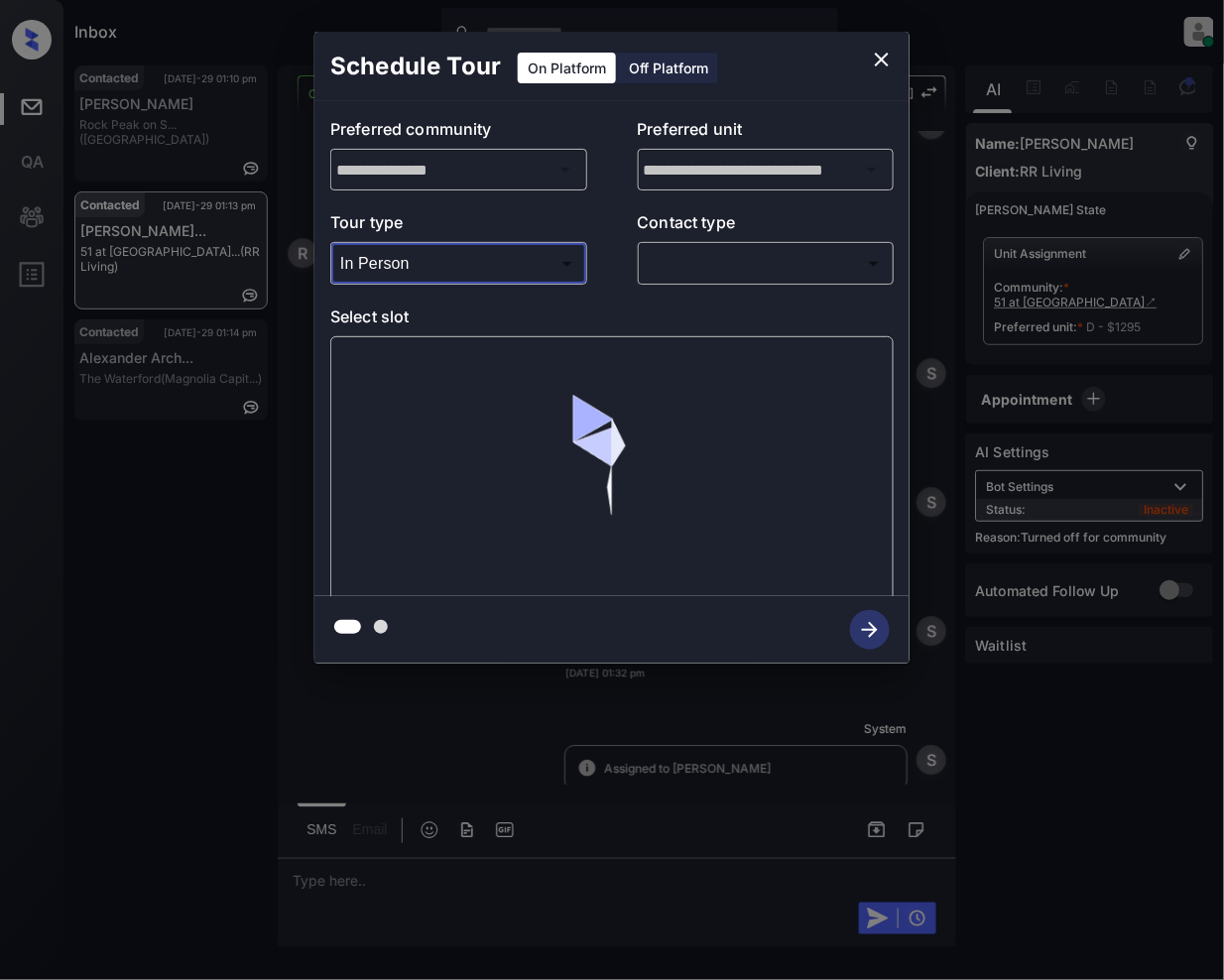 click on "Inbox Jeramie Castro Online Set yourself   offline Set yourself   on break Profile Switch to  light  mode Sign out Contacted Jul-29 01:10 pm   Haili Weldon Rock Peak on S...  (Fairfield) Contacted Jul-29 01:13 pm   Rachelle Carte... 51 at Southave...  (RR Living) Contacted Jul-29 01:14 pm   Alexander Arch... The Waterford  (Magnolia Capit...) Contacted Lost Lead Sentiment: Angry Upon sliding the acknowledgement:  Lead will move to lost stage. * ​ SMS and call option will be set to opt out. AFM will be turned off for the lead. Kelsey New Message Zuma Lead transferred to leasing agent: kelsey Mar 23, 2025 06:12 pm  Sync'd w  knock Z New Message Agent Lead created via webhook in Inbound stage. Mar 23, 2025 06:12 pm A New Message Agent AFM Request sent to Kelsey. Mar 23, 2025 06:12 pm A New Message Agent Notes Note: Structured Note:
Move In Date: 2025-03-24
Mar 23, 2025 06:12 pm A New Message Kelsey Mar 23, 2025 06:13 pm   | KelseyAFMSms  Sync'd w  knock K New Message Kelsey Lead archived by Kelsey! K   R S" at bounding box center (612, 490) 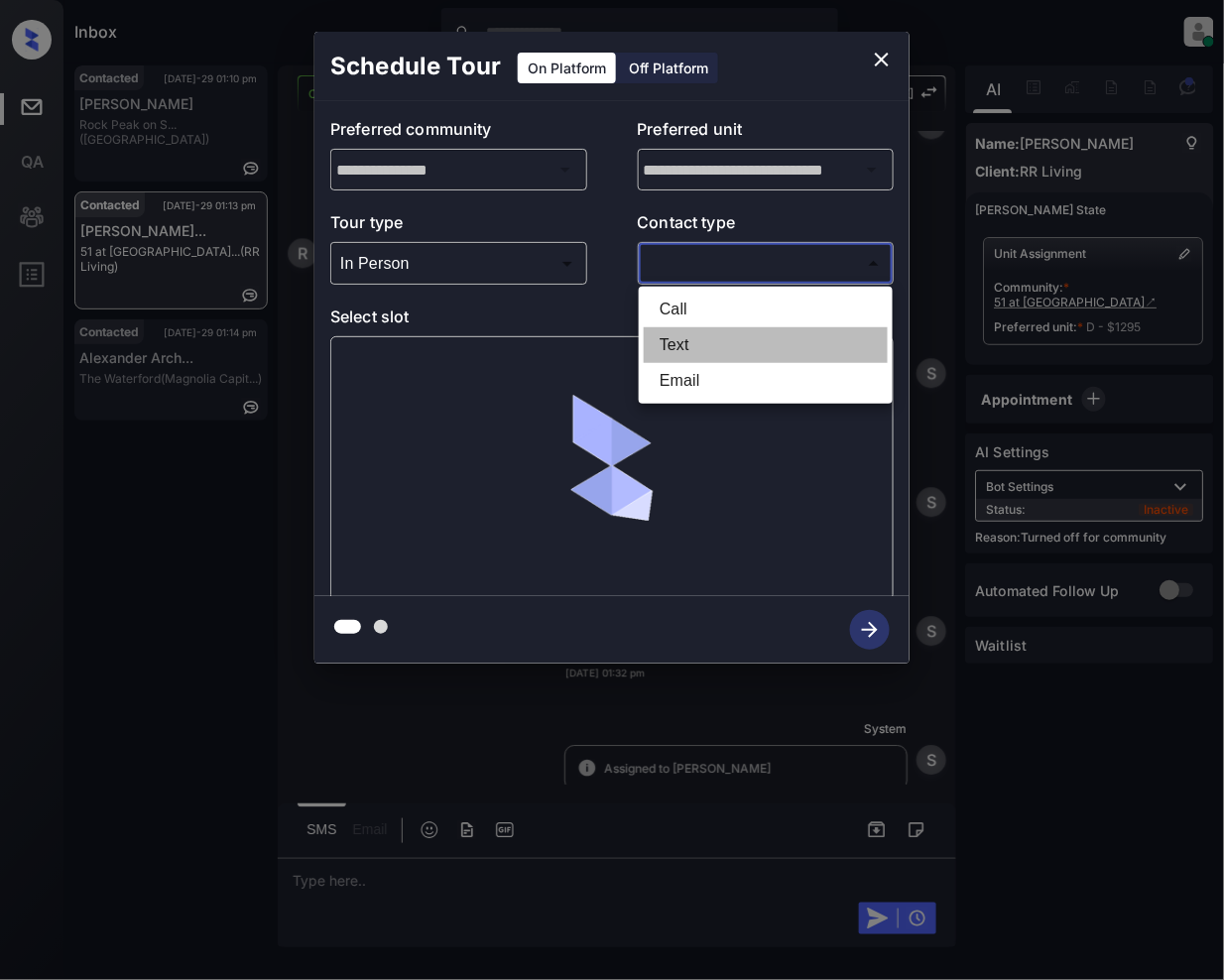 click on "Text" at bounding box center (766, 345) 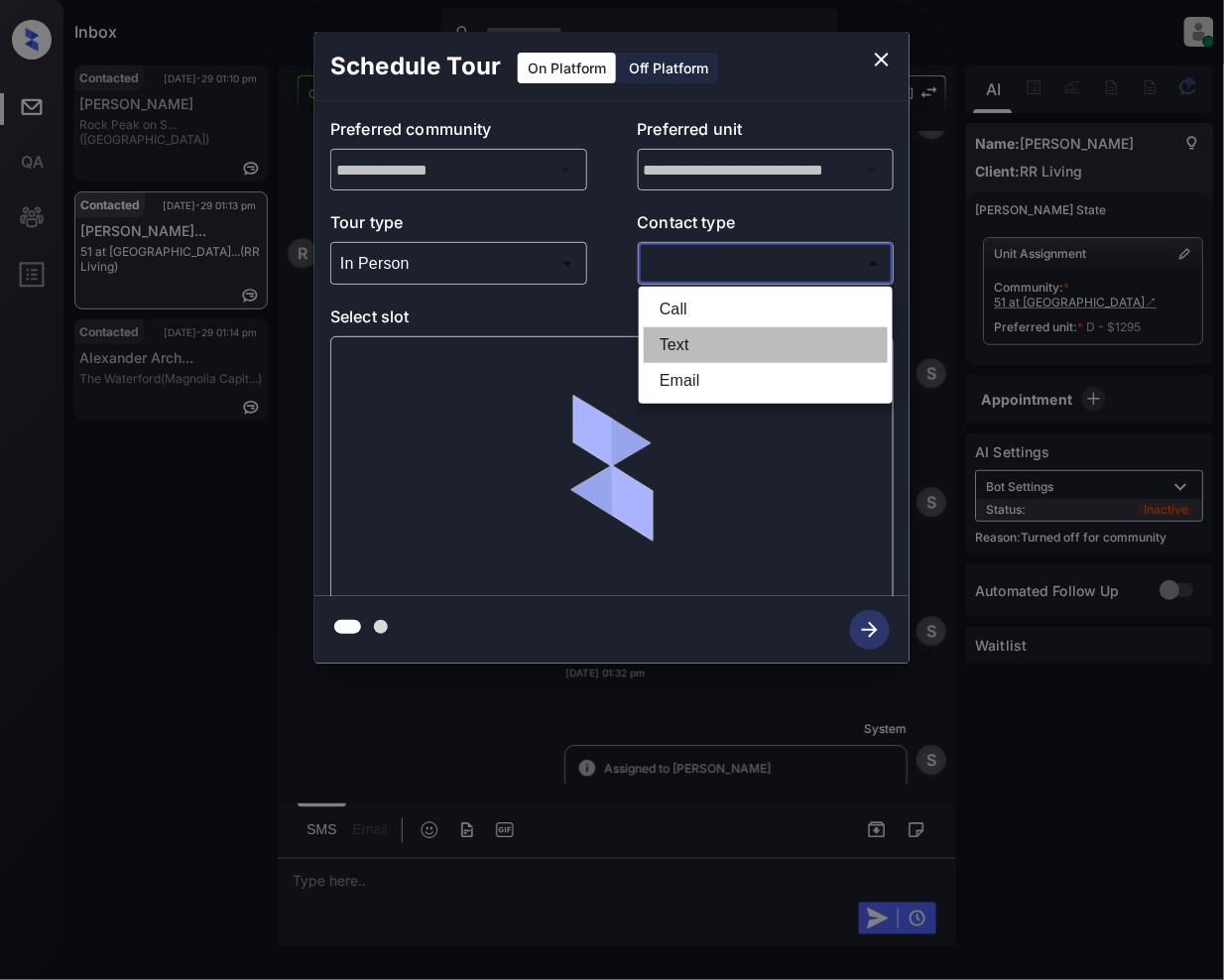type on "****" 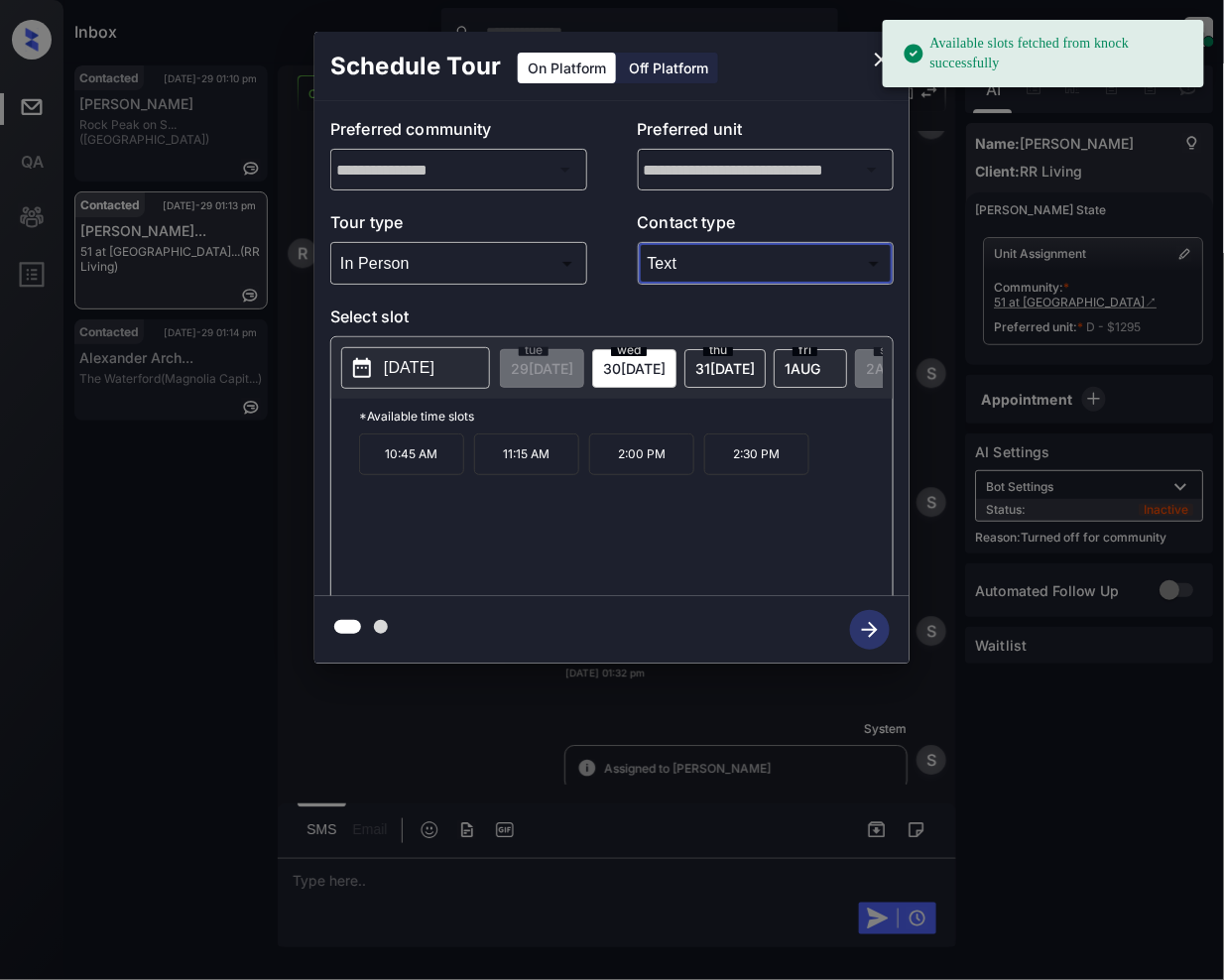 click on "31 JUL" at bounding box center (542, 368) 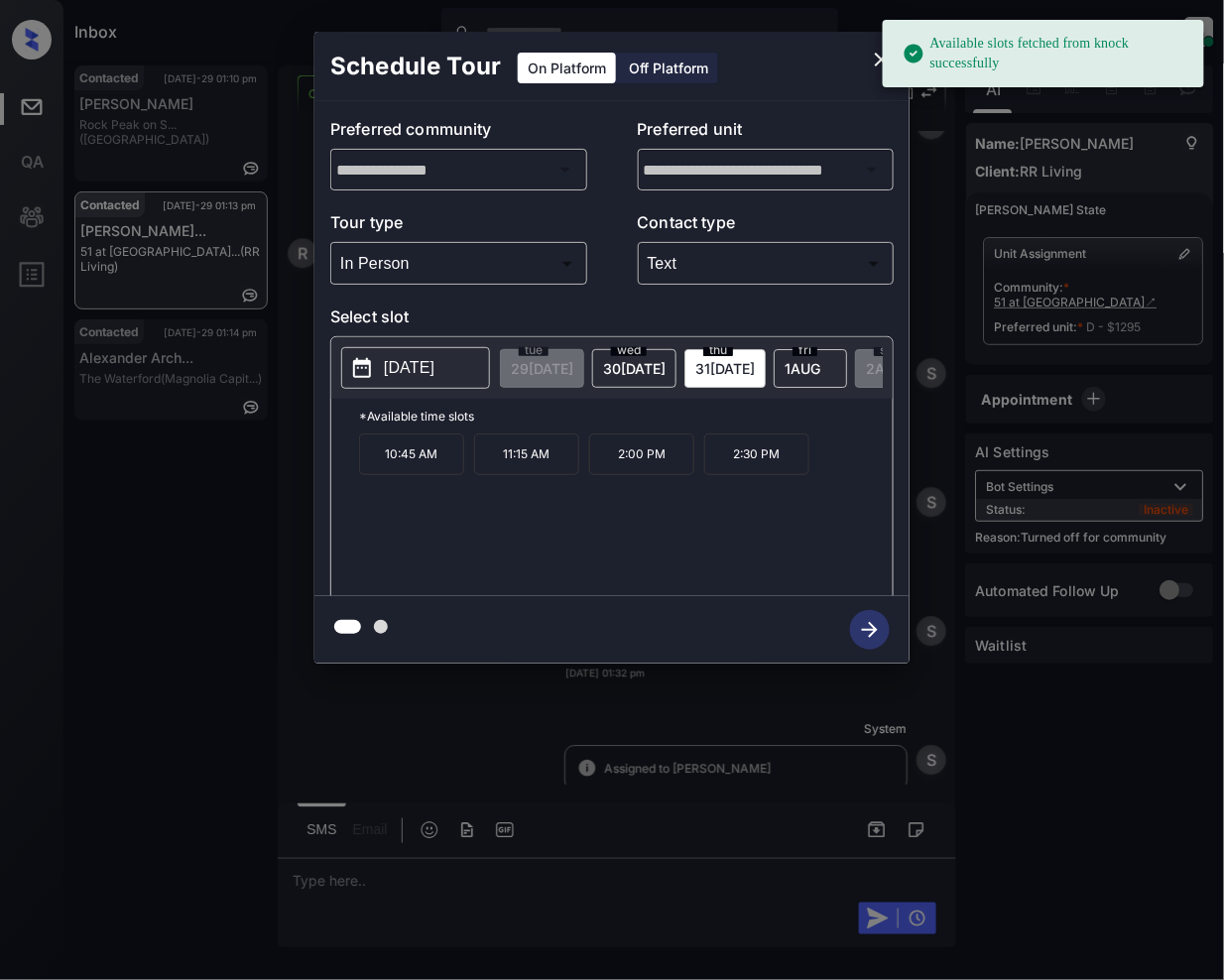 click on "1 AUG" at bounding box center (542, 368) 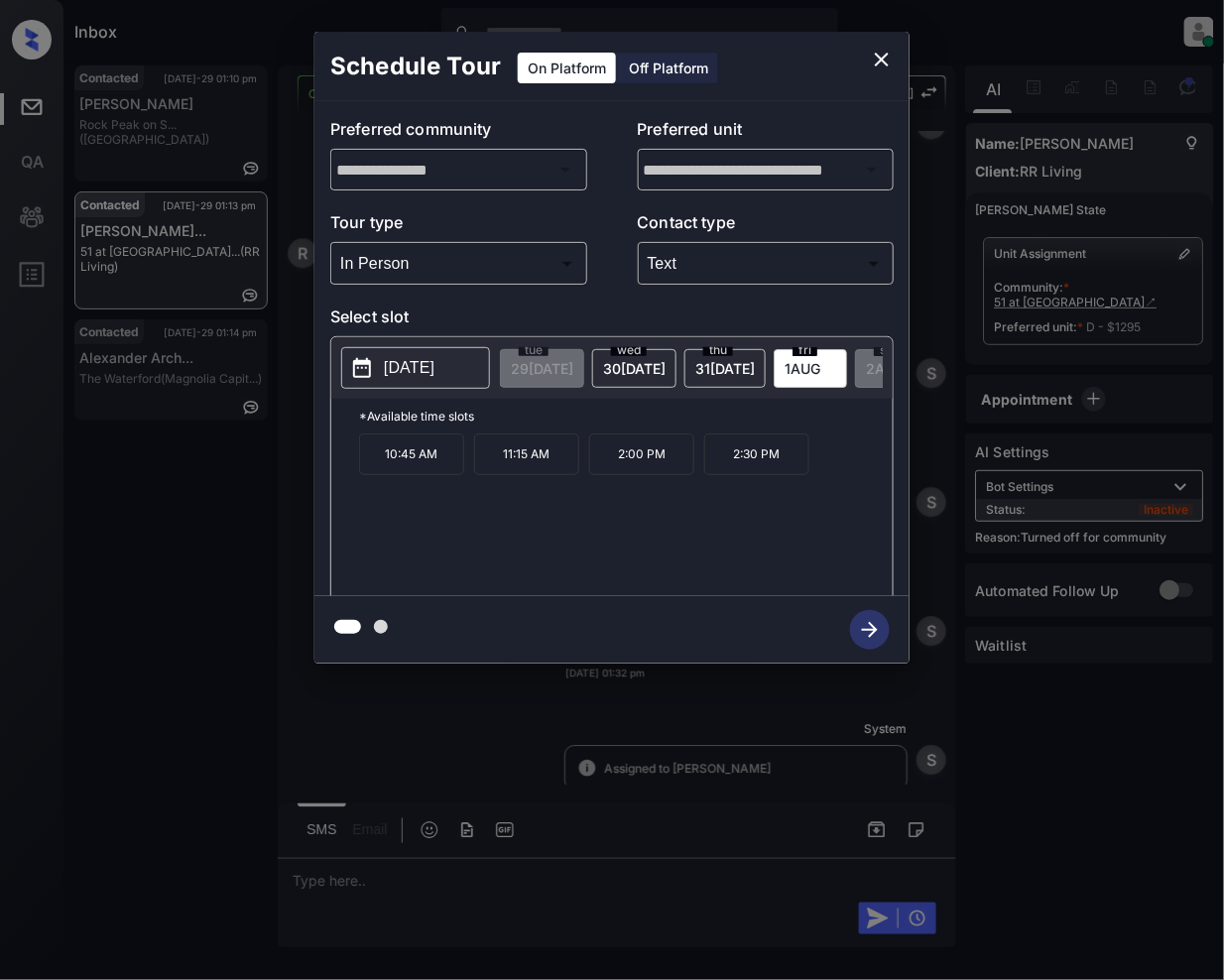 click 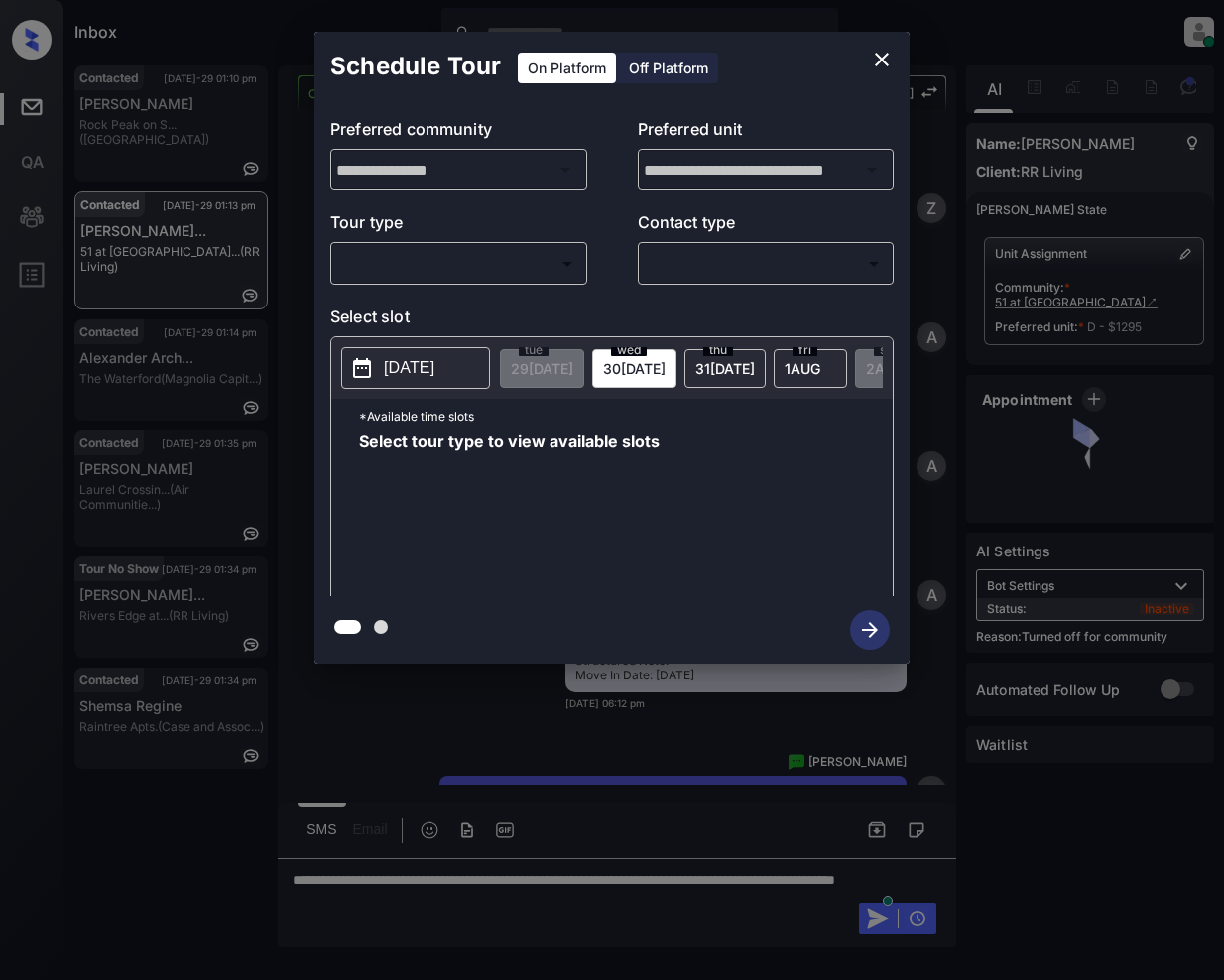 scroll, scrollTop: 0, scrollLeft: 0, axis: both 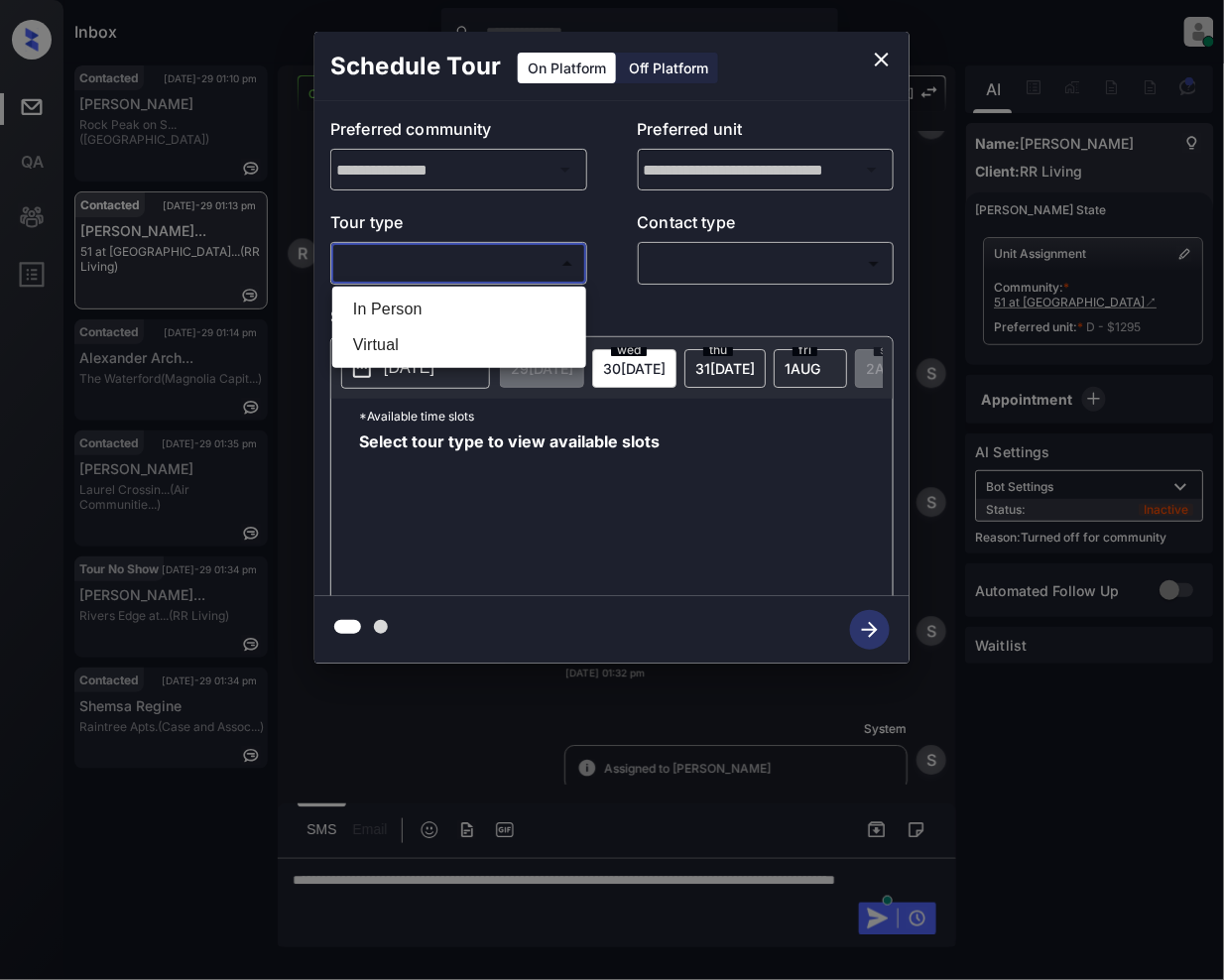 click on "Inbox Jeramie Castro Online Set yourself   offline Set yourself   on break Profile Switch to  light  mode Sign out Contacted Jul-29 01:10 pm   Haili Weldon Rock Peak on S...  (Fairfield) Contacted Jul-29 01:13 pm   Rachelle Carte... 51 at Southave...  (RR Living) Contacted Jul-29 01:14 pm   Alexander Arch... The Waterford  (Magnolia Capit...) Contacted Jul-29 01:35 pm   Alice Makasini Laurel Crossin...  (Air Communitie...) Tour No Show Jul-29 01:34 pm   Whitney Moultr... Rivers Edge at...  (RR Living) Contacted Jul-29 01:34 pm   Shemsa Regine Raintree Apts.  (Case and Assoc...) Contacted Lost Lead Sentiment: Angry Upon sliding the acknowledgement:  Lead will move to lost stage. * ​ SMS and call option will be set to opt out. AFM will be turned off for the lead. Kelsey New Message Zuma Lead transferred to leasing agent: kelsey Mar 23, 2025 06:12 pm  Sync'd w  knock Z New Message Agent Lead created via webhook in Inbound stage. Mar 23, 2025 06:12 pm A New Message Agent AFM Request sent to Kelsey. A Agent A" at bounding box center (612, 490) 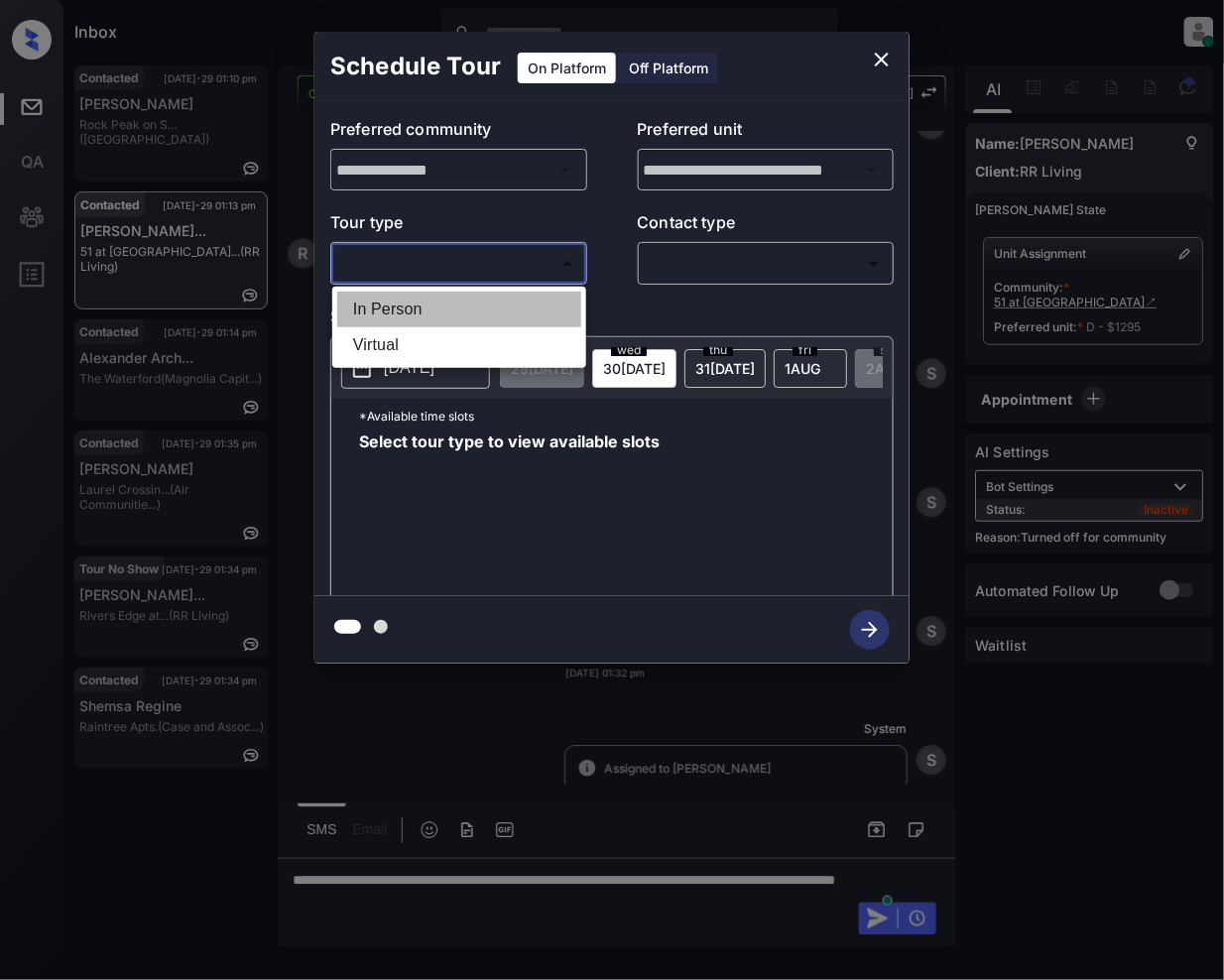 click on "In Person" at bounding box center (459, 309) 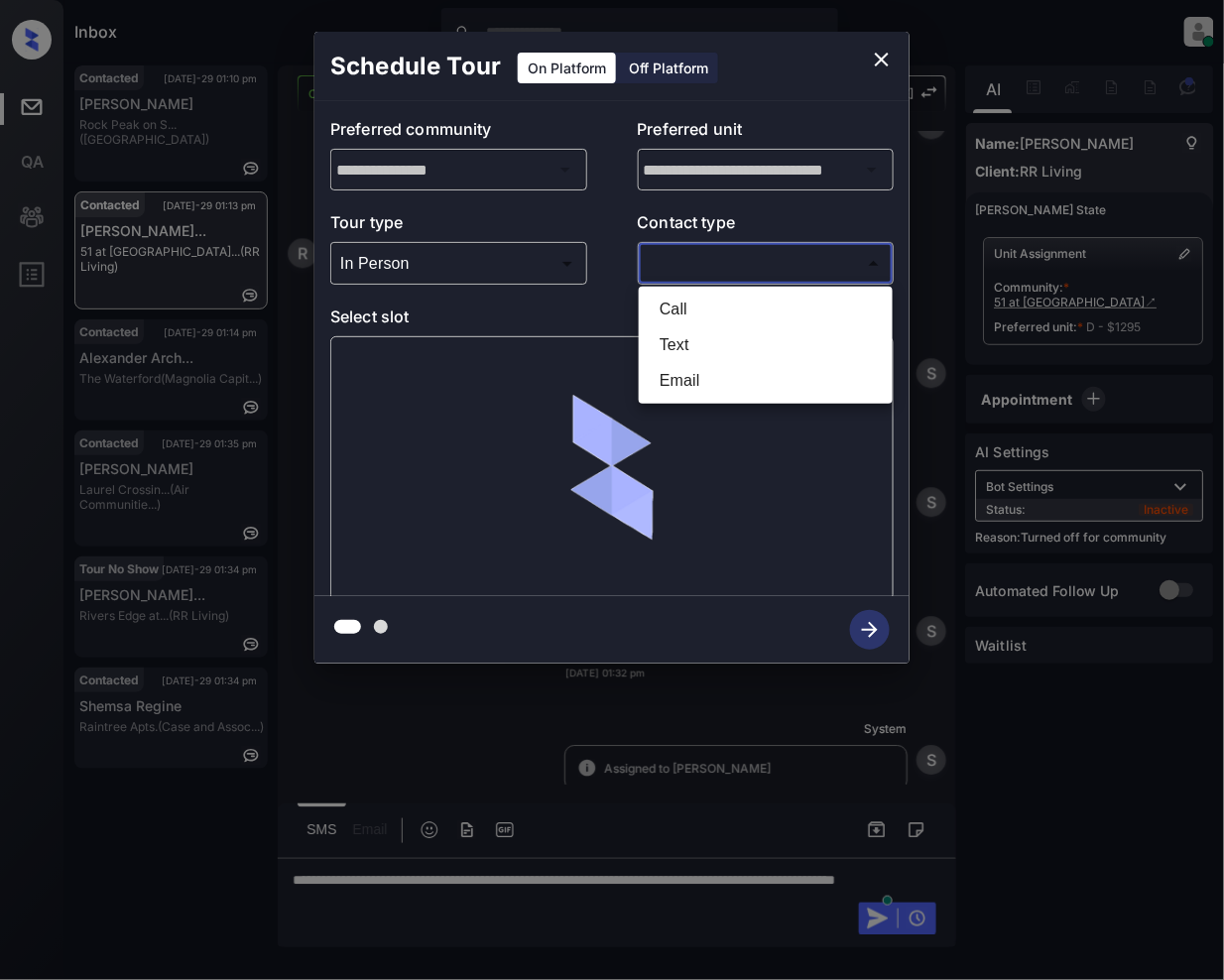 drag, startPoint x: 698, startPoint y: 256, endPoint x: 636, endPoint y: 288, distance: 69.77105 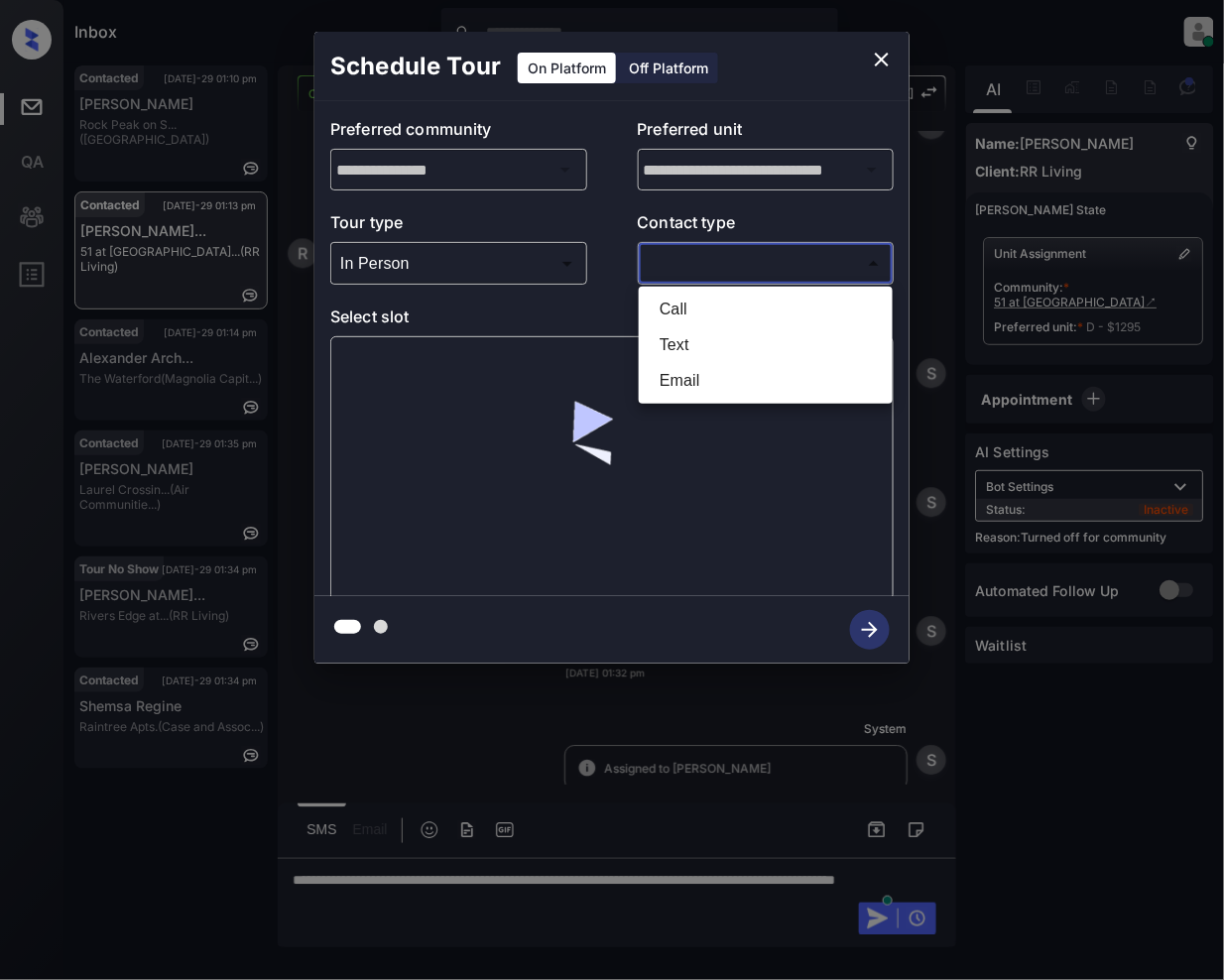 click on "Inbox Jeramie Castro Online Set yourself   offline Set yourself   on break Profile Switch to  light  mode Sign out Contacted Jul-29 01:10 pm   Haili Weldon Rock Peak on S...  (Fairfield) Contacted Jul-29 01:13 pm   Rachelle Carte... 51 at Southave...  (RR Living) Contacted Jul-29 01:14 pm   Alexander Arch... The Waterford  (Magnolia Capit...) Contacted Jul-29 01:35 pm   Alice Makasini Laurel Crossin...  (Air Communitie...) Tour No Show Jul-29 01:34 pm   Whitney Moultr... Rivers Edge at...  (RR Living) Contacted Jul-29 01:34 pm   Shemsa Regine Raintree Apts.  (Case and Assoc...) Contacted Lost Lead Sentiment: Angry Upon sliding the acknowledgement:  Lead will move to lost stage. * ​ SMS and call option will be set to opt out. AFM will be turned off for the lead. Kelsey New Message Zuma Lead transferred to leasing agent: kelsey Mar 23, 2025 06:12 pm  Sync'd w  knock Z New Message Agent Lead created via webhook in Inbound stage. Mar 23, 2025 06:12 pm A New Message Agent AFM Request sent to Kelsey. A Agent A" at bounding box center (612, 490) 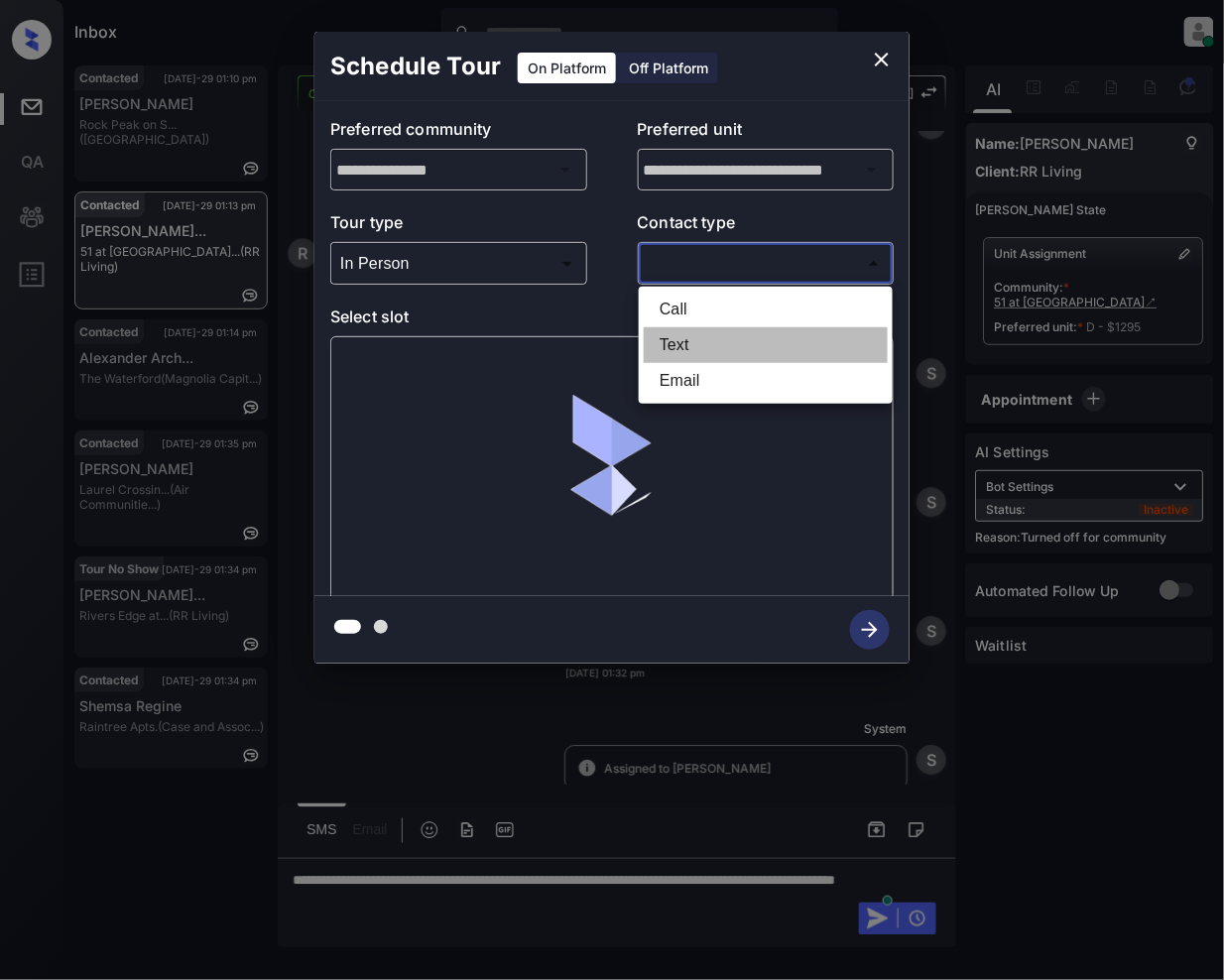 click on "Text" at bounding box center [766, 345] 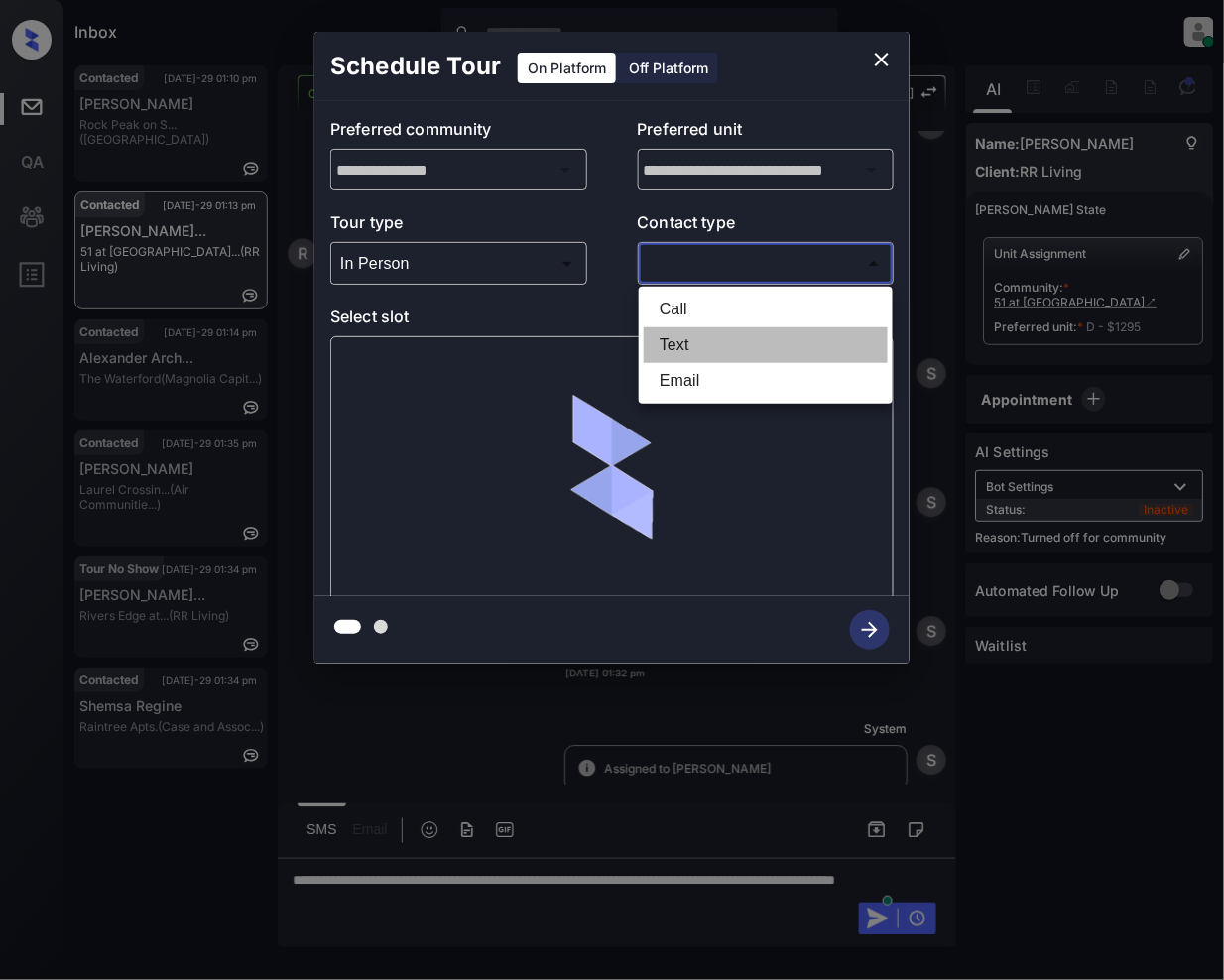 type on "****" 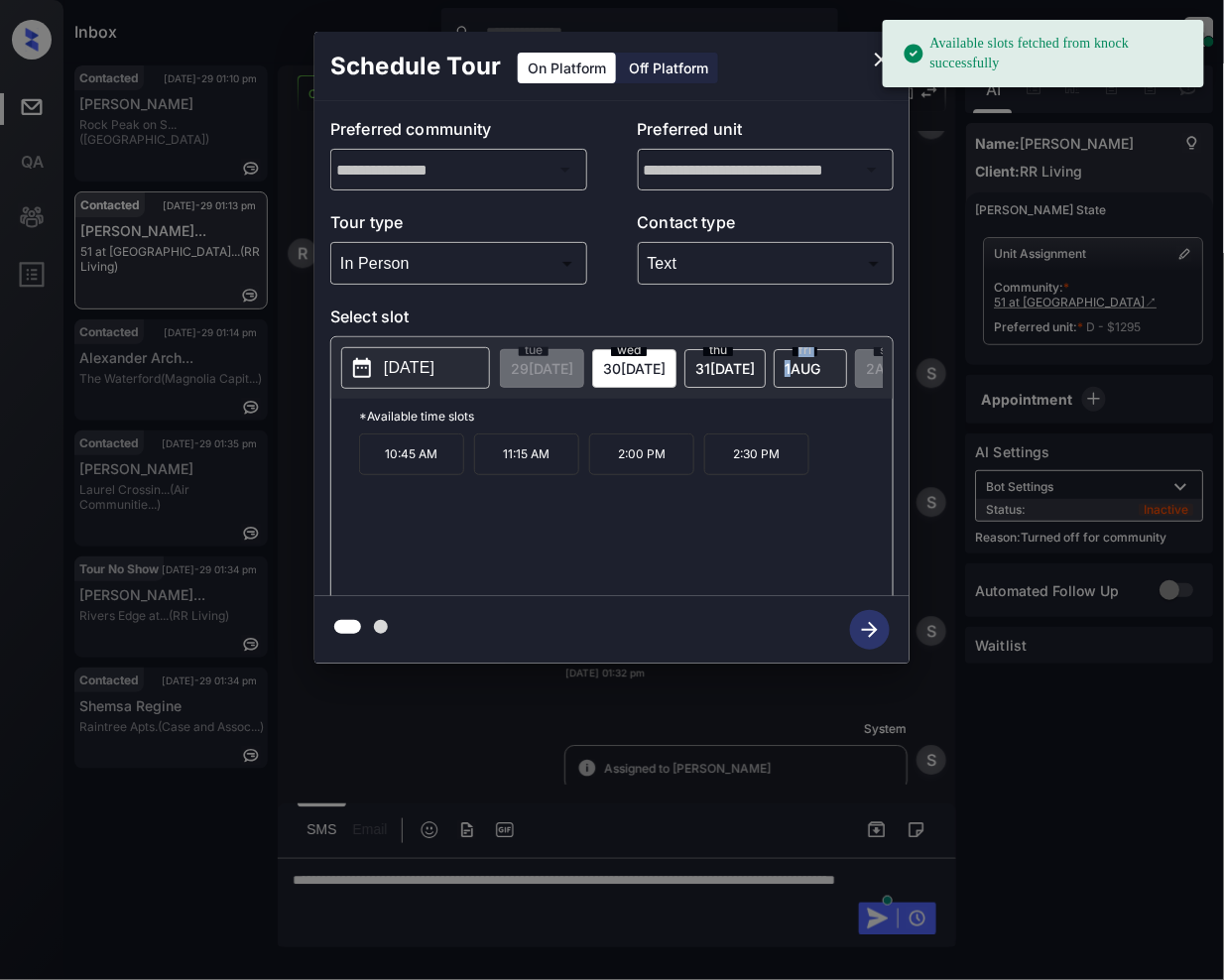 drag, startPoint x: 766, startPoint y: 355, endPoint x: 930, endPoint y: 541, distance: 247.97581 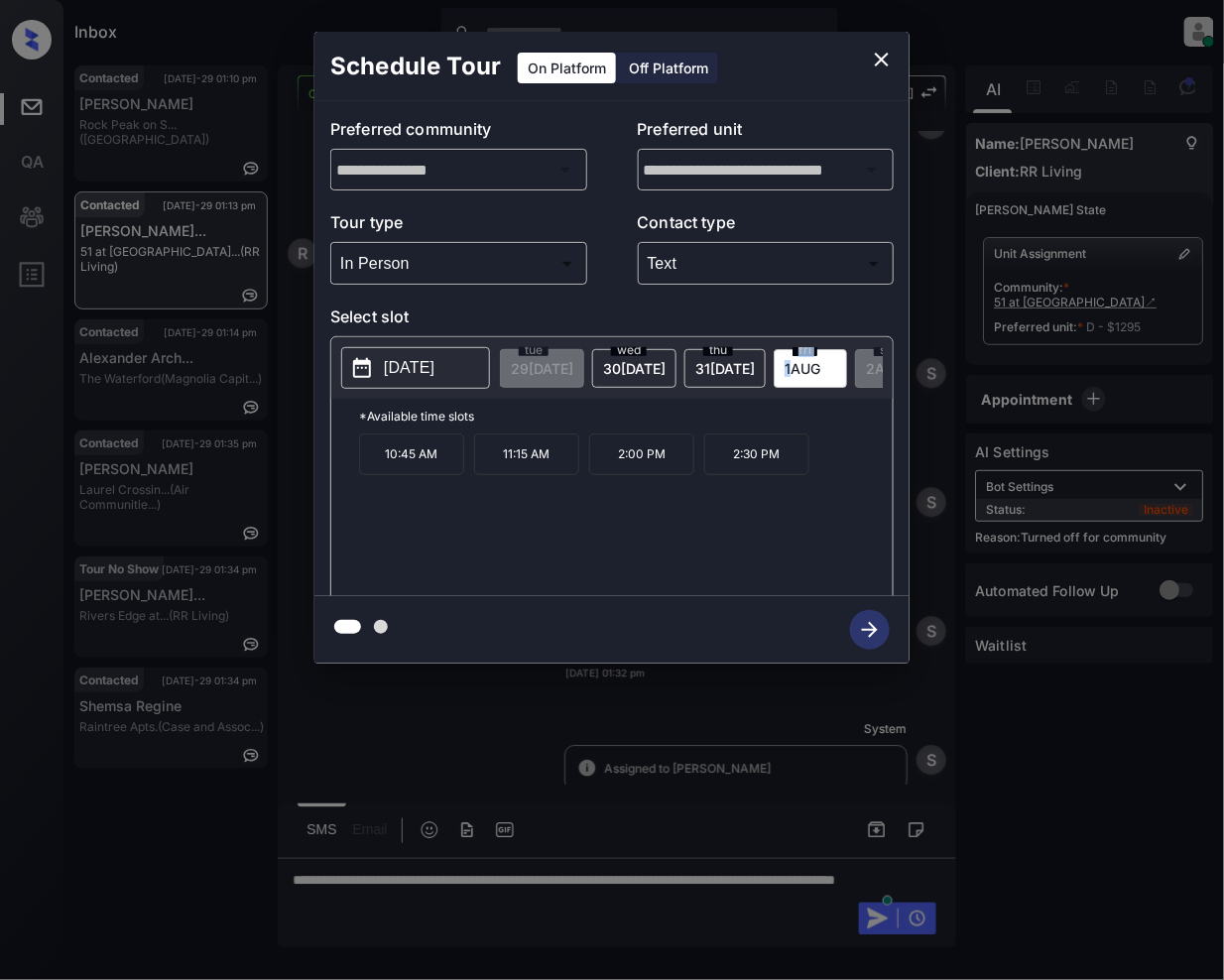 click 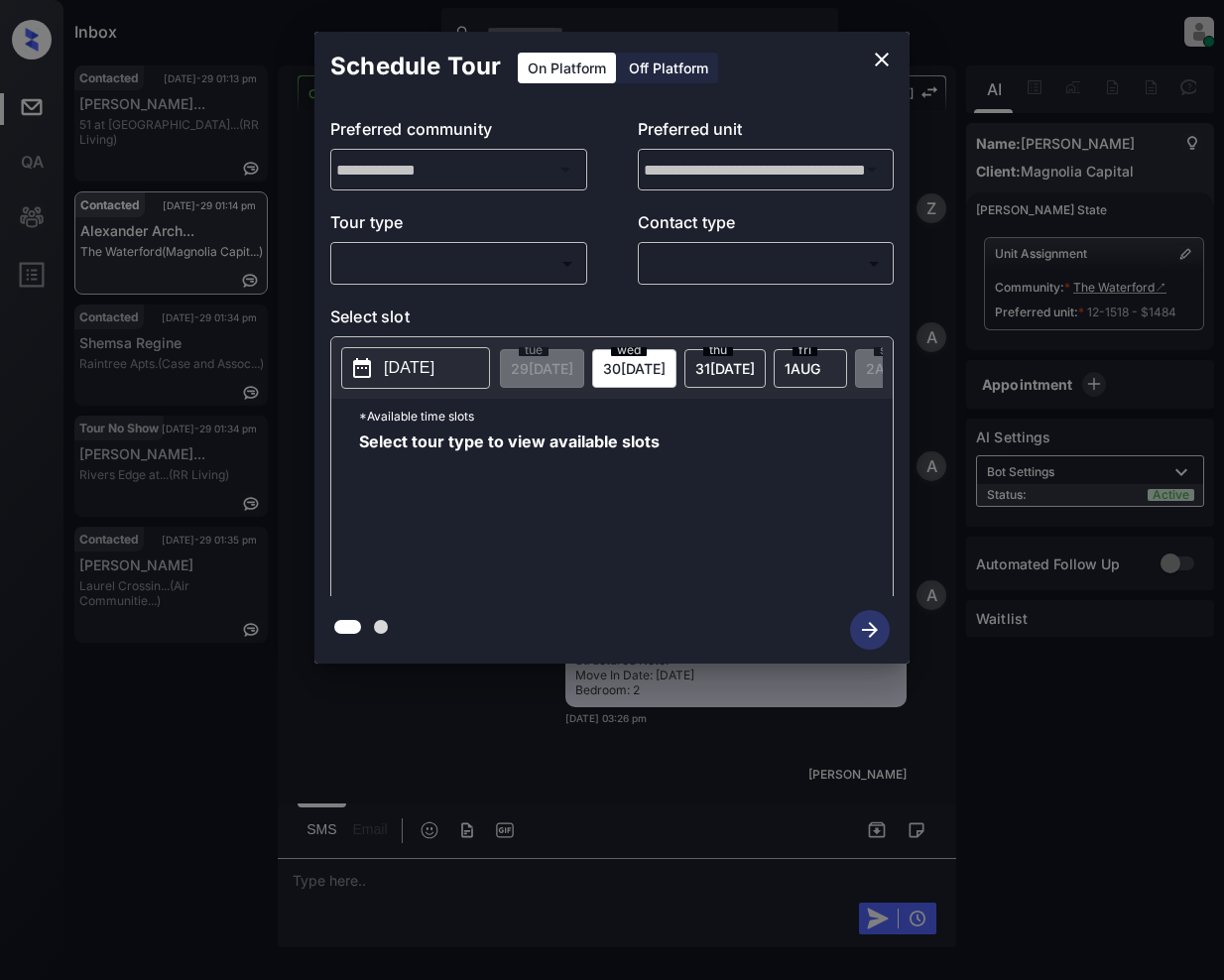 scroll, scrollTop: 0, scrollLeft: 0, axis: both 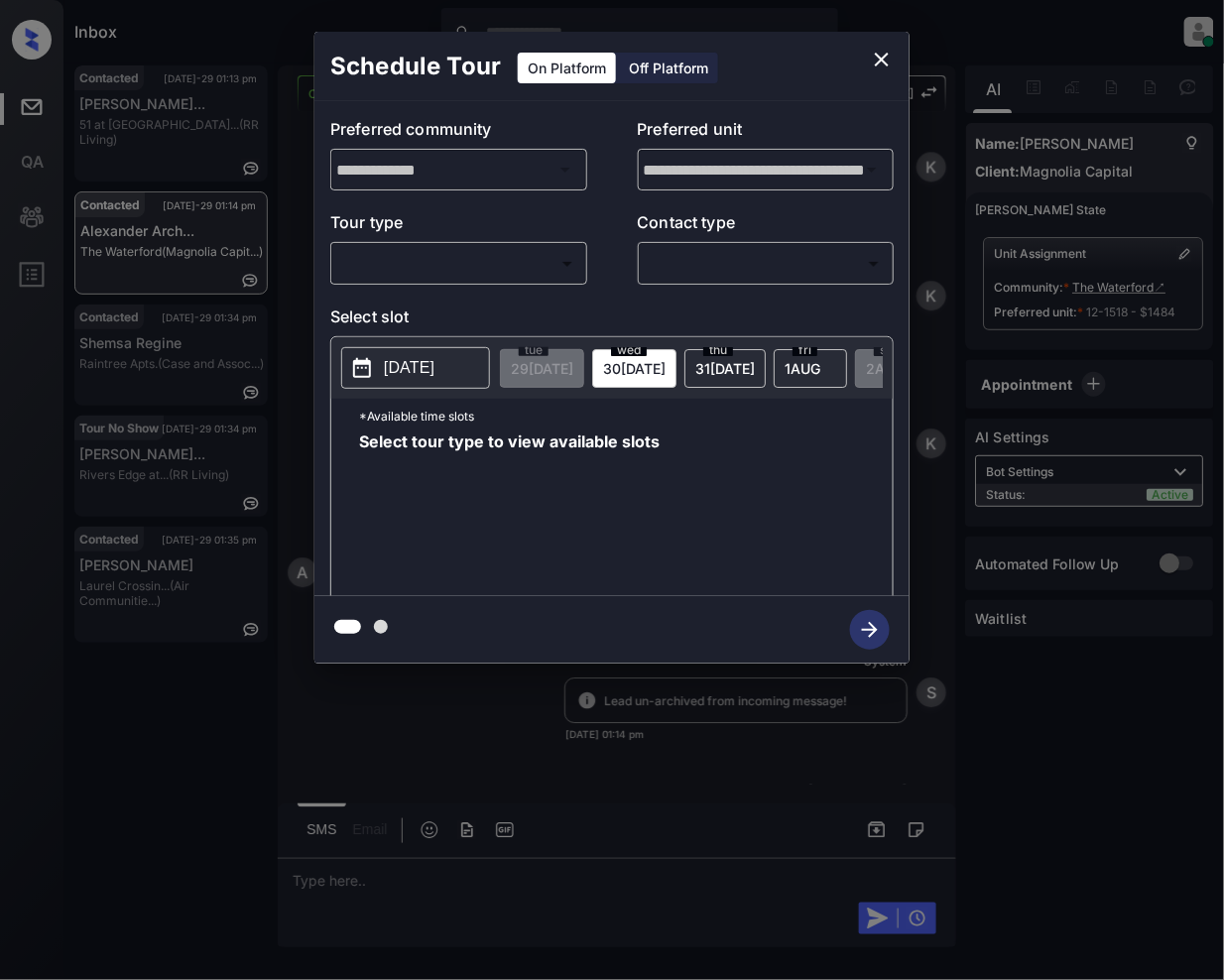click on "Inbox Jeramie Castro Online Set yourself   offline Set yourself   on break Profile Switch to  light  mode Sign out Contacted Jul-29 01:13 pm   Rachelle Carte... 51 at Southave...  (RR Living) Contacted Jul-29 01:14 pm   Alexander Arch... The Waterford  (Magnolia Capit...) Contacted Jul-29 01:34 pm   Shemsa Regine Raintree Apts.  (Case and Assoc...) Tour No Show Jul-29 01:34 pm   Whitney Moultr... Rivers Edge at...  (RR Living) Contacted Jul-29 01:35 pm   Alice Makasini Laurel Crossin...  (Air Communitie...) Contacted Lost Lead Sentiment: Angry Upon sliding the acknowledgement:  Lead will move to lost stage. * ​ SMS and call option will be set to opt out. AFM will be turned off for the lead. Kelsey New Message Zuma Lead transferred to leasing agent: kelsey Jul 26, 2025 03:26 pm  Sync'd w  knock Z New Message Agent Lead created via webhook in Inbound stage. Jul 26, 2025 03:26 pm A New Message Agent AFM Request sent to Kelsey. Jul 26, 2025 03:26 pm A New Message Agent Notes Note: Jul 26, 2025 03:26 pm A Kelsey" at bounding box center [612, 490] 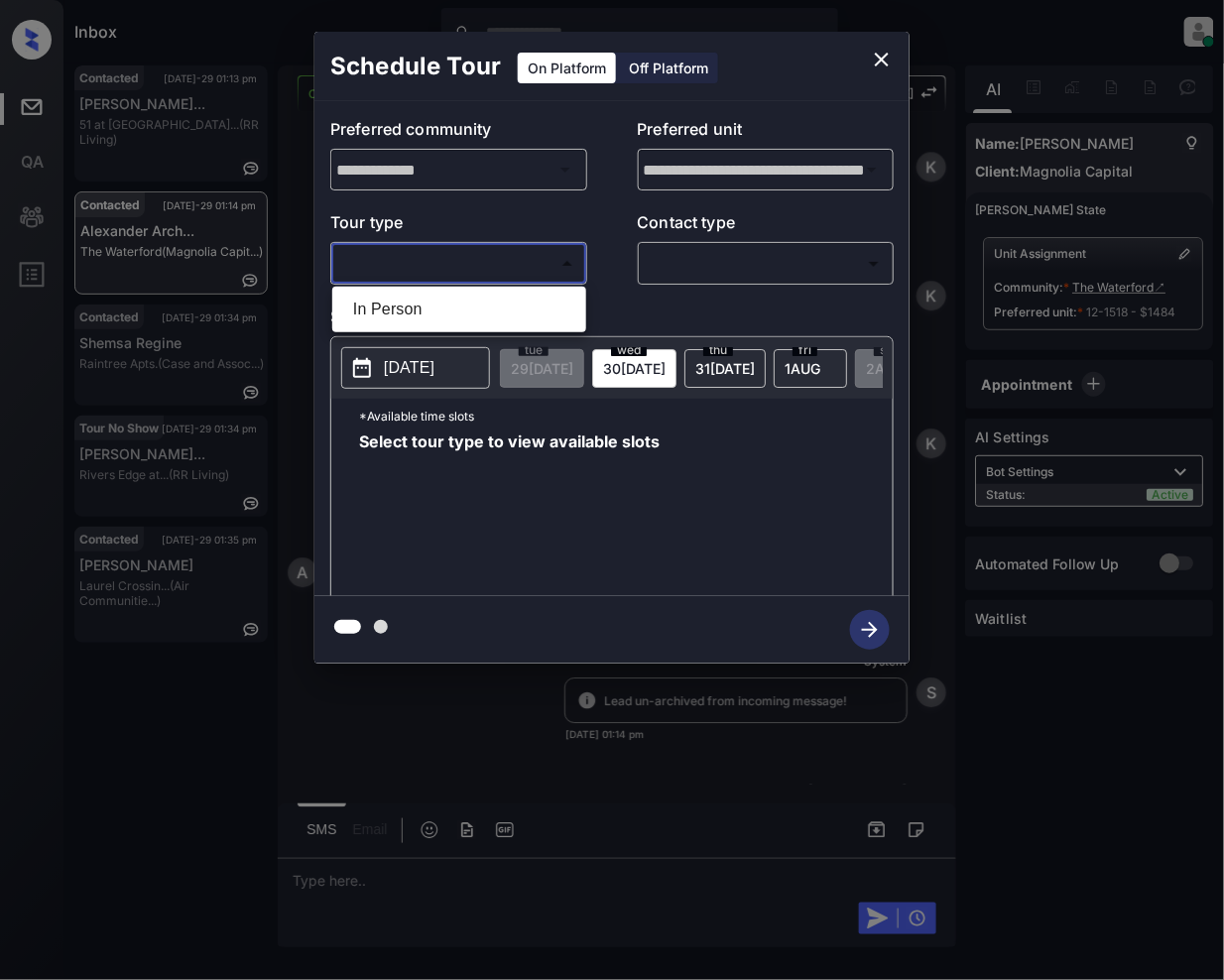 click on "In Person" at bounding box center (459, 309) 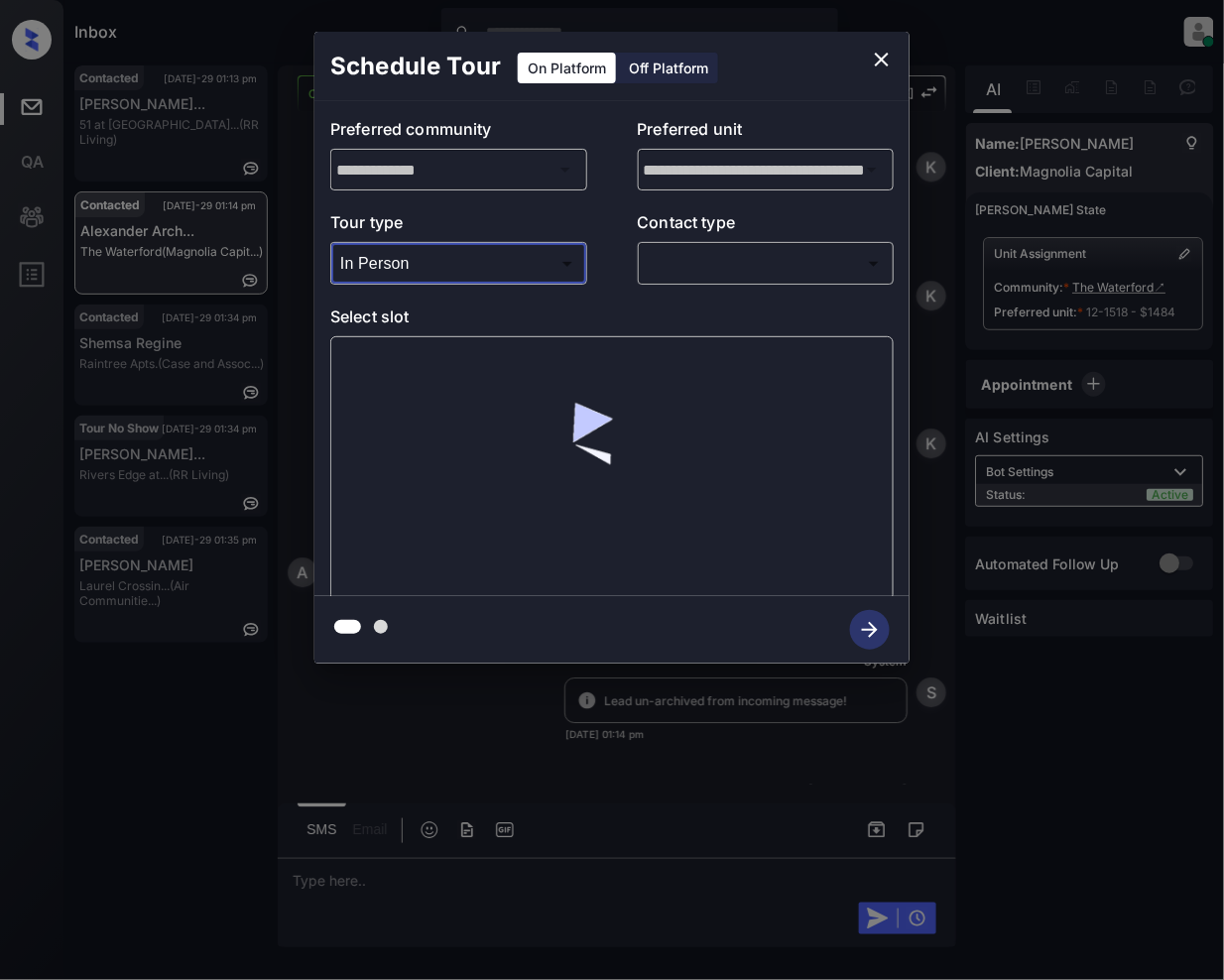 click on "Inbox Jeramie Castro Online Set yourself   offline Set yourself   on break Profile Switch to  light  mode Sign out Contacted Jul-29 01:13 pm   Rachelle Carte... 51 at Southave...  (RR Living) Contacted Jul-29 01:14 pm   Alexander Arch... The Waterford  (Magnolia Capit...) Contacted Jul-29 01:34 pm   Shemsa Regine Raintree Apts.  (Case and Assoc...) Tour No Show Jul-29 01:34 pm   Whitney Moultr... Rivers Edge at...  (RR Living) Contacted Jul-29 01:35 pm   Alice Makasini Laurel Crossin...  (Air Communitie...) Contacted Lost Lead Sentiment: Angry Upon sliding the acknowledgement:  Lead will move to lost stage. * ​ SMS and call option will be set to opt out. AFM will be turned off for the lead. Kelsey New Message Zuma Lead transferred to leasing agent: kelsey Jul 26, 2025 03:26 pm  Sync'd w  knock Z New Message Agent Lead created via webhook in Inbound stage. Jul 26, 2025 03:26 pm A New Message Agent AFM Request sent to Kelsey. Jul 26, 2025 03:26 pm A New Message Agent Notes Note: Jul 26, 2025 03:26 pm A Kelsey" at bounding box center [612, 490] 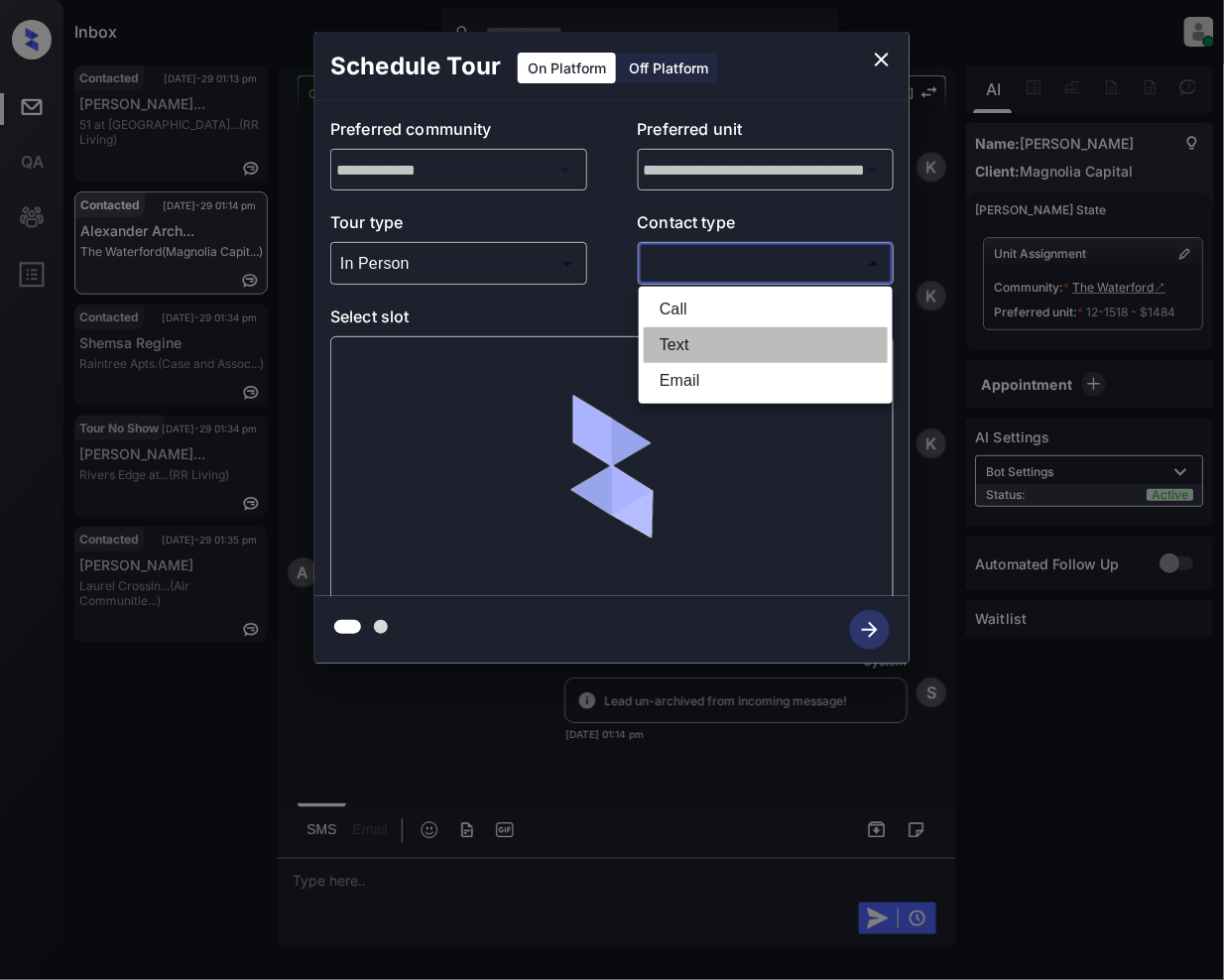 click on "Text" at bounding box center [766, 345] 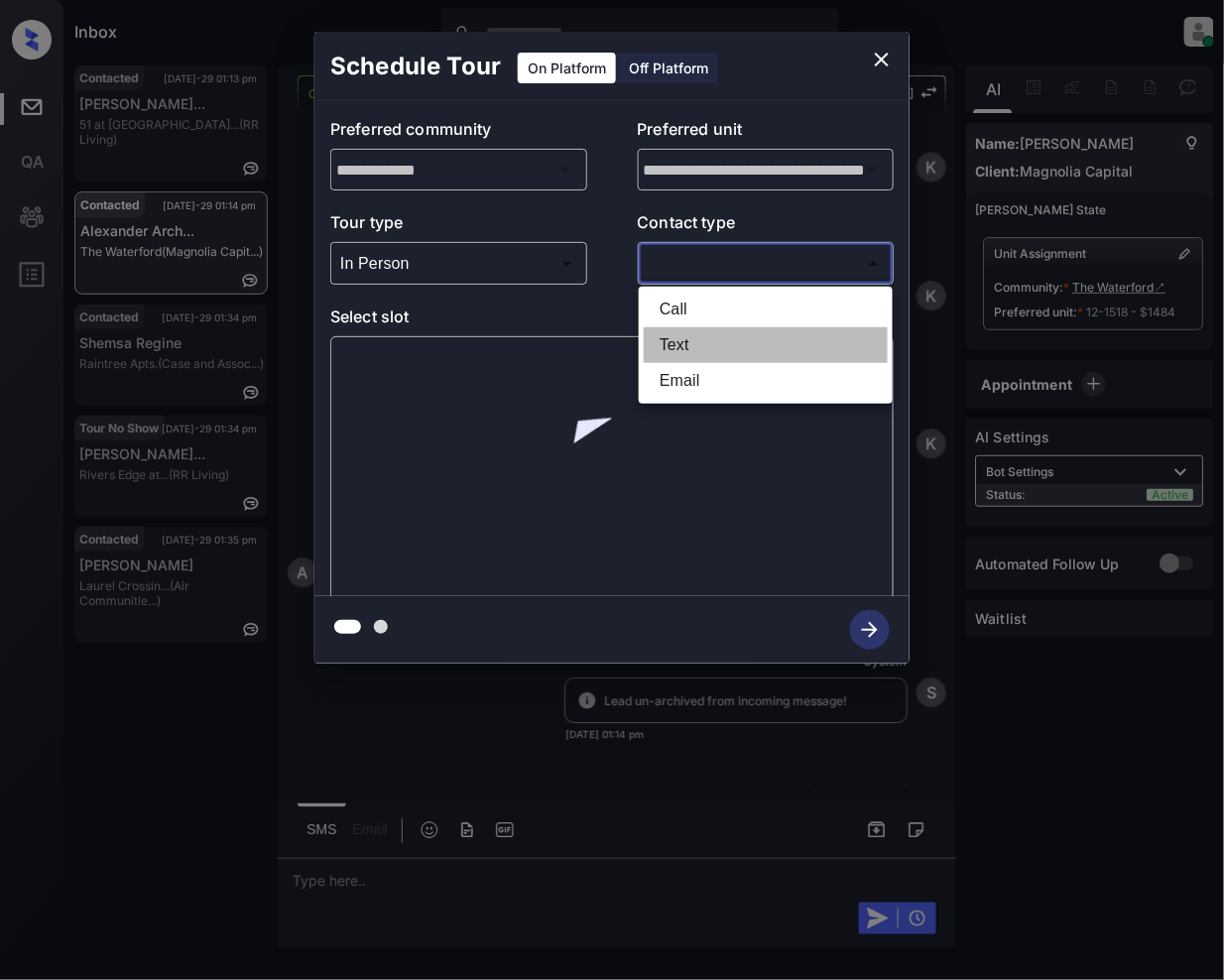 type on "****" 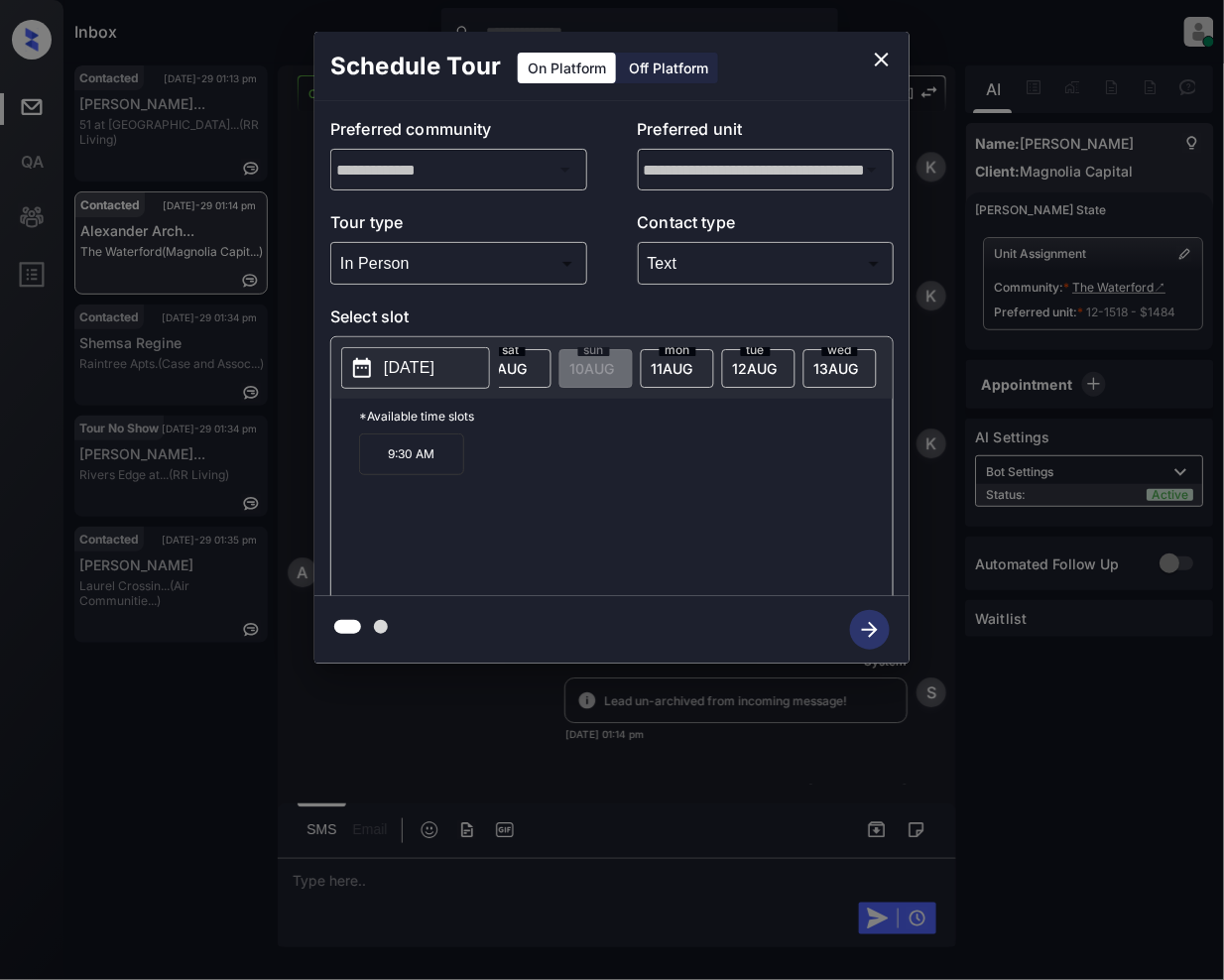scroll, scrollTop: 0, scrollLeft: 948, axis: horizontal 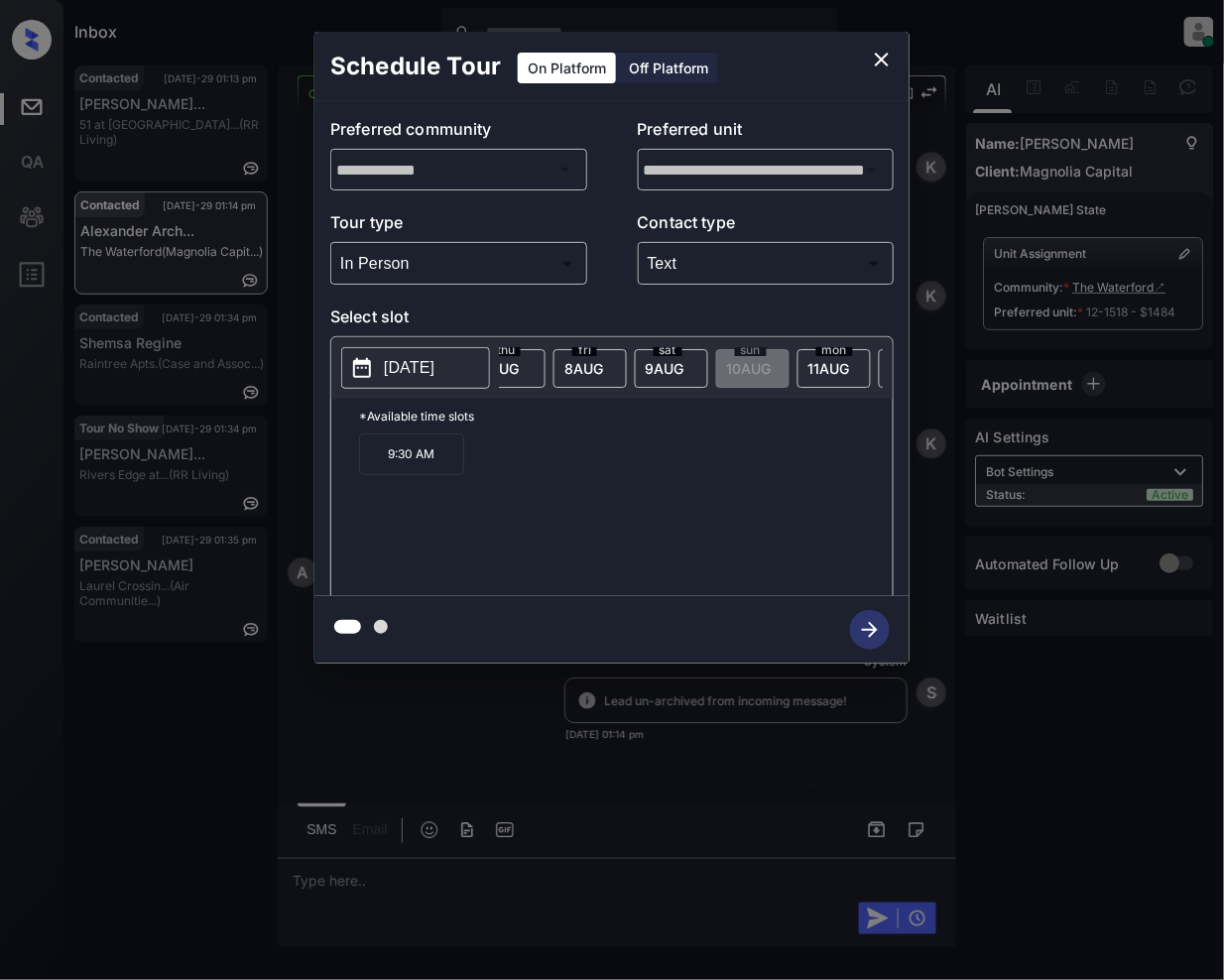 click on "8 AUG" at bounding box center (-248, 368) 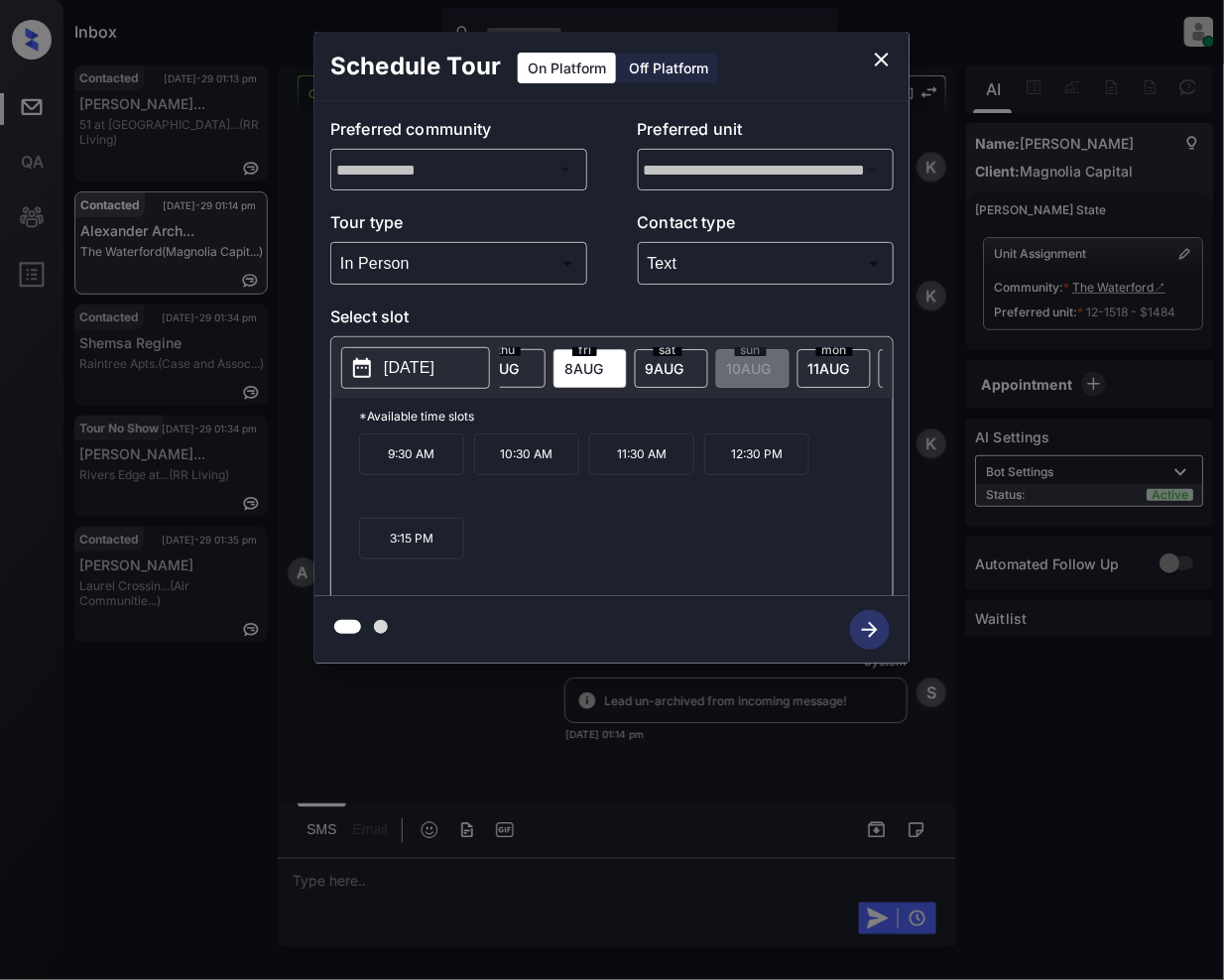click on "3:15 PM" at bounding box center (412, 539) 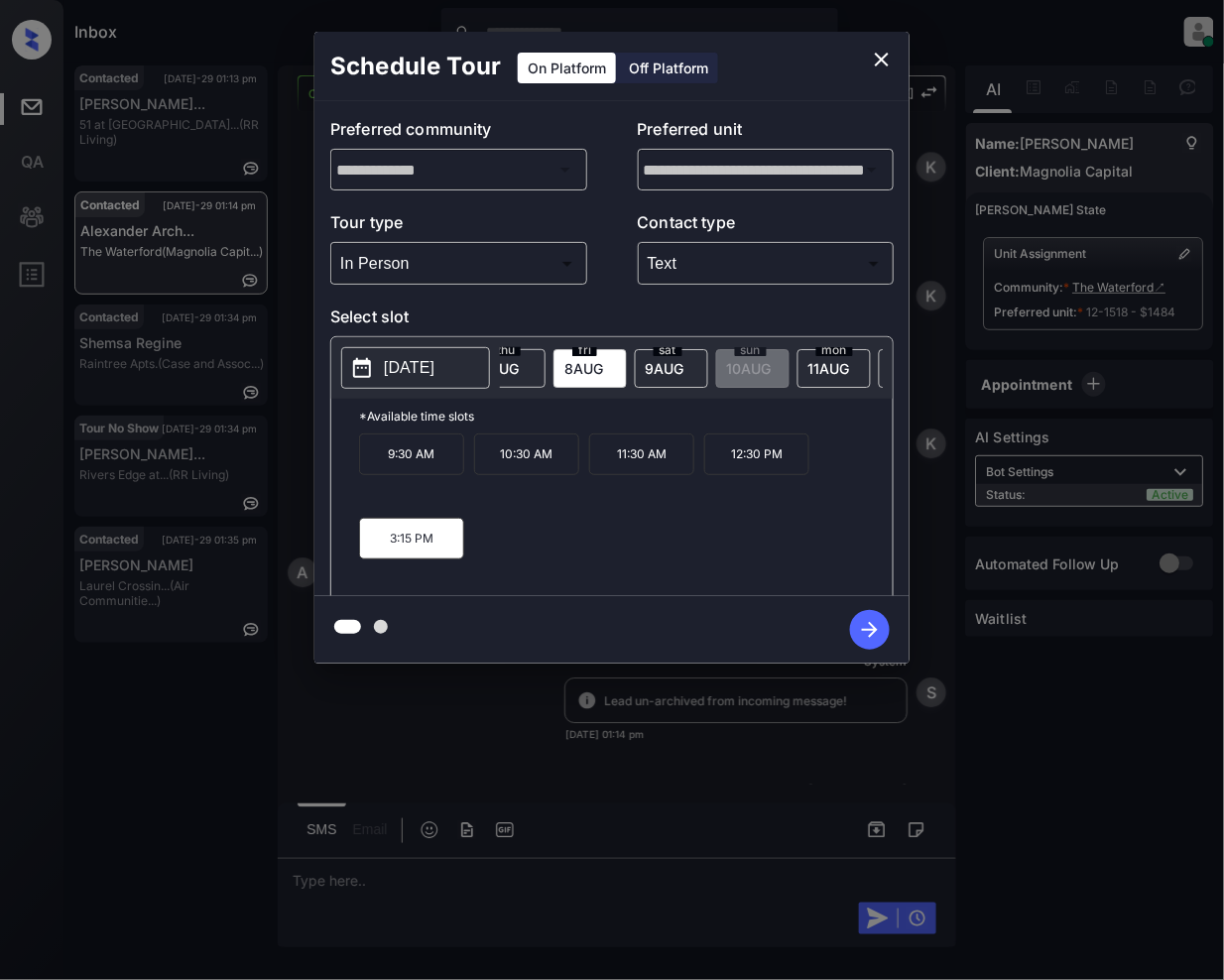 click 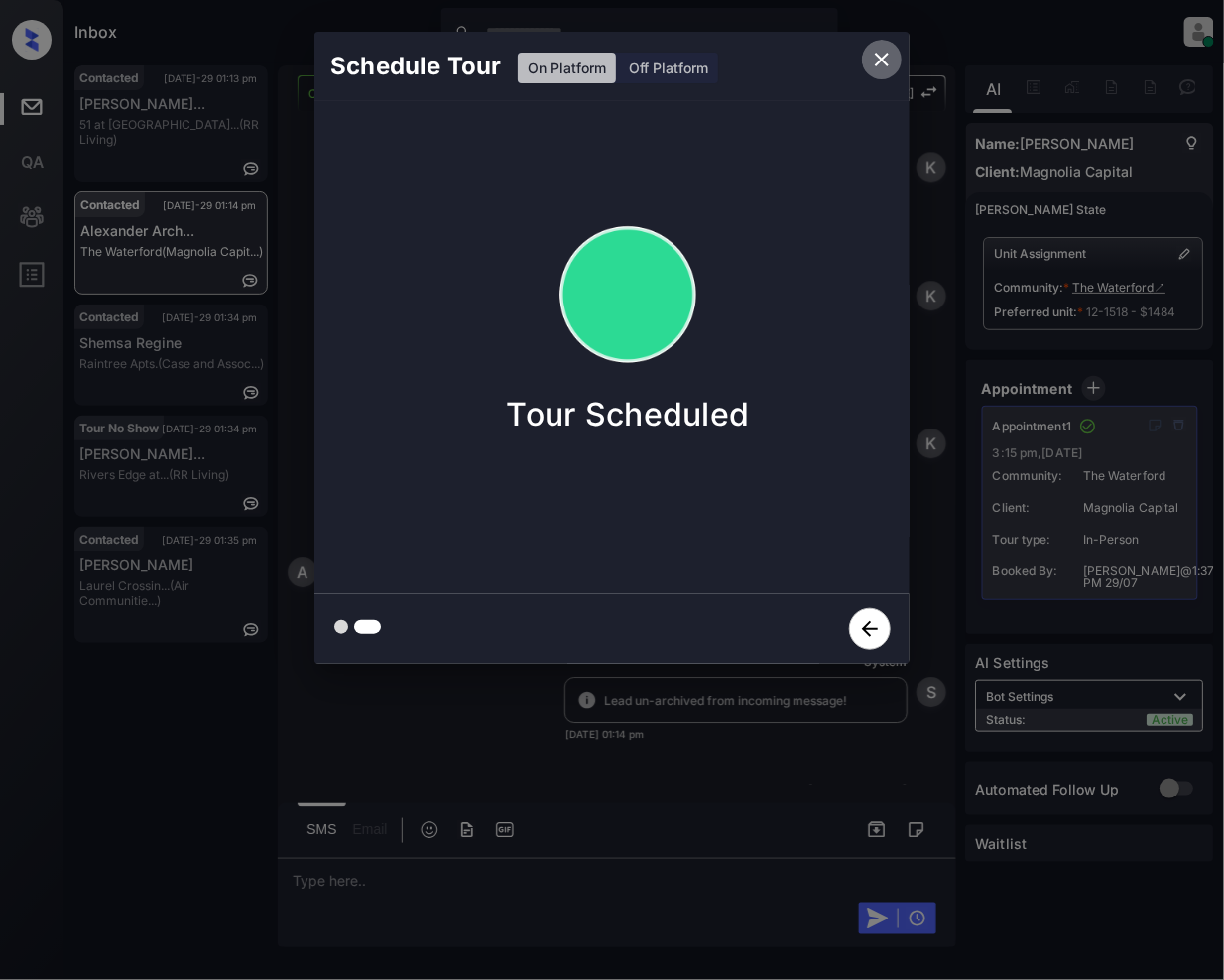 click 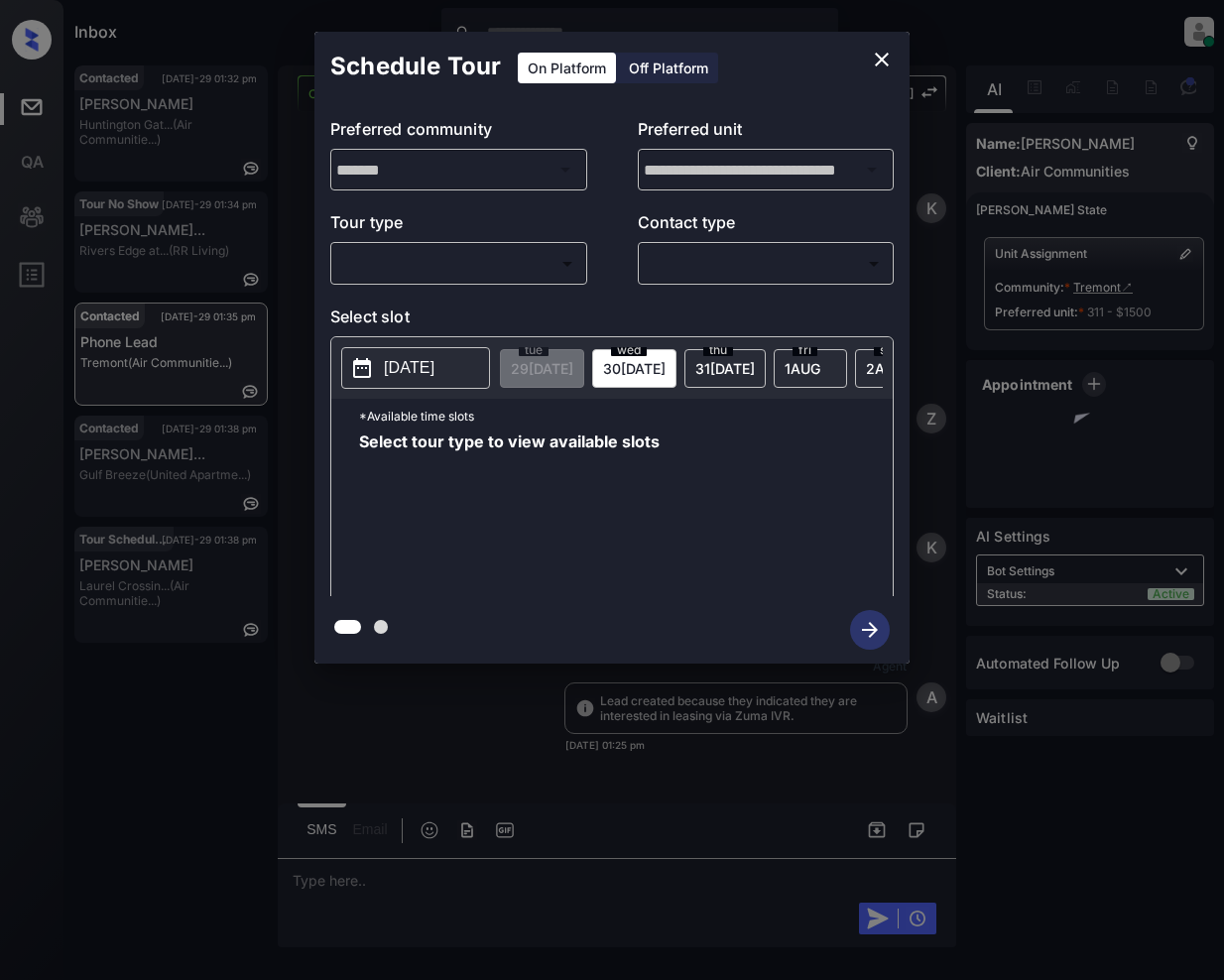 scroll, scrollTop: 0, scrollLeft: 0, axis: both 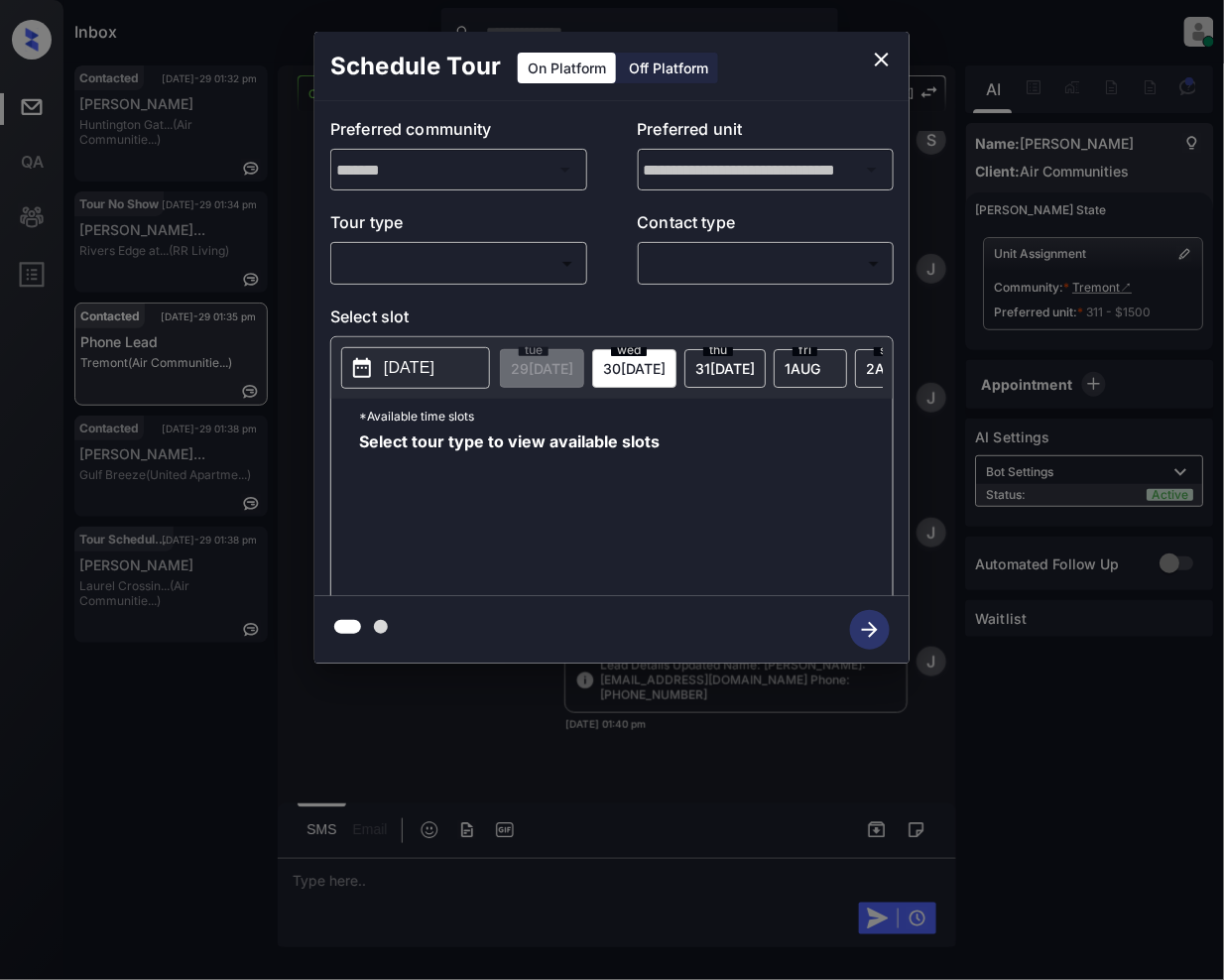 click on "Inbox [PERSON_NAME] Online Set yourself   offline Set yourself   on break Profile Switch to  light  mode Sign out Contacted [DATE]-29 01:32 pm   [PERSON_NAME] Huntington Gat...  (Air Communitie...) Tour No Show [DATE]-29 01:34 pm   [PERSON_NAME]... [PERSON_NAME] Edge at...  (RR Living) Contacted [DATE]-29 01:35 pm   Phone Lead Tremont  (Air Communitie...) Contacted [DATE]-29 01:38 pm   [PERSON_NAME]... Gulf Breeze  (United Apartme...) Tour Scheduled [DATE]-29 01:38 pm   [PERSON_NAME] [PERSON_NAME]...  (Air Communitie...) Contacted Lost Lead Sentiment: Angry Upon sliding the acknowledgement:  Lead will move to lost stage. * ​ SMS and call option will be set to opt out. AFM will be turned off for the lead. Kelsey New Message Kelsey Notes Note: <a href="[URL][DOMAIN_NAME]">[URL][DOMAIN_NAME]</a> - Paste this link into your browser to view [PERSON_NAME] conversation with the prospect [DATE] 01:25 pm  Sync'd w  entrata K New Message Zuma Z [PERSON_NAME]" at bounding box center [612, 490] 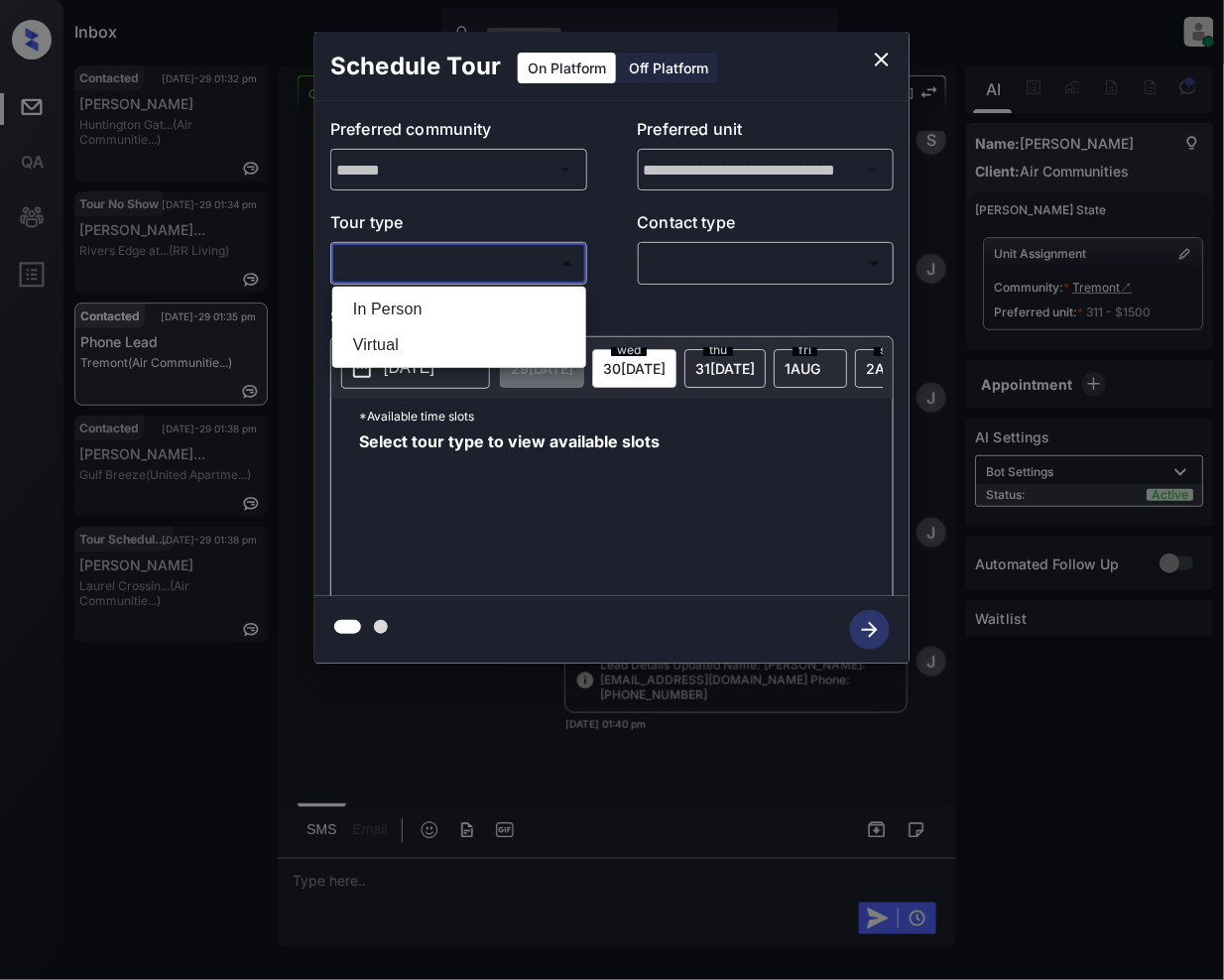 click on "In Person" at bounding box center (459, 309) 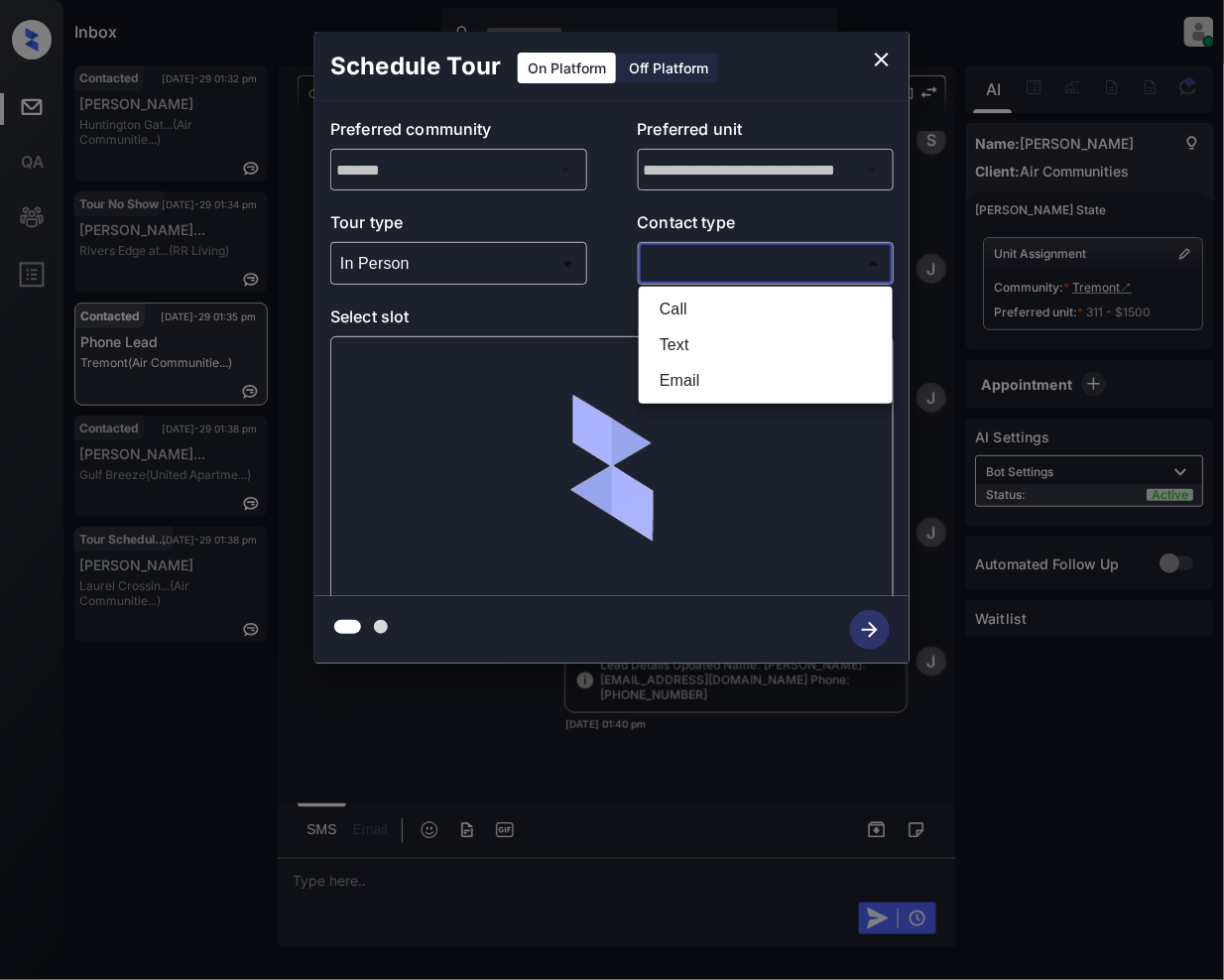 click on "Inbox Jeramie Castro Online Set yourself   offline Set yourself   on break Profile Switch to  light  mode Sign out Contacted Jul-29 01:32 pm   Naomi Knopes Huntington Gat...  (Air Communitie...) Tour No Show Jul-29 01:34 pm   Whitney Moultr... Rivers Edge at...  (RR Living) Contacted Jul-29 01:35 pm   Phone Lead Tremont  (Air Communitie...) Contacted Jul-29 01:38 pm   Vanessa Barrer... Gulf Breeze  (United Apartme...) Tour Scheduled Jul-29 01:38 pm   Alice Makasini Laurel Crossin...  (Air Communitie...) Contacted Lost Lead Sentiment: Angry Upon sliding the acknowledgement:  Lead will move to lost stage. * ​ SMS and call option will be set to opt out. AFM will be turned off for the lead. Kelsey New Message Kelsey Notes Note: <a href="https://conversation.getzuma.com/68892e2411801f9429f338de">https://conversation.getzuma.com/68892e2411801f9429f338de</a> - Paste this link into your browser to view Kelsey’s conversation with the prospect Jul 29, 2025 01:25 pm  Sync'd w  entrata K New Message Zuma Z Kelsey K A" at bounding box center (612, 490) 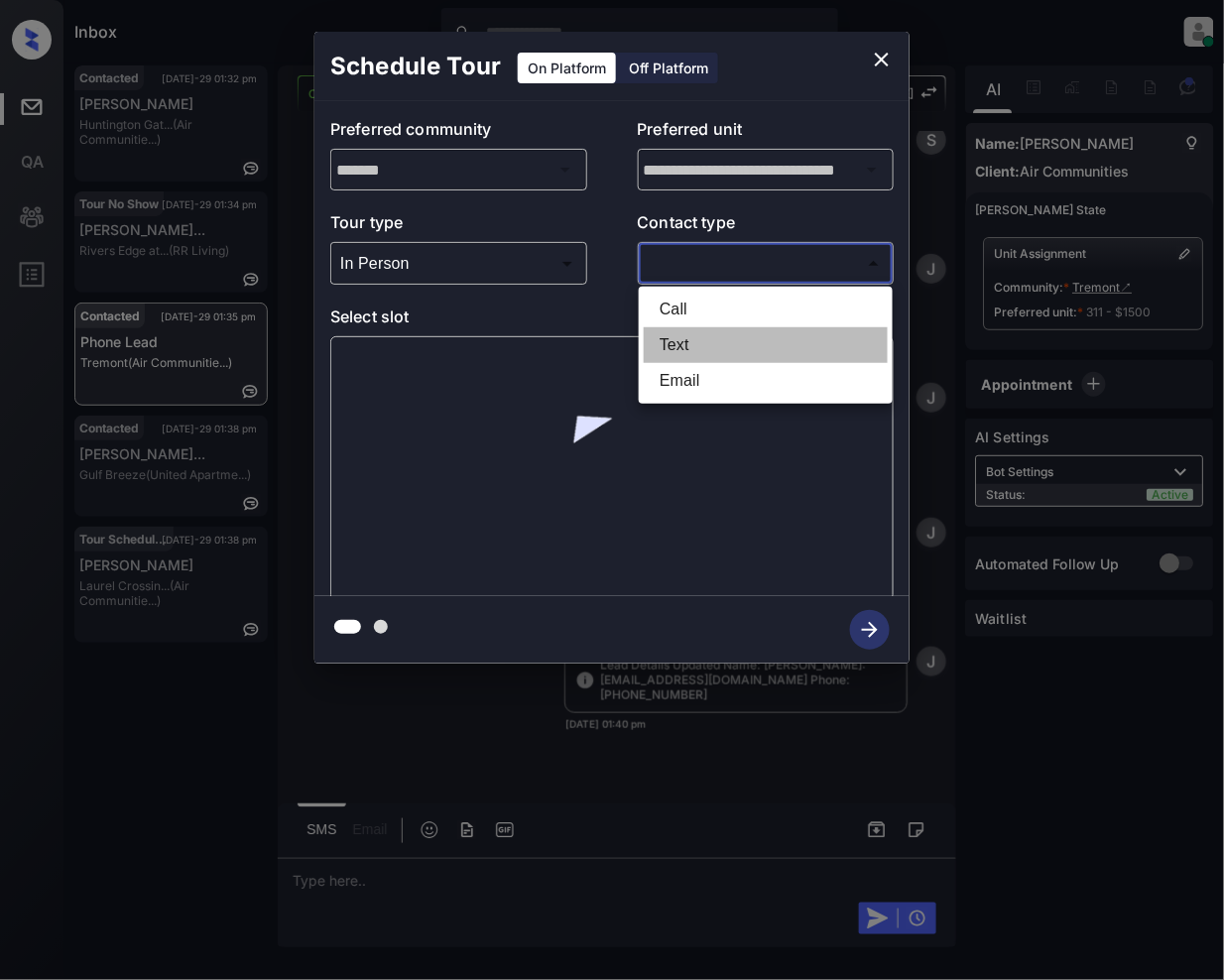 drag, startPoint x: 696, startPoint y: 335, endPoint x: 730, endPoint y: 406, distance: 78.72103 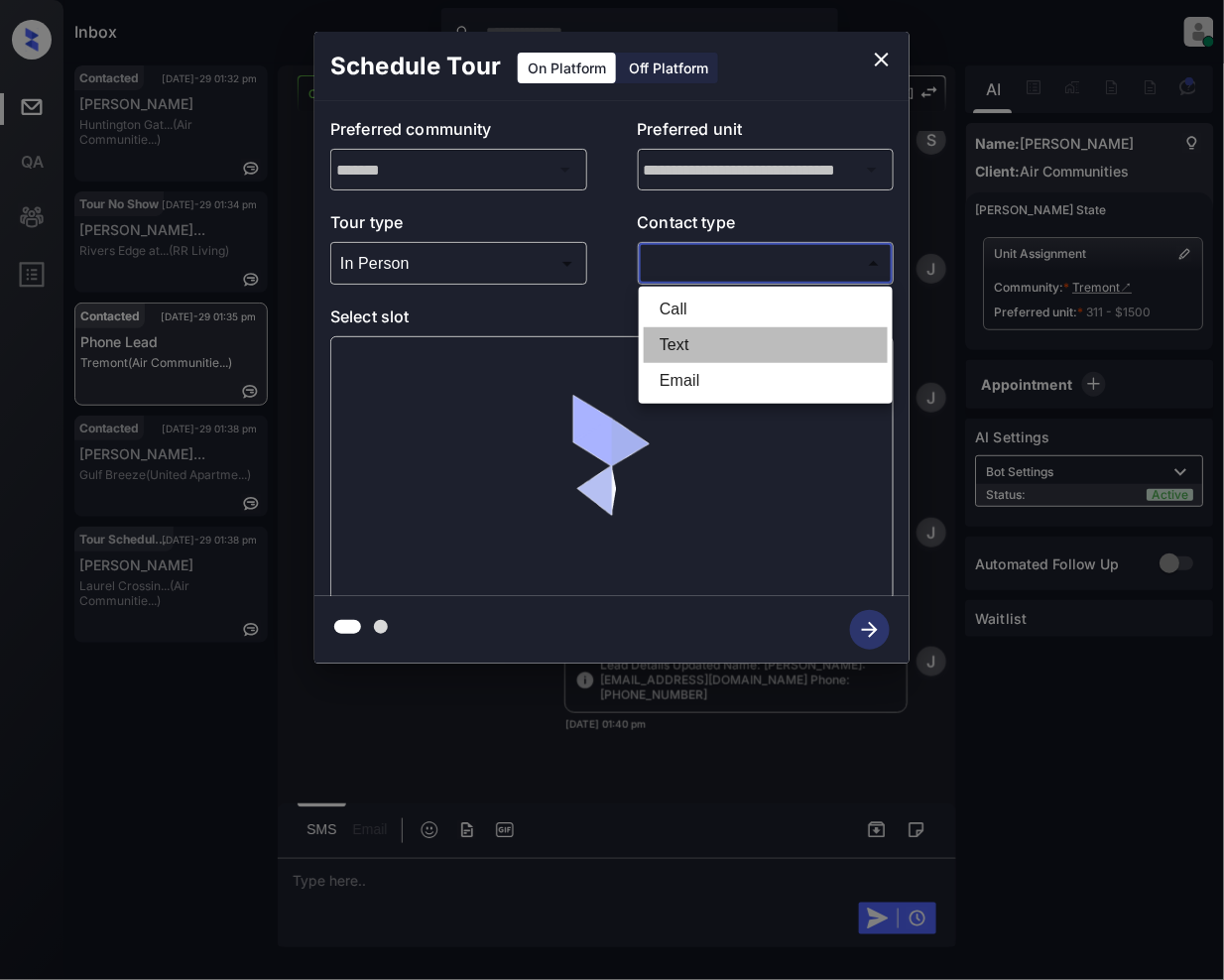 click on "Text" at bounding box center (766, 345) 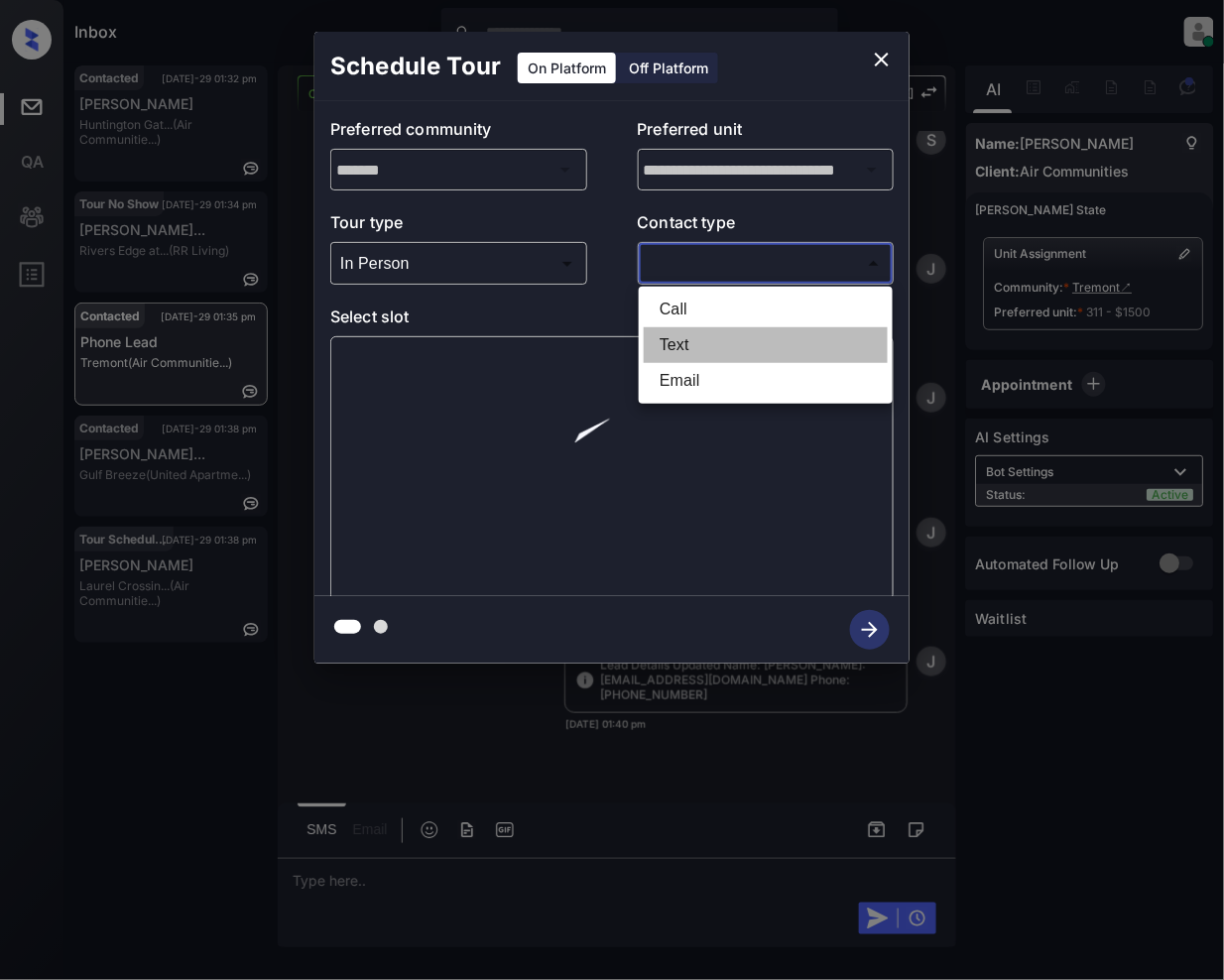 type on "****" 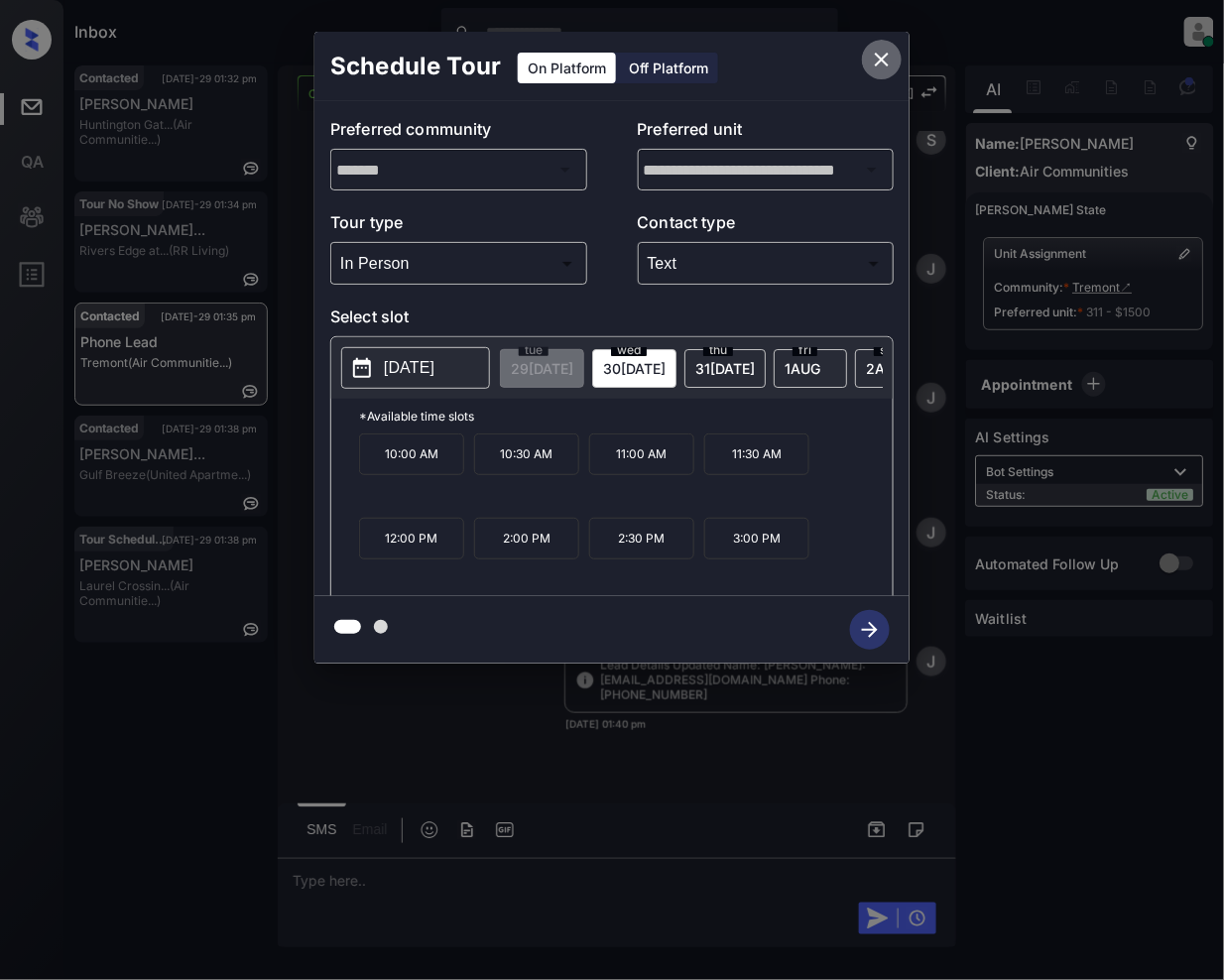 click 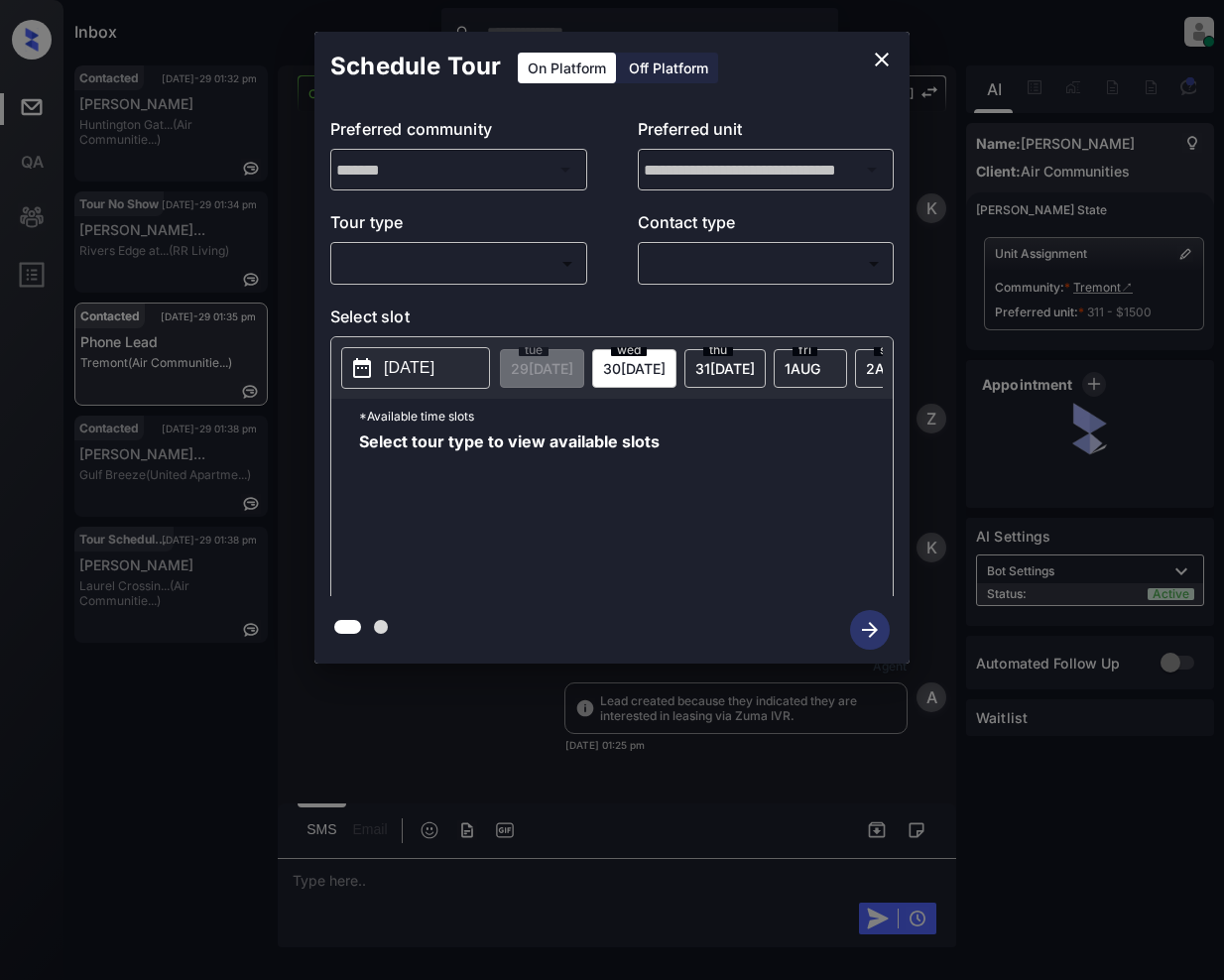 scroll, scrollTop: 0, scrollLeft: 0, axis: both 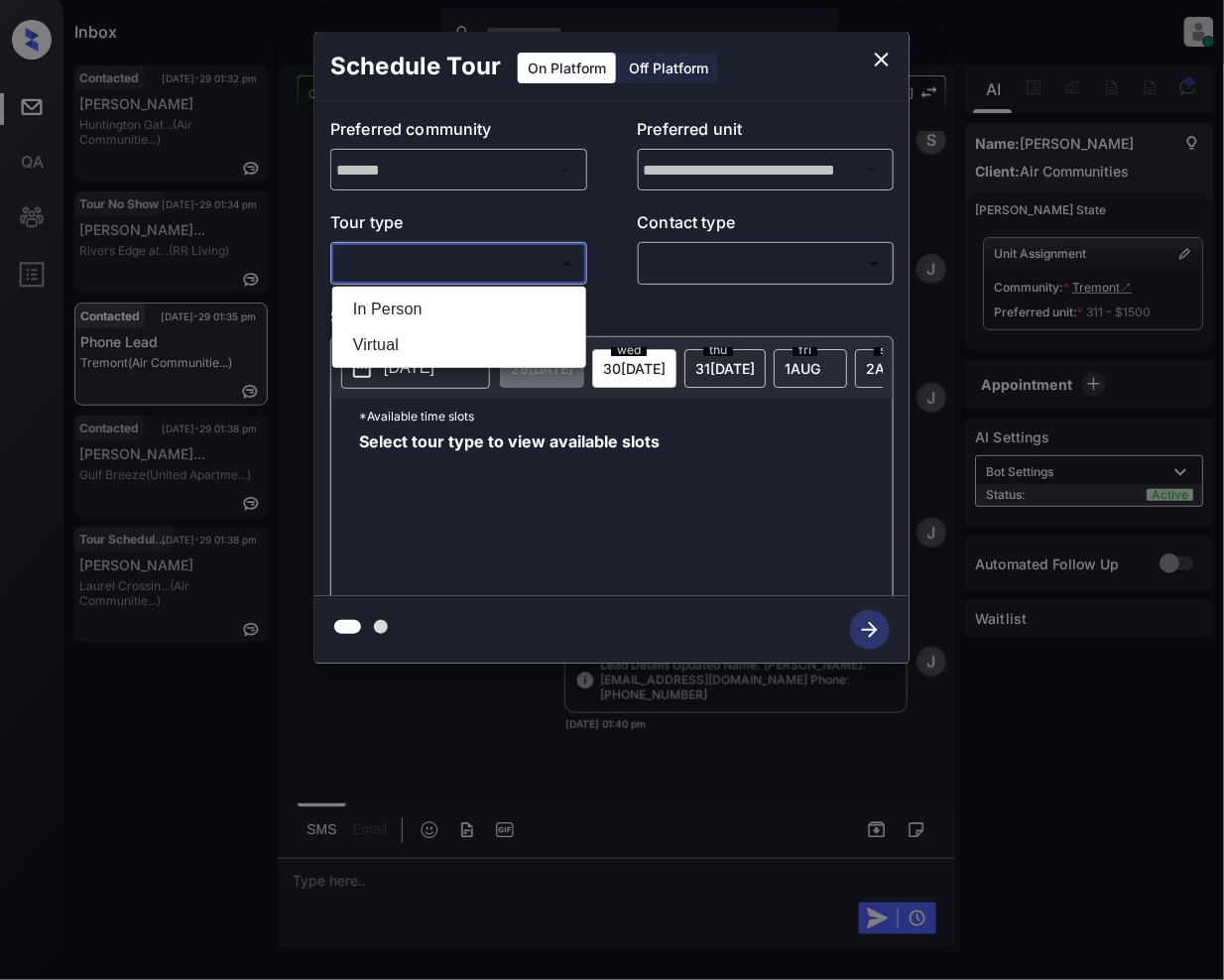 click on "Inbox Jeramie Castro Online Set yourself   offline Set yourself   on break Profile Switch to  light  mode Sign out Contacted Jul-29 01:32 pm   Naomi Knopes Huntington Gat...  (Air Communitie...) Tour No Show Jul-29 01:34 pm   Whitney Moultr... Rivers Edge at...  (RR Living) Contacted Jul-29 01:35 pm   Phone Lead Tremont  (Air Communitie...) Contacted Jul-29 01:38 pm   Vanessa Barrer... Gulf Breeze  (United Apartme...) Tour Scheduled Jul-29 01:38 pm   Alice Makasini Laurel Crossin...  (Air Communitie...) Contacted Lost Lead Sentiment: Angry Upon sliding the acknowledgement:  Lead will move to lost stage. * ​ SMS and call option will be set to opt out. AFM will be turned off for the lead. Kelsey New Message Kelsey Notes Note: <a href="https://conversation.getzuma.com/68892e2411801f9429f338de">https://conversation.getzuma.com/68892e2411801f9429f338de</a> - Paste this link into your browser to view Kelsey’s conversation with the prospect Jul 29, 2025 01:25 pm  Sync'd w  entrata K New Message Zuma Z Kelsey K A" at bounding box center (612, 490) 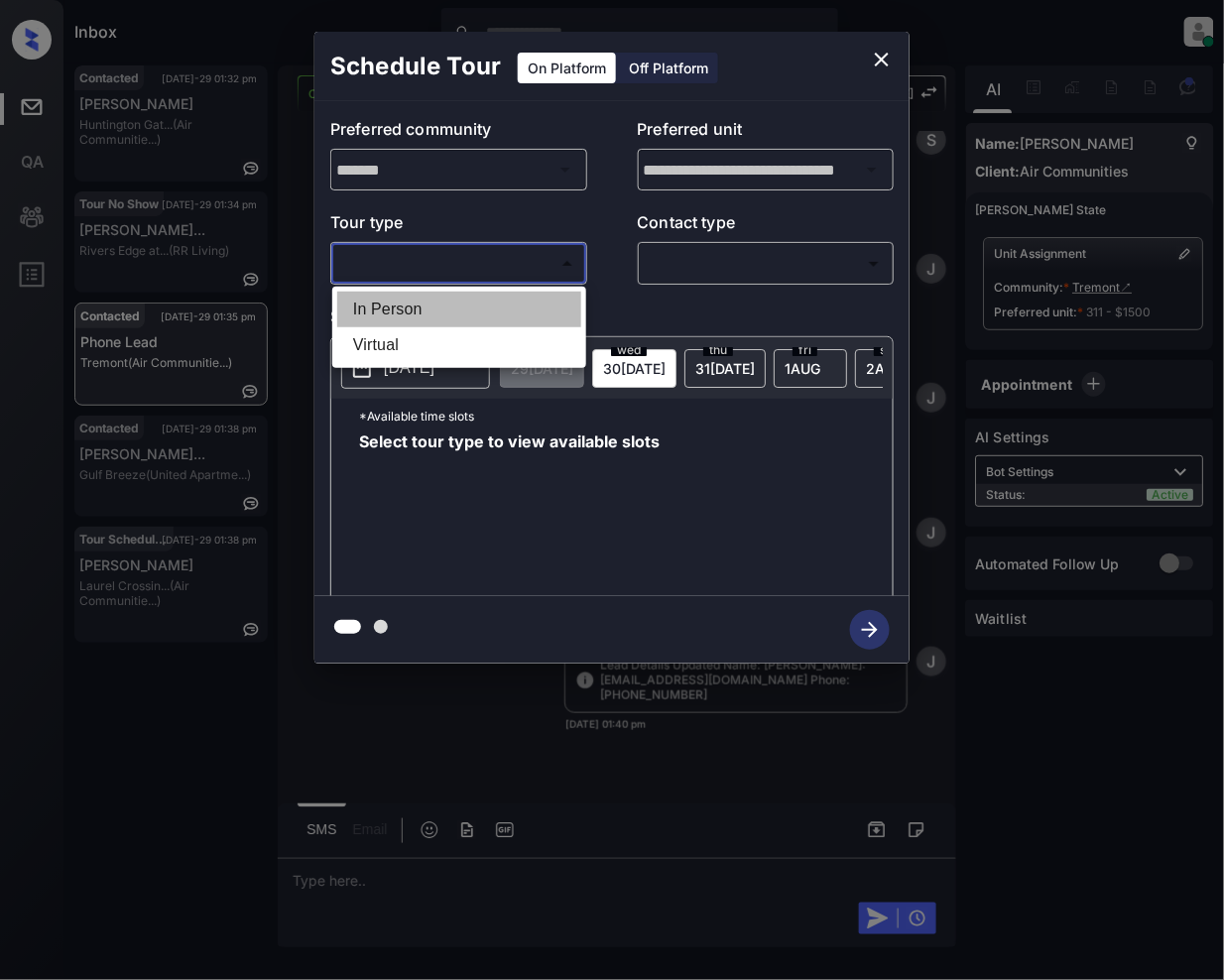 click on "In Person" at bounding box center (459, 309) 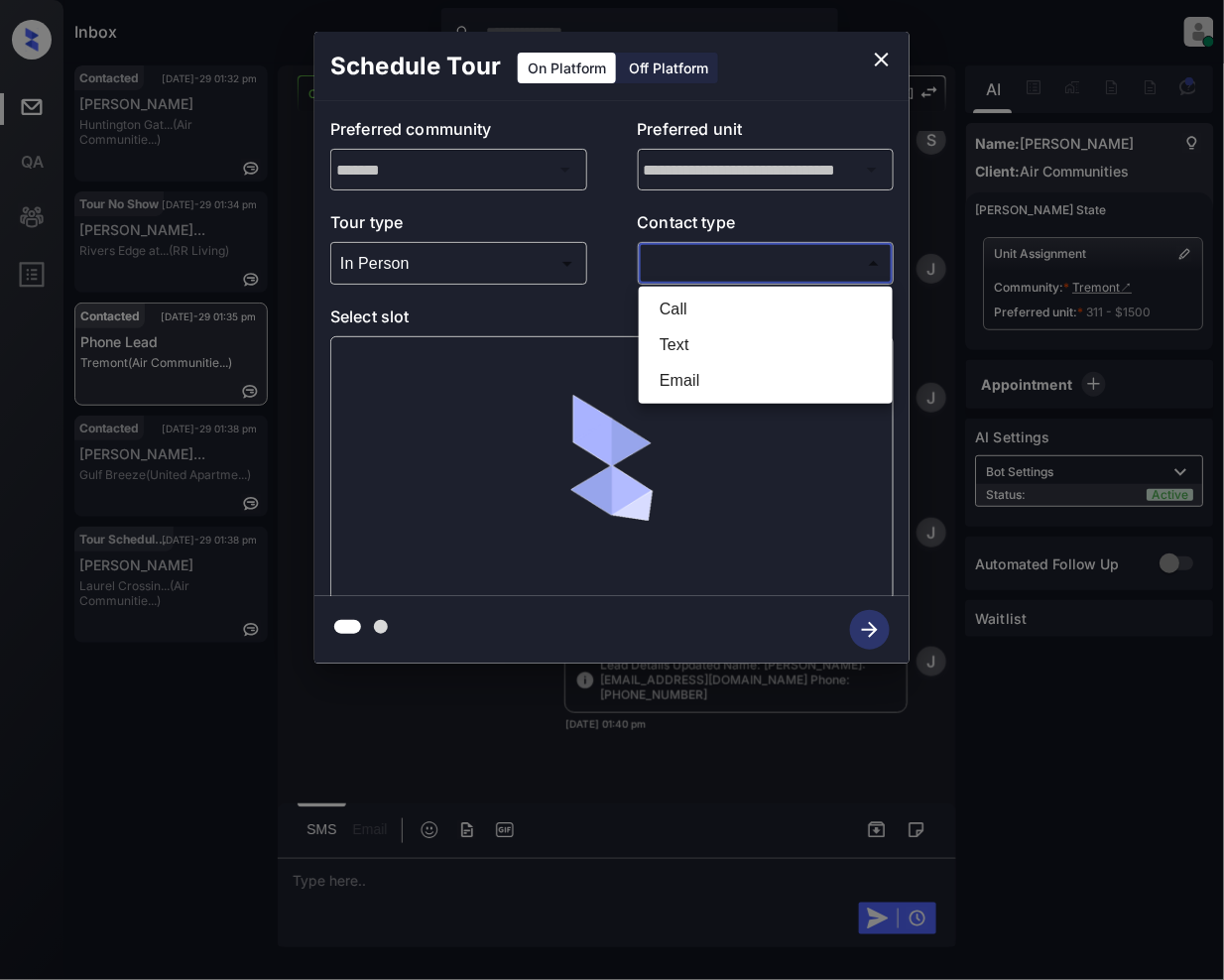 click on "Inbox Jeramie Castro Online Set yourself   offline Set yourself   on break Profile Switch to  light  mode Sign out Contacted Jul-29 01:32 pm   Naomi Knopes Huntington Gat...  (Air Communitie...) Tour No Show Jul-29 01:34 pm   Whitney Moultr... Rivers Edge at...  (RR Living) Contacted Jul-29 01:35 pm   Phone Lead Tremont  (Air Communitie...) Contacted Jul-29 01:38 pm   Vanessa Barrer... Gulf Breeze  (United Apartme...) Tour Scheduled Jul-29 01:38 pm   Alice Makasini Laurel Crossin...  (Air Communitie...) Contacted Lost Lead Sentiment: Angry Upon sliding the acknowledgement:  Lead will move to lost stage. * ​ SMS and call option will be set to opt out. AFM will be turned off for the lead. Kelsey New Message Kelsey Notes Note: <a href="https://conversation.getzuma.com/68892e2411801f9429f338de">https://conversation.getzuma.com/68892e2411801f9429f338de</a> - Paste this link into your browser to view Kelsey’s conversation with the prospect Jul 29, 2025 01:25 pm  Sync'd w  entrata K New Message Zuma Z Kelsey K A" at bounding box center [612, 490] 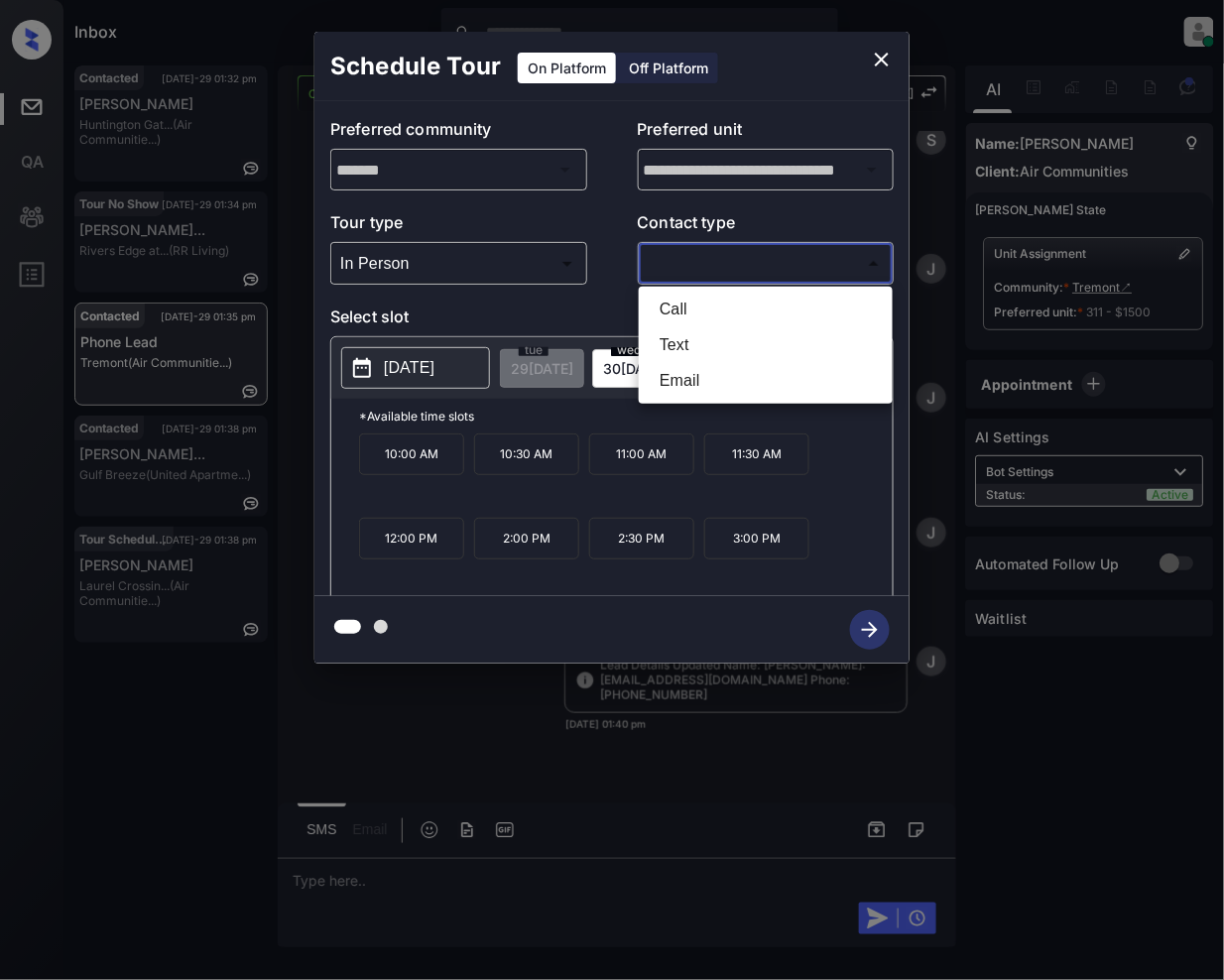 click on "Text" at bounding box center (766, 345) 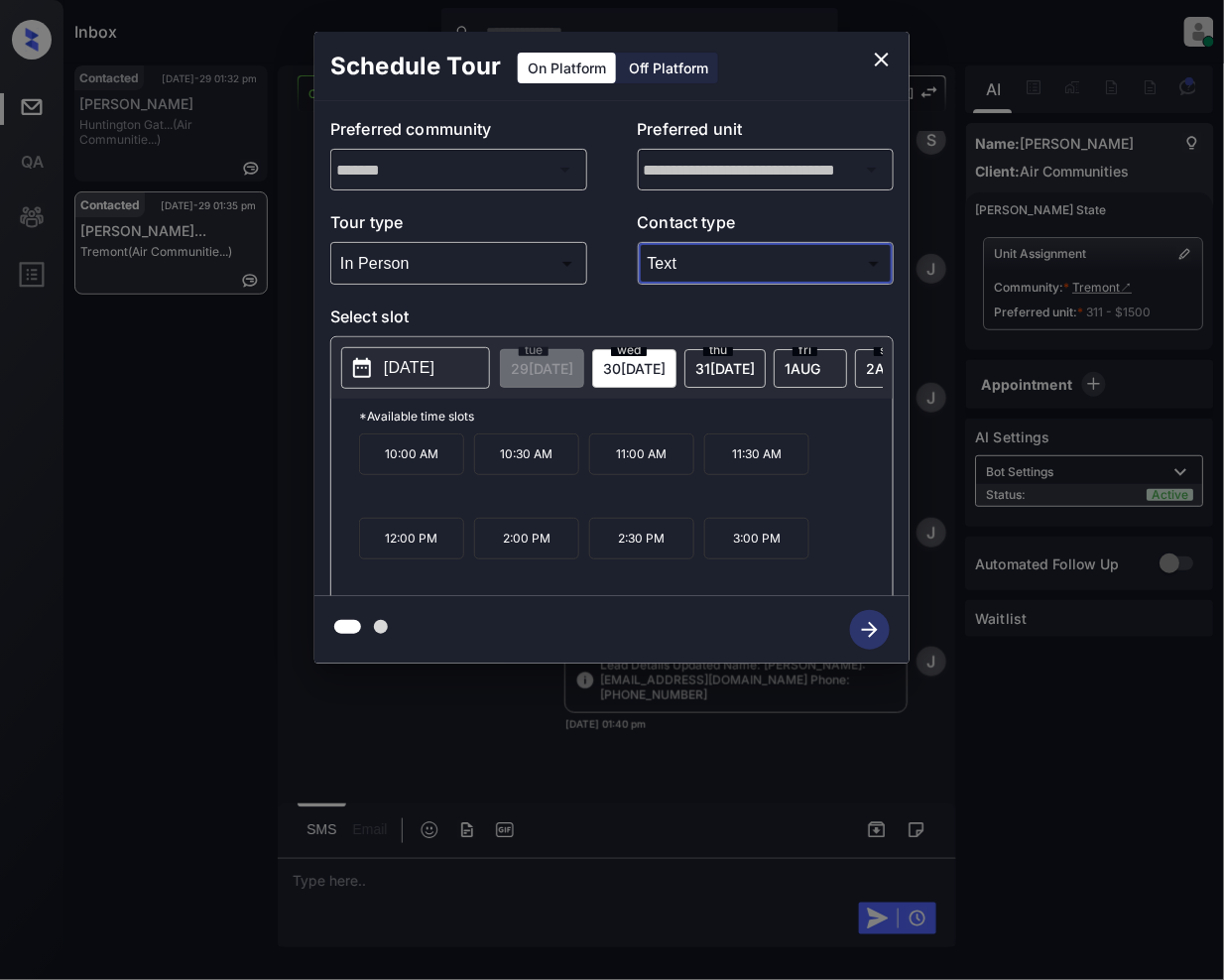 click on "10:00 AM" at bounding box center [412, 454] 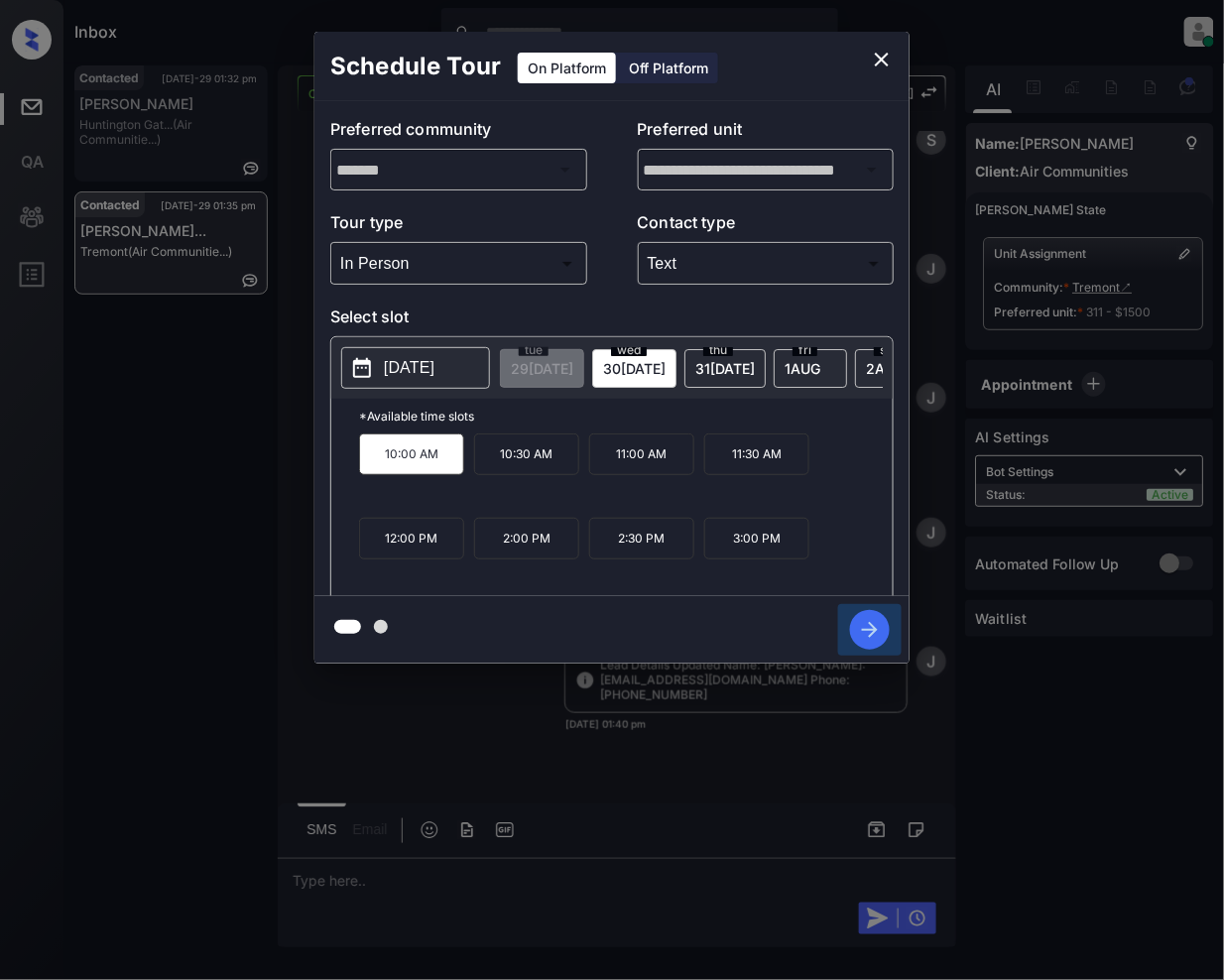 click 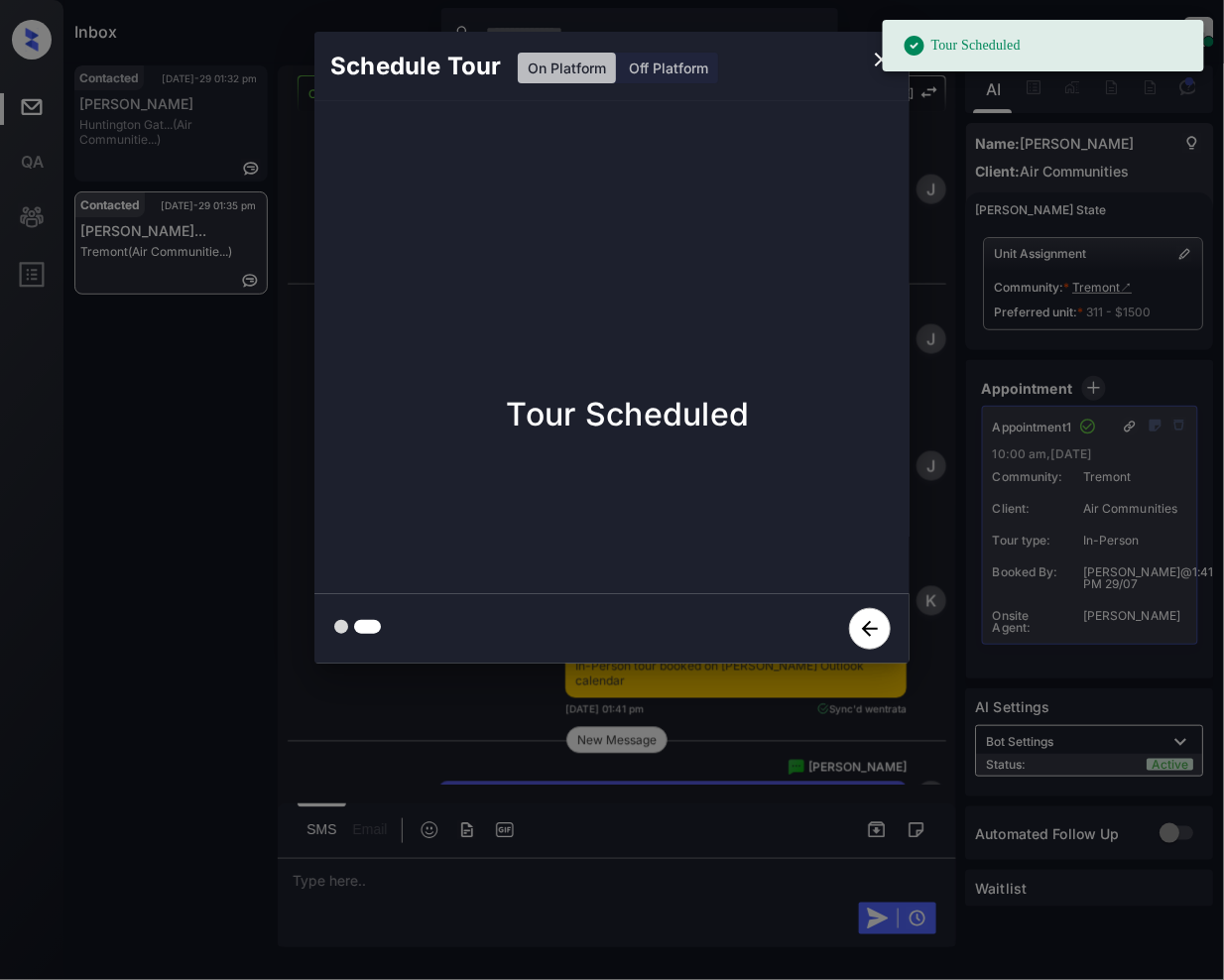 scroll, scrollTop: 6980, scrollLeft: 0, axis: vertical 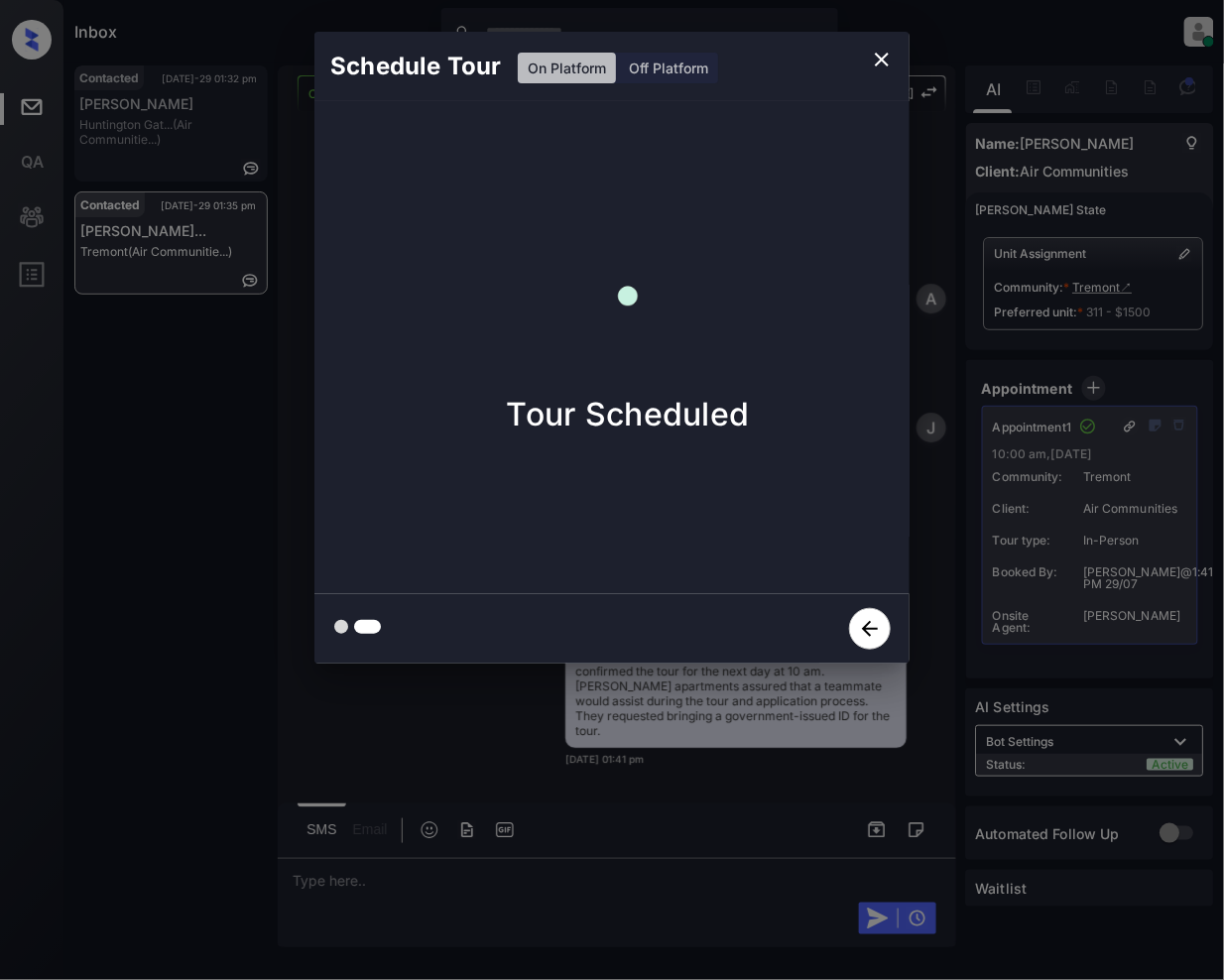 click 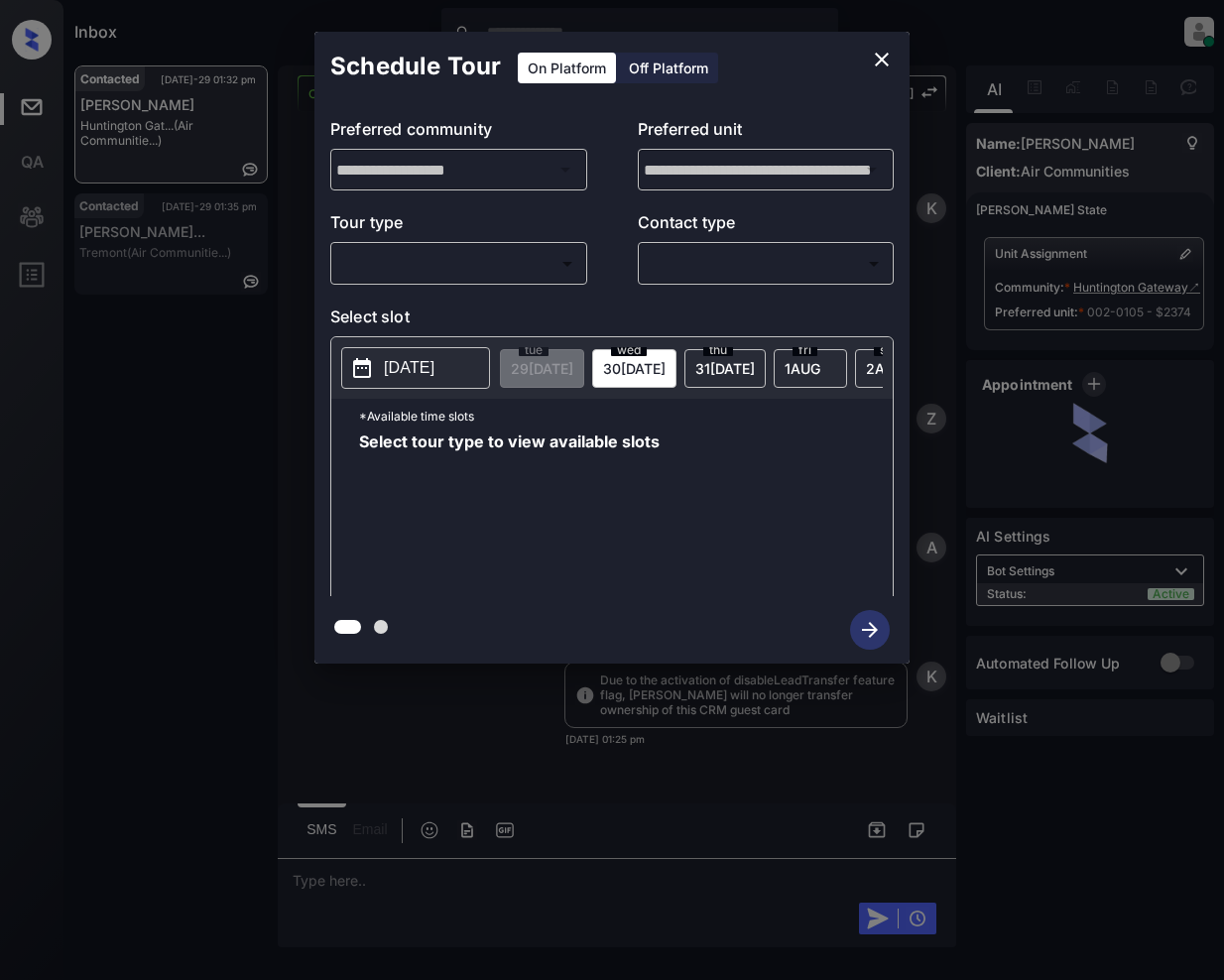 scroll, scrollTop: 0, scrollLeft: 0, axis: both 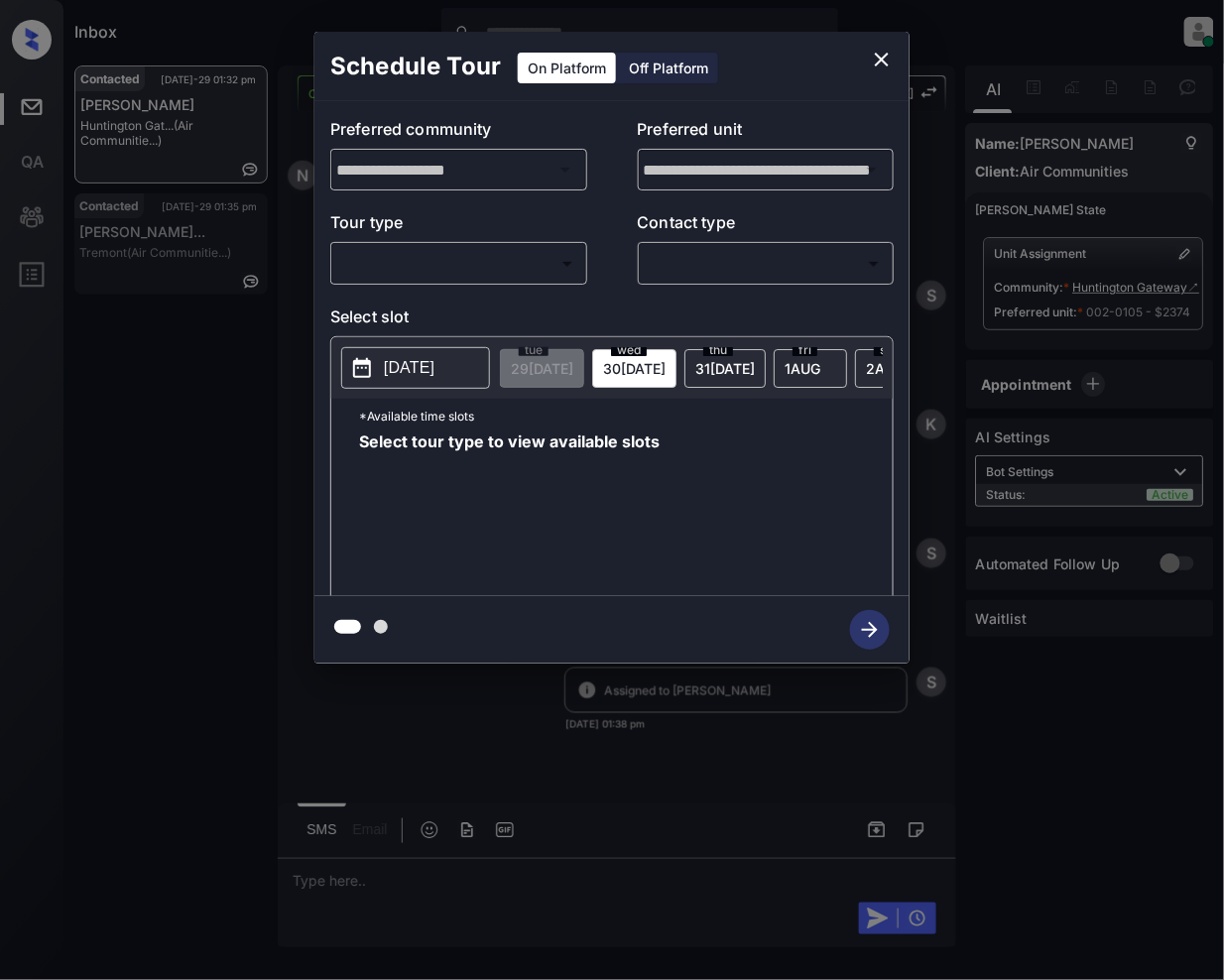click on "Inbox [PERSON_NAME] Online Set yourself   offline Set yourself   on break Profile Switch to  light  mode Sign out Contacted [DATE]-29 01:32 pm   [PERSON_NAME] Huntington Gat...  (Air Communitie...) Contacted [DATE]-29 01:35 pm   [PERSON_NAME]... Tremont  (Air Communitie...) Contacted Lost Lead Sentiment: Angry Upon sliding the acknowledgement:  Lead will move to lost stage. * ​ SMS and call option will be set to opt out. AFM will be turned off for the lead. Kelsey New Message [PERSON_NAME] Notes Note: <a href="[URL][DOMAIN_NAME]">[URL][DOMAIN_NAME]</a> - Paste this link into your browser to view [PERSON_NAME] conversation with the prospect [DATE] 01:25 pm  Sync'd w  entrata K New Message Zuma Lead transferred to leasing agent: [PERSON_NAME] [DATE] 01:25 pm Z New Message Agent Lead created via emailParser in Inbound stage. [DATE] 01:25 pm A New Message [PERSON_NAME] [DATE] 01:25 pm K New Message Agent AFM Request sent to [PERSON_NAME]. A Agent" at bounding box center (612, 490) 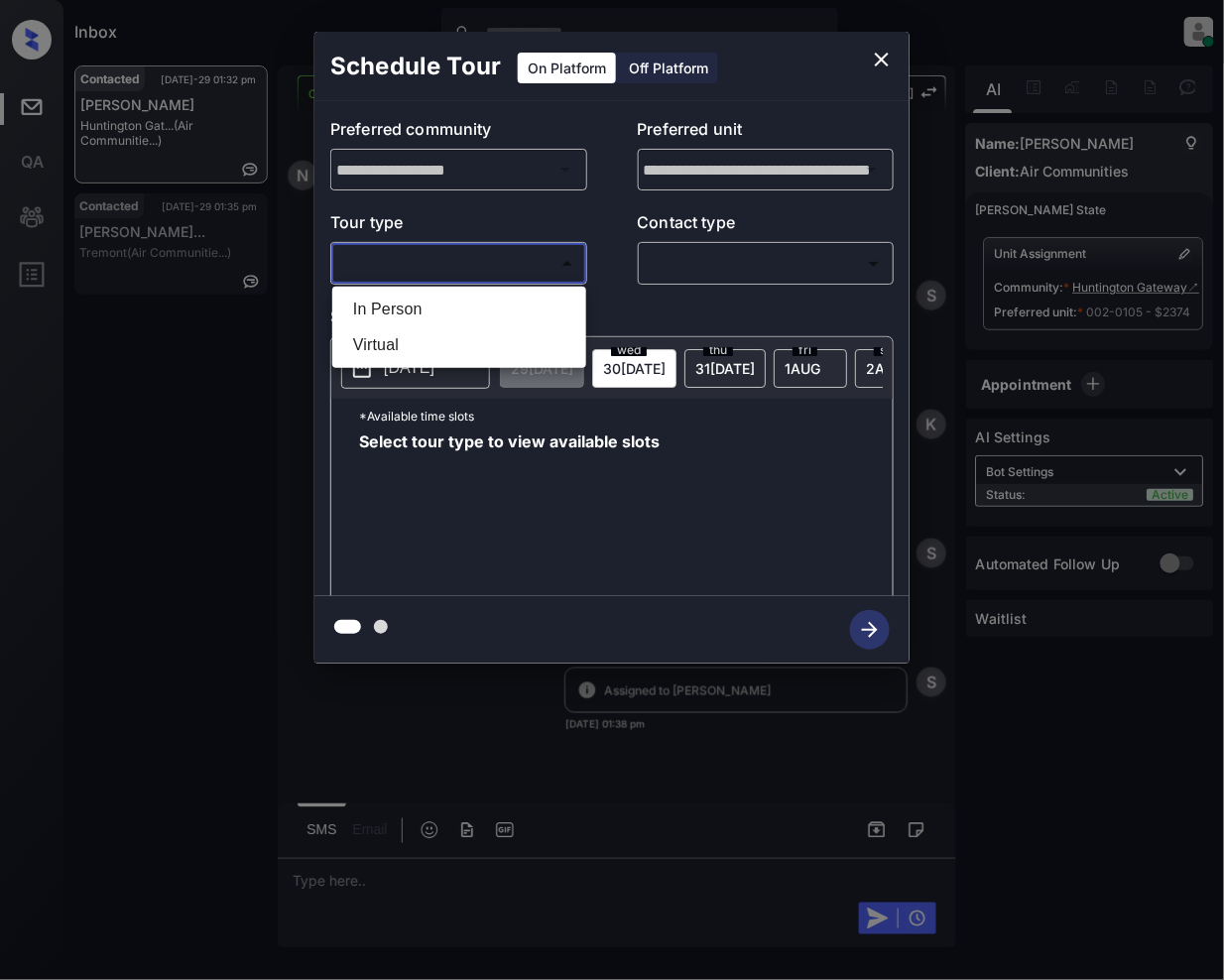 click on "In Person" at bounding box center (459, 309) 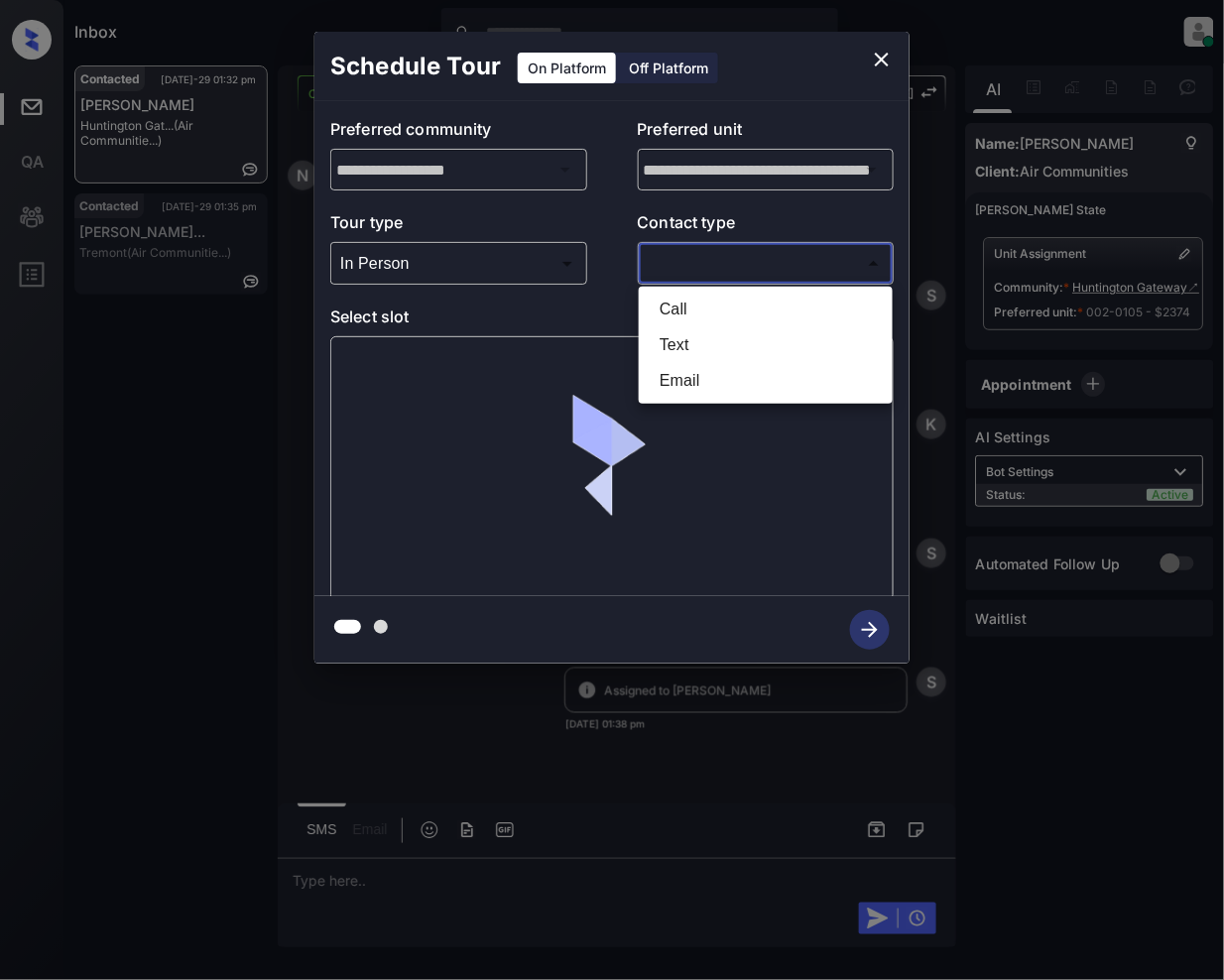 click on "Inbox Jeramie Castro Online Set yourself   offline Set yourself   on break Profile Switch to  light  mode Sign out Contacted Jul-29 01:32 pm   Naomi Knopes Huntington Gat...  (Air Communitie...) Contacted Jul-29 01:35 pm   Cameran Jacque... Tremont  (Air Communitie...) Contacted Lost Lead Sentiment: Angry Upon sliding the acknowledgement:  Lead will move to lost stage. * ​ SMS and call option will be set to opt out. AFM will be turned off for the lead. Kelsey New Message Kelsey Notes Note: <a href="https://conversation.getzuma.com/68892e23f7e8b8f338567c16">https://conversation.getzuma.com/68892e23f7e8b8f338567c16</a> - Paste this link into your browser to view Kelsey’s conversation with the prospect Jul 29, 2025 01:25 pm  Sync'd w  entrata K New Message Zuma Lead transferred to leasing agent: kelsey Jul 29, 2025 01:25 pm Z New Message Agent Lead created via emailParser in Inbound stage. Jul 29, 2025 01:25 pm A New Message Kelsey Jul 29, 2025 01:25 pm K New Message Agent AFM Request sent to Kelsey. A Agent" at bounding box center (612, 490) 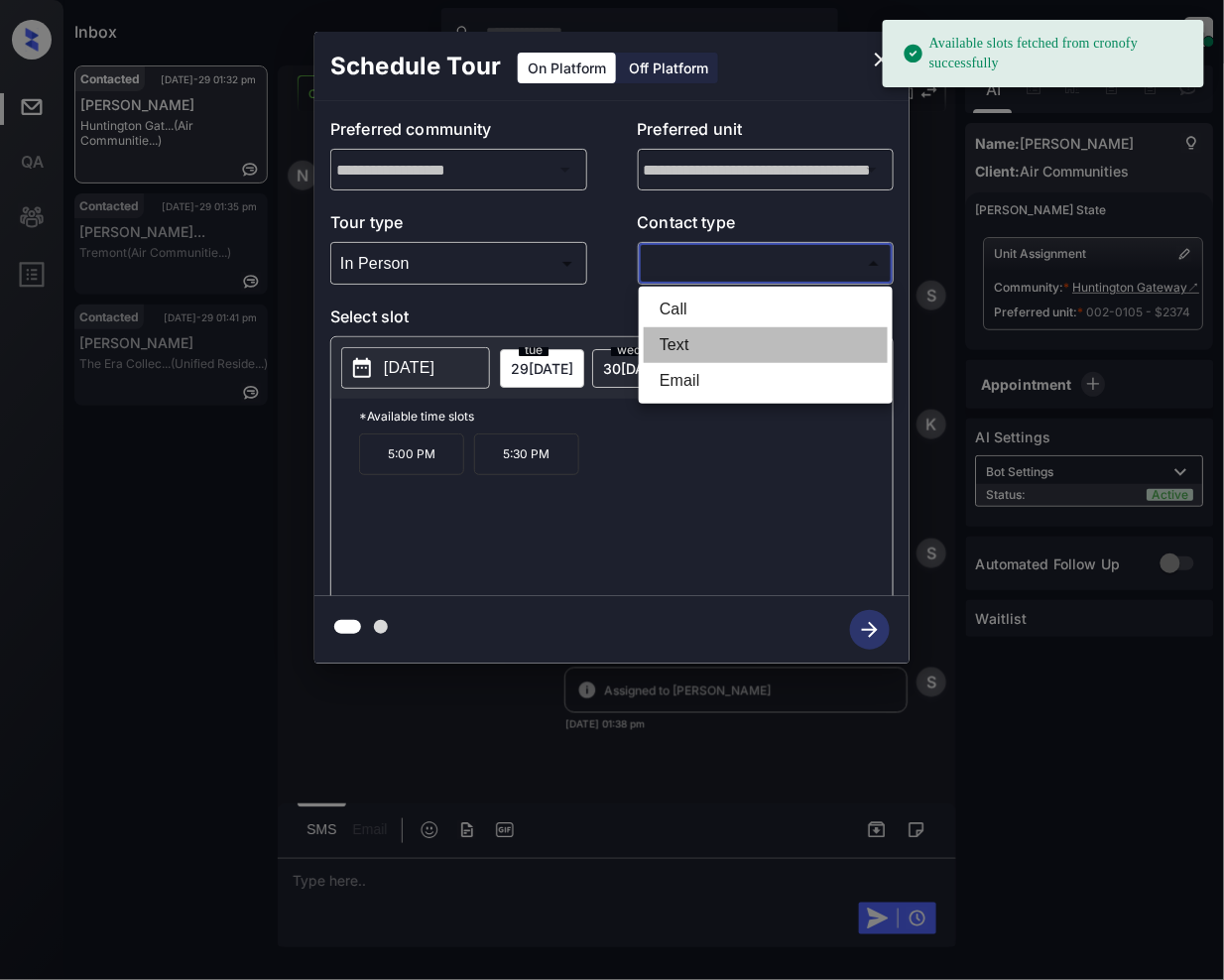 click on "Text" at bounding box center [766, 345] 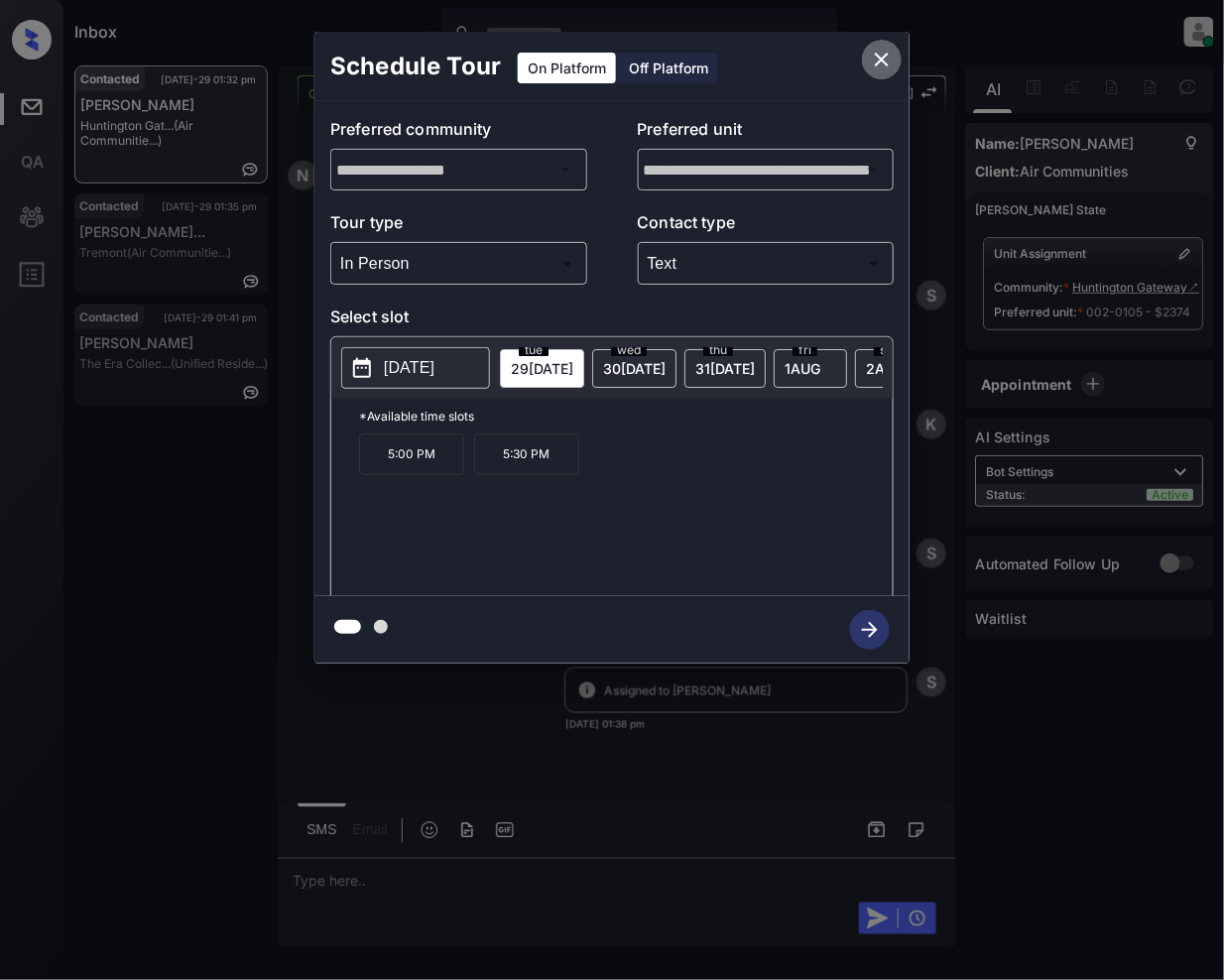 click 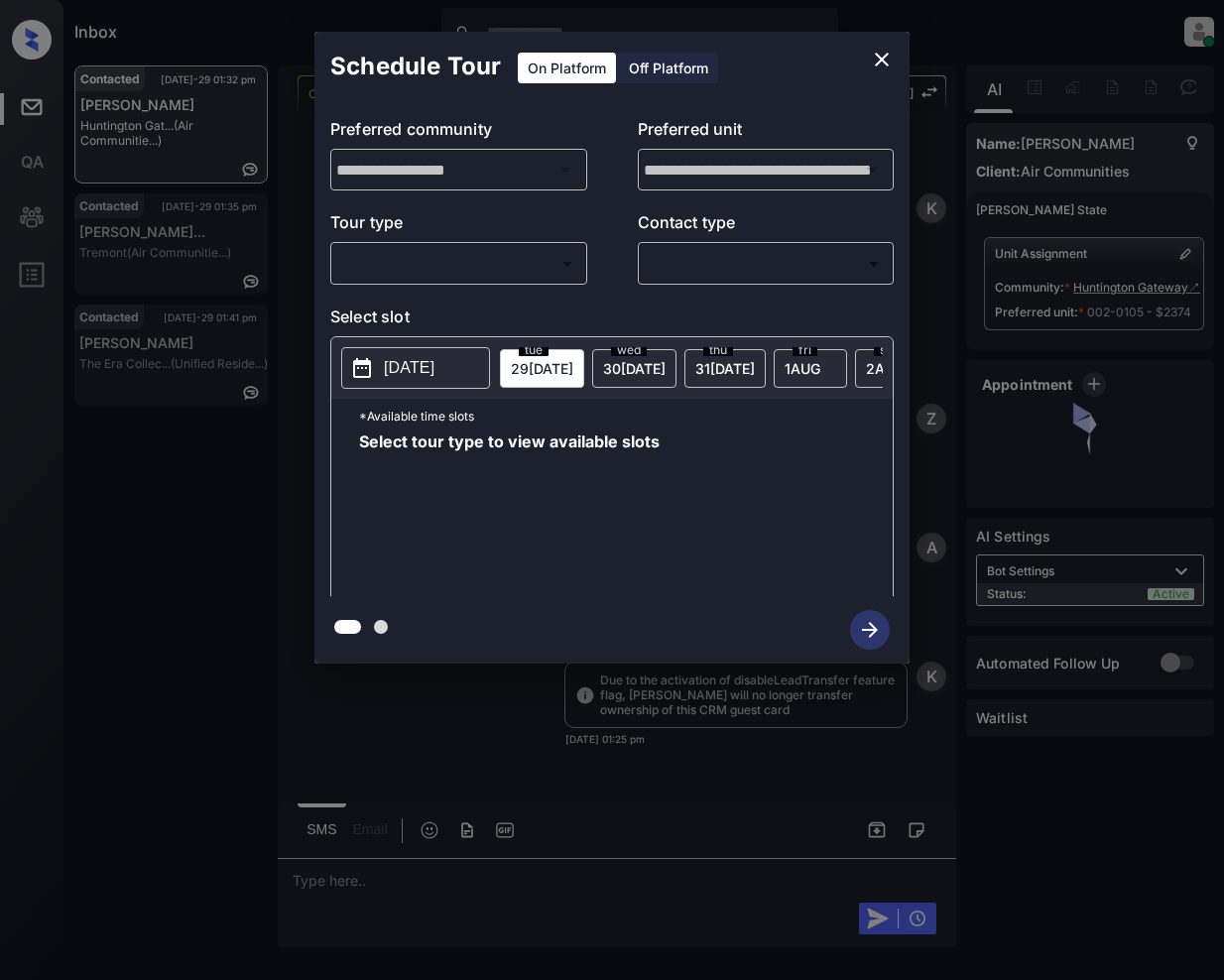 scroll, scrollTop: 0, scrollLeft: 0, axis: both 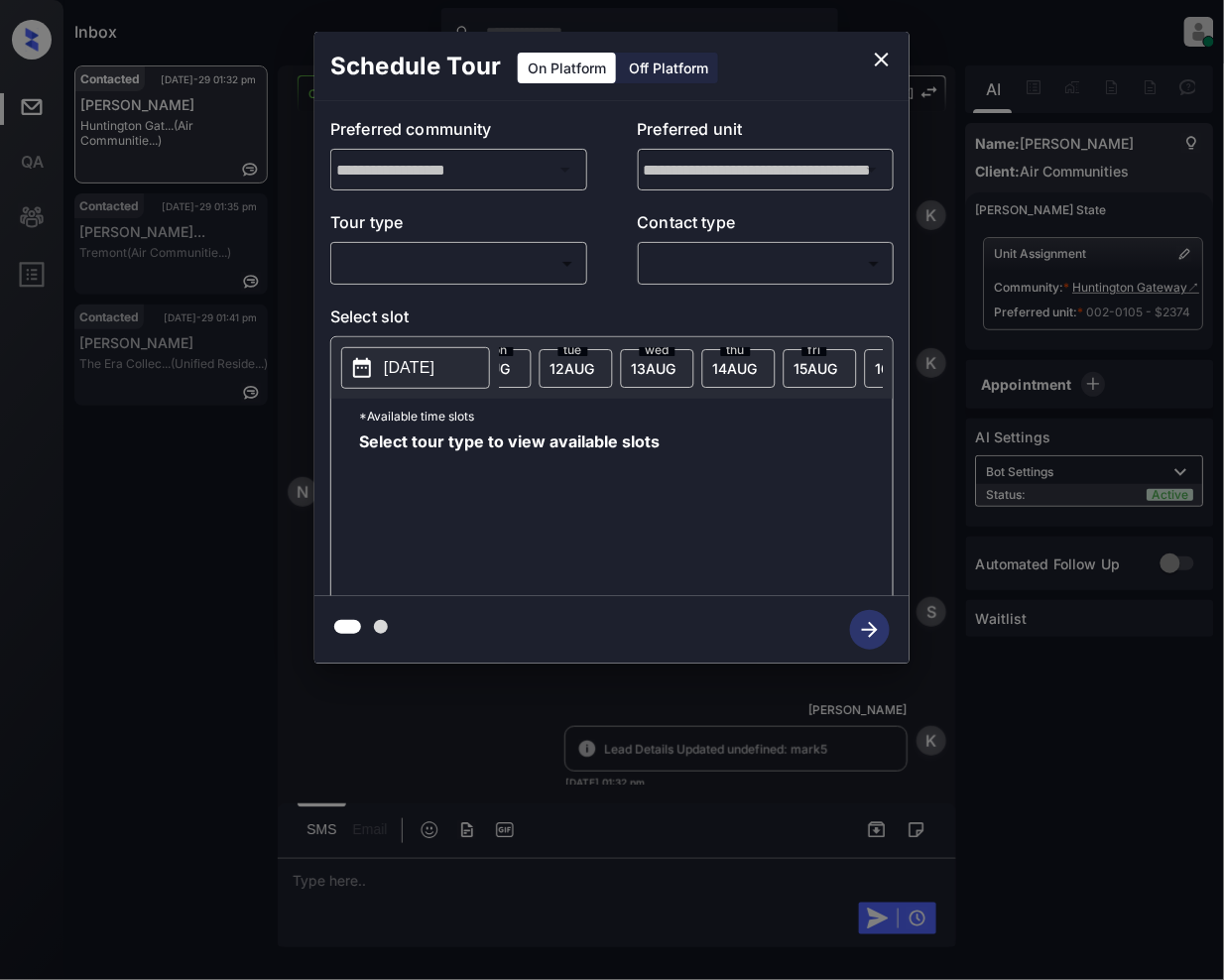 click on "sat 16 AUG" at bounding box center [902, 368] 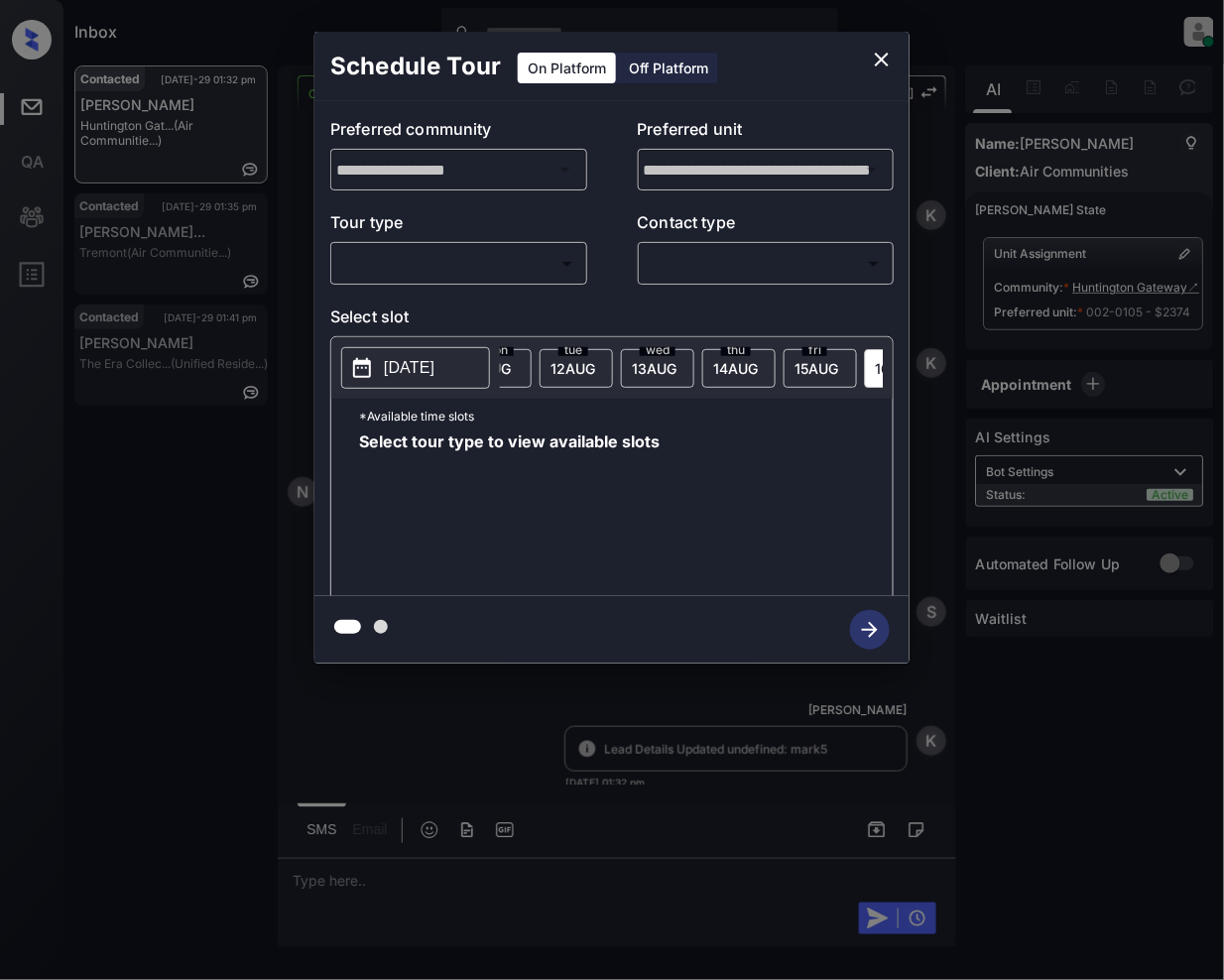 click on "Inbox Jeramie Castro Online Set yourself   offline Set yourself   on break Profile Switch to  light  mode Sign out Contacted Jul-29 01:32 pm   Naomi Knopes Huntington Gat...  (Air Communitie...) Contacted Jul-29 01:35 pm   Cameran Jacque... Tremont  (Air Communitie...) Contacted Jul-29 01:41 pm   Ida Williams The Era Collec...  (Unified Reside...) Contacted Lost Lead Sentiment: Angry Upon sliding the acknowledgement:  Lead will move to lost stage. * ​ SMS and call option will be set to opt out. AFM will be turned off for the lead. Kelsey New Message Kelsey Notes Note: <a href="https://conversation.getzuma.com/68892e23f7e8b8f338567c16">https://conversation.getzuma.com/68892e23f7e8b8f338567c16</a> - Paste this link into your browser to view Kelsey’s conversation with the prospect Jul 29, 2025 01:25 pm  Sync'd w  entrata K New Message Zuma Lead transferred to leasing agent: kelsey Jul 29, 2025 01:25 pm Z New Message Agent Lead created via emailParser in Inbound stage. Jul 29, 2025 01:25 pm A New Message K A" at bounding box center (612, 490) 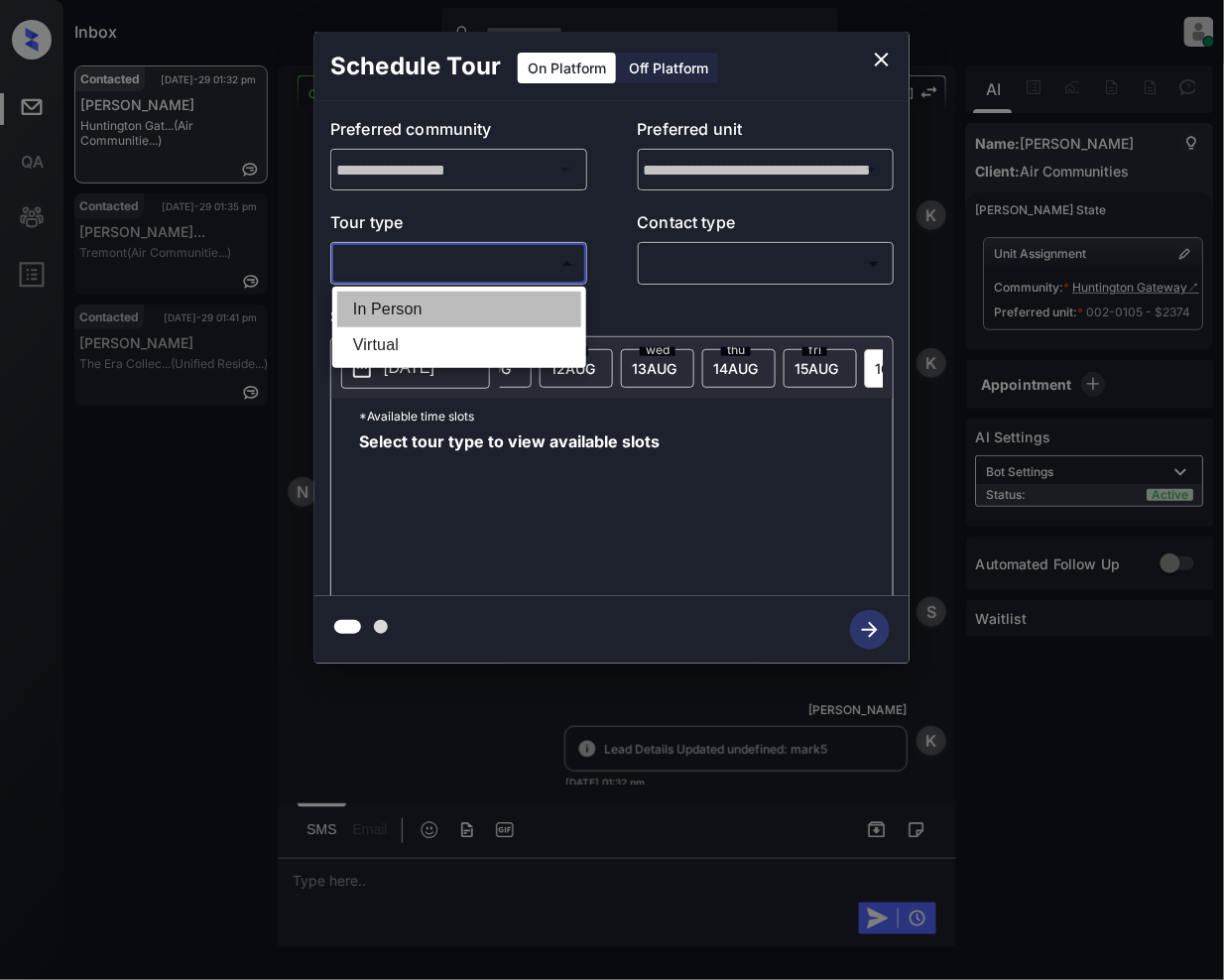 click on "In Person" at bounding box center (459, 309) 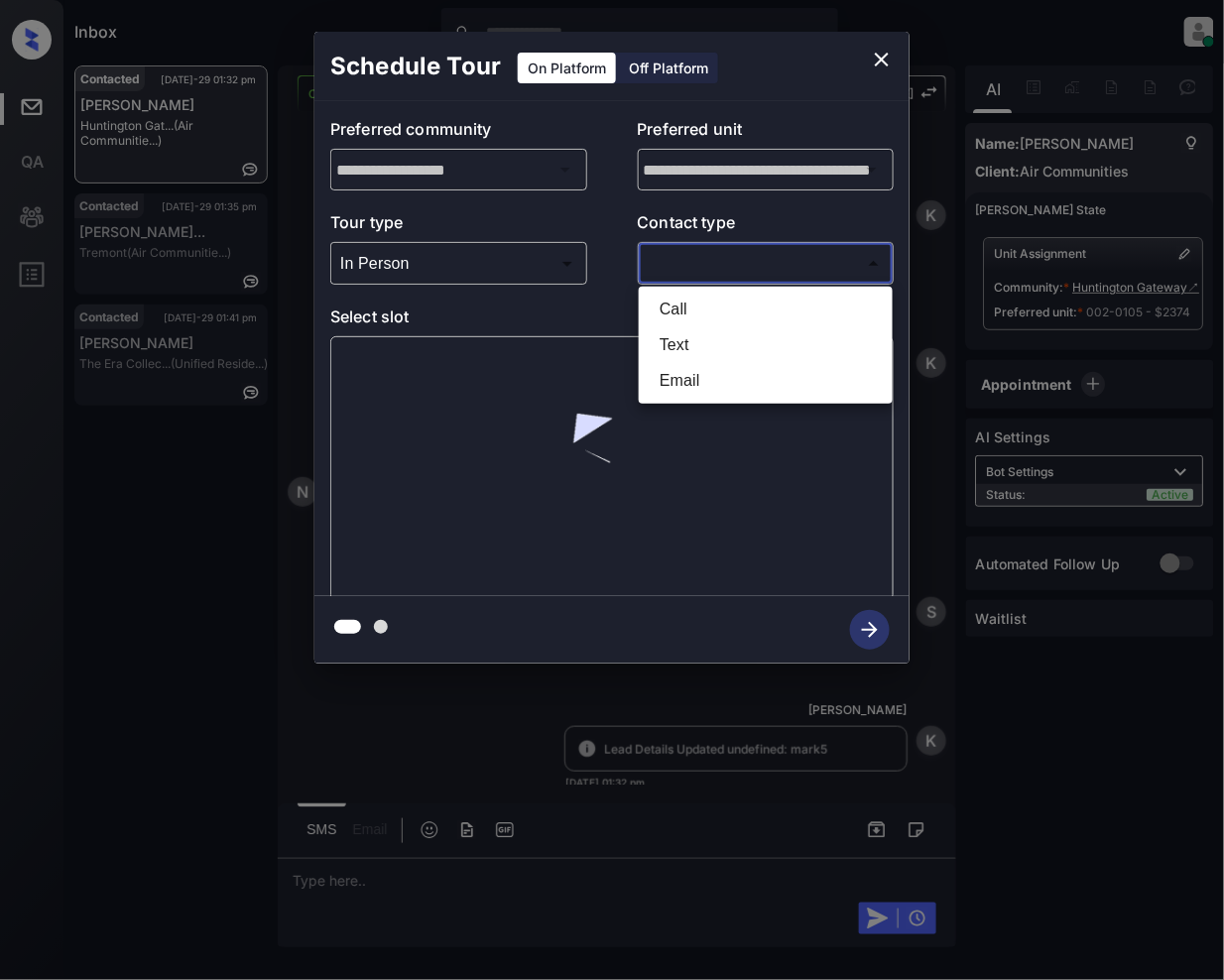 click on "Inbox Jeramie Castro Online Set yourself   offline Set yourself   on break Profile Switch to  light  mode Sign out Contacted Jul-29 01:32 pm   Naomi Knopes Huntington Gat...  (Air Communitie...) Contacted Jul-29 01:35 pm   Cameran Jacque... Tremont  (Air Communitie...) Contacted Jul-29 01:41 pm   Ida Williams The Era Collec...  (Unified Reside...) Contacted Lost Lead Sentiment: Angry Upon sliding the acknowledgement:  Lead will move to lost stage. * ​ SMS and call option will be set to opt out. AFM will be turned off for the lead. Kelsey New Message Kelsey Notes Note: <a href="https://conversation.getzuma.com/68892e23f7e8b8f338567c16">https://conversation.getzuma.com/68892e23f7e8b8f338567c16</a> - Paste this link into your browser to view Kelsey’s conversation with the prospect Jul 29, 2025 01:25 pm  Sync'd w  entrata K New Message Zuma Lead transferred to leasing agent: kelsey Jul 29, 2025 01:25 pm Z New Message Agent Lead created via emailParser in Inbound stage. Jul 29, 2025 01:25 pm A New Message K A" at bounding box center (612, 490) 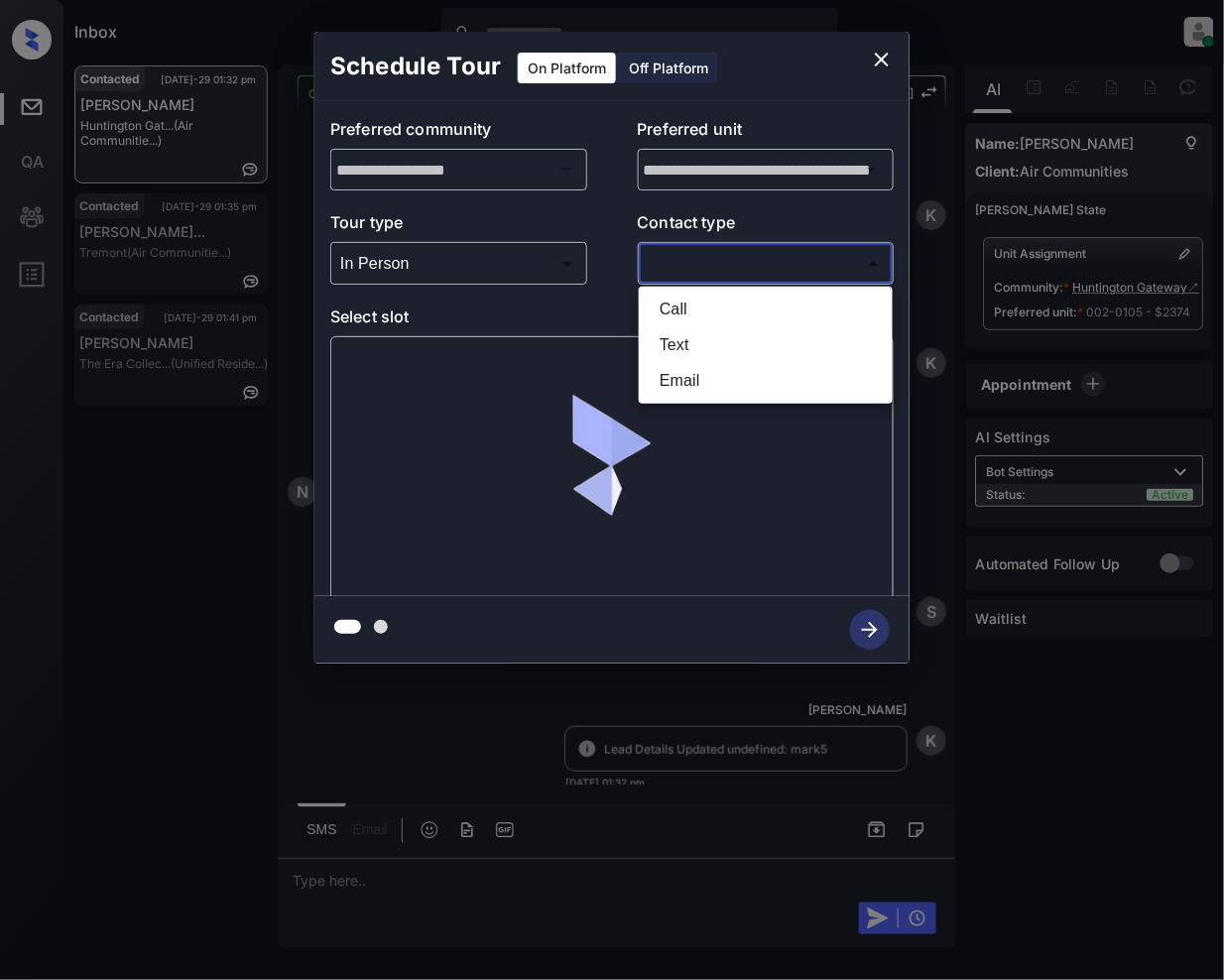 click on "Text" at bounding box center [766, 345] 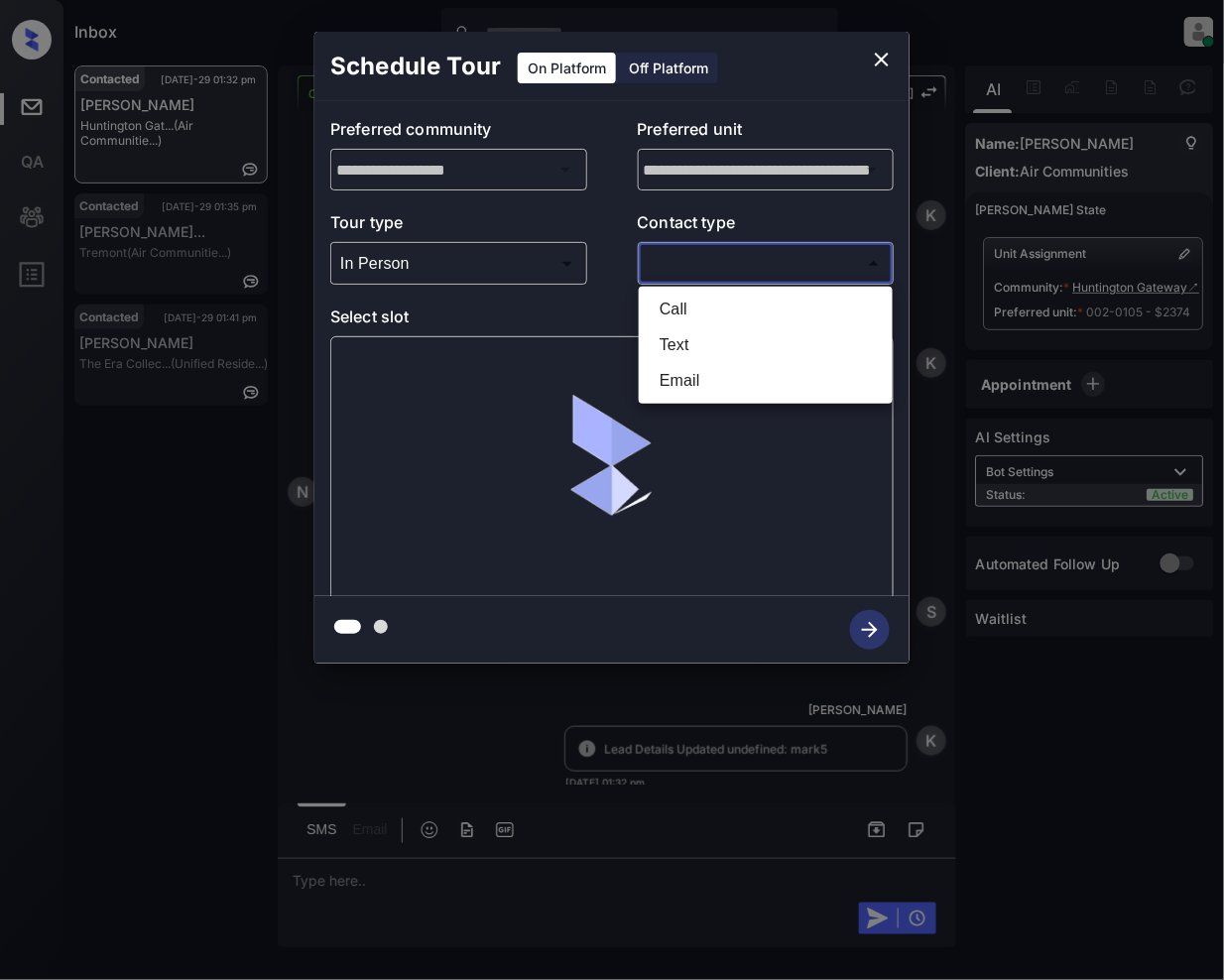 type on "****" 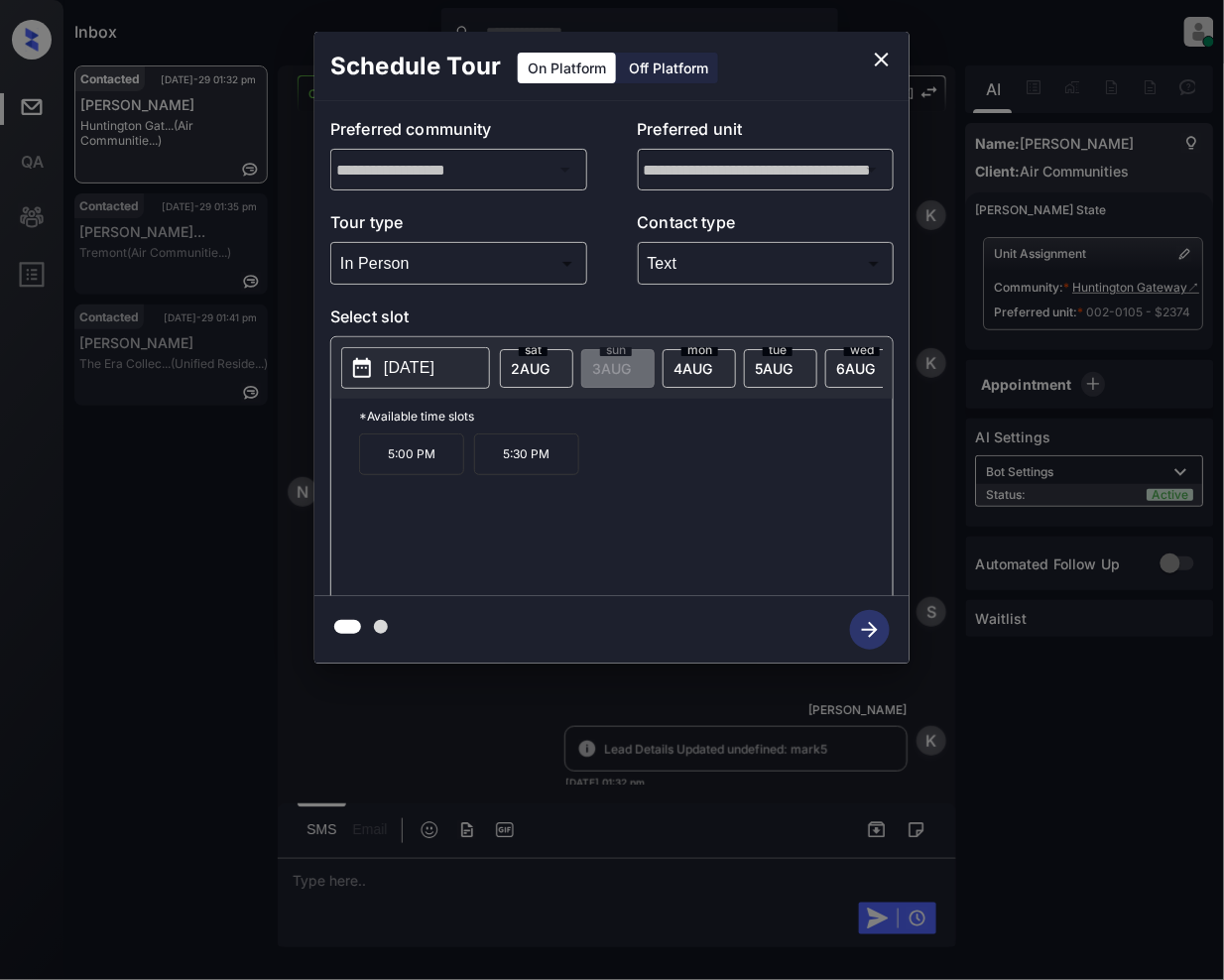 scroll, scrollTop: 0, scrollLeft: 406, axis: horizontal 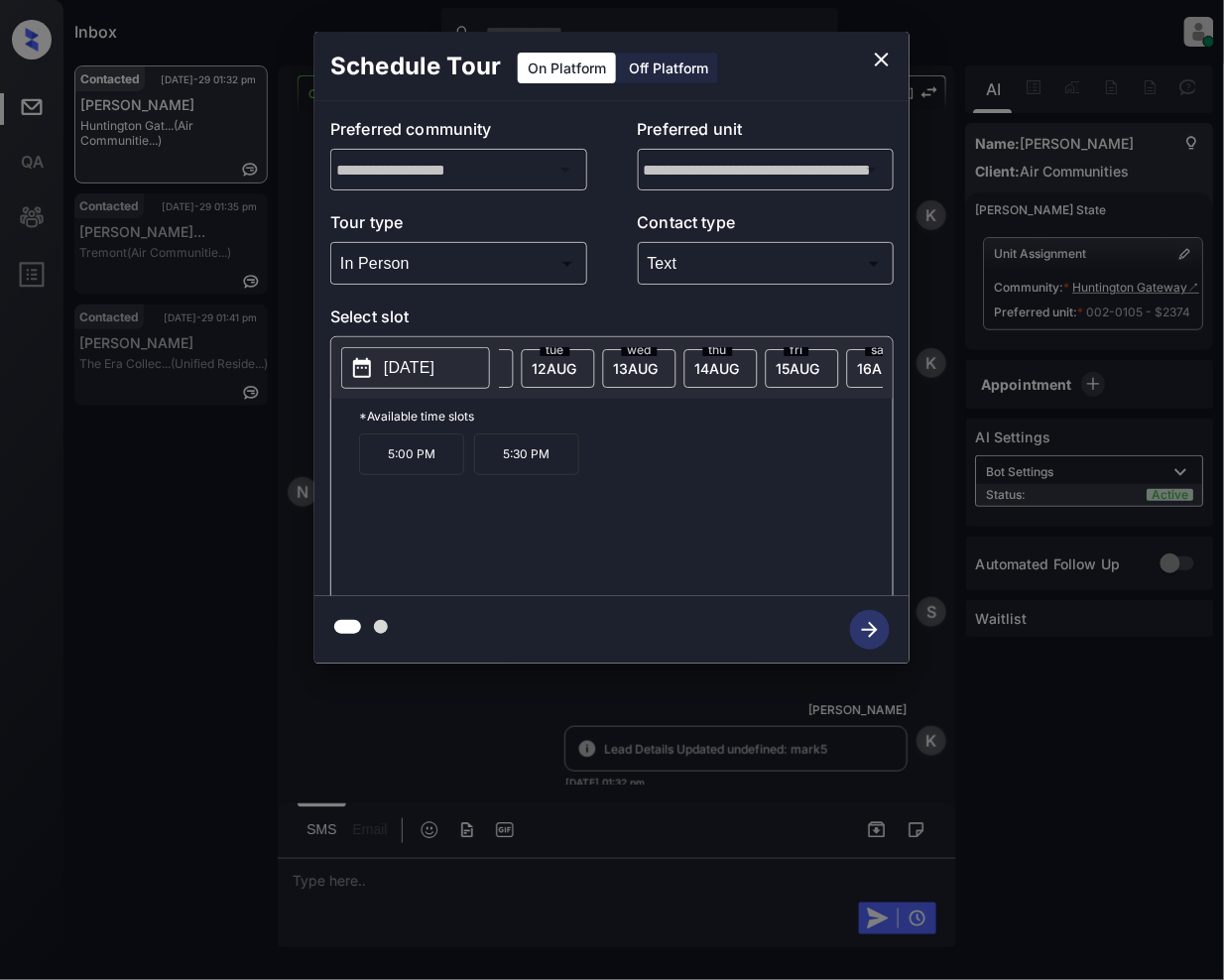 click on "16 AUG" at bounding box center [-605, 368] 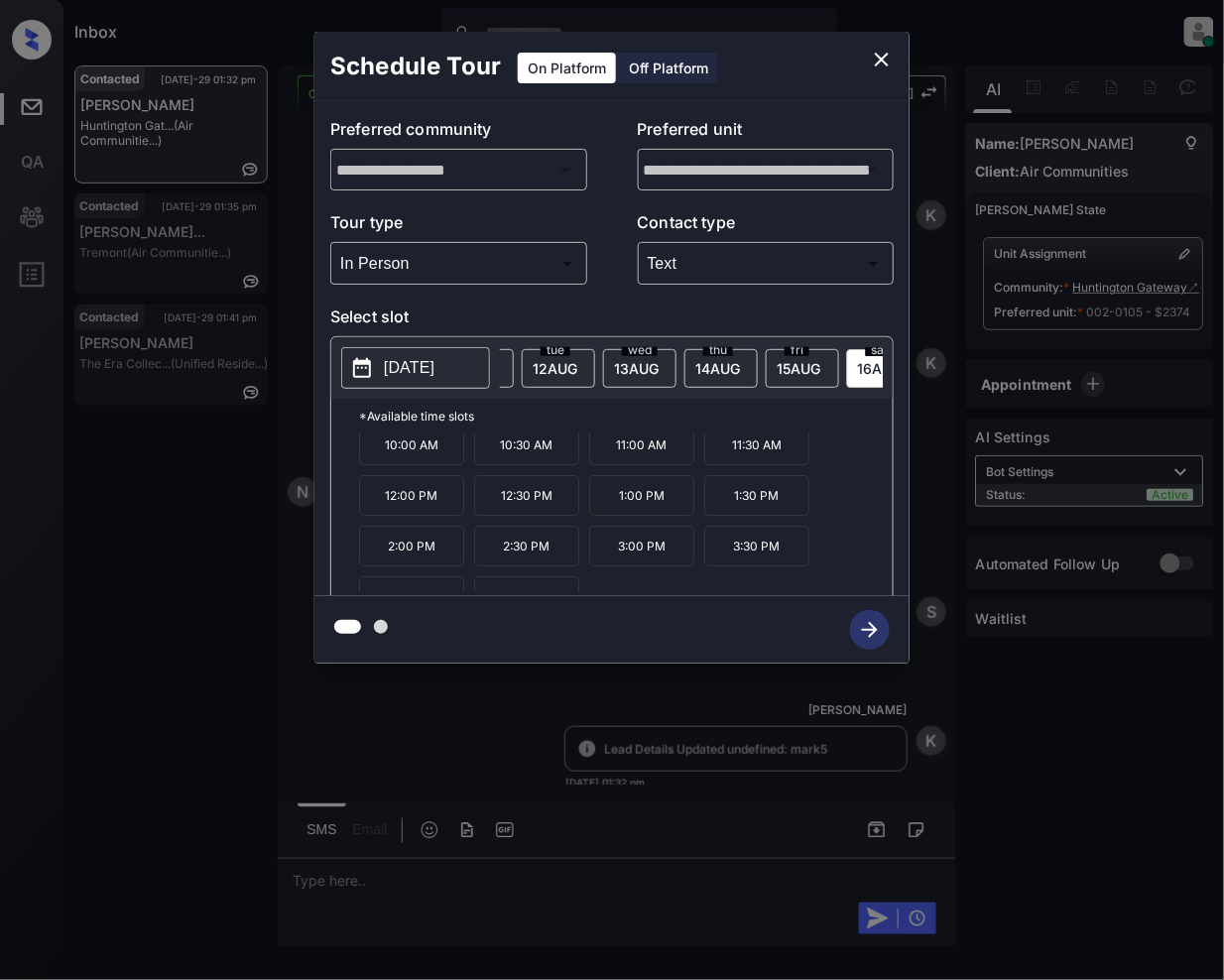 scroll, scrollTop: 6, scrollLeft: 0, axis: vertical 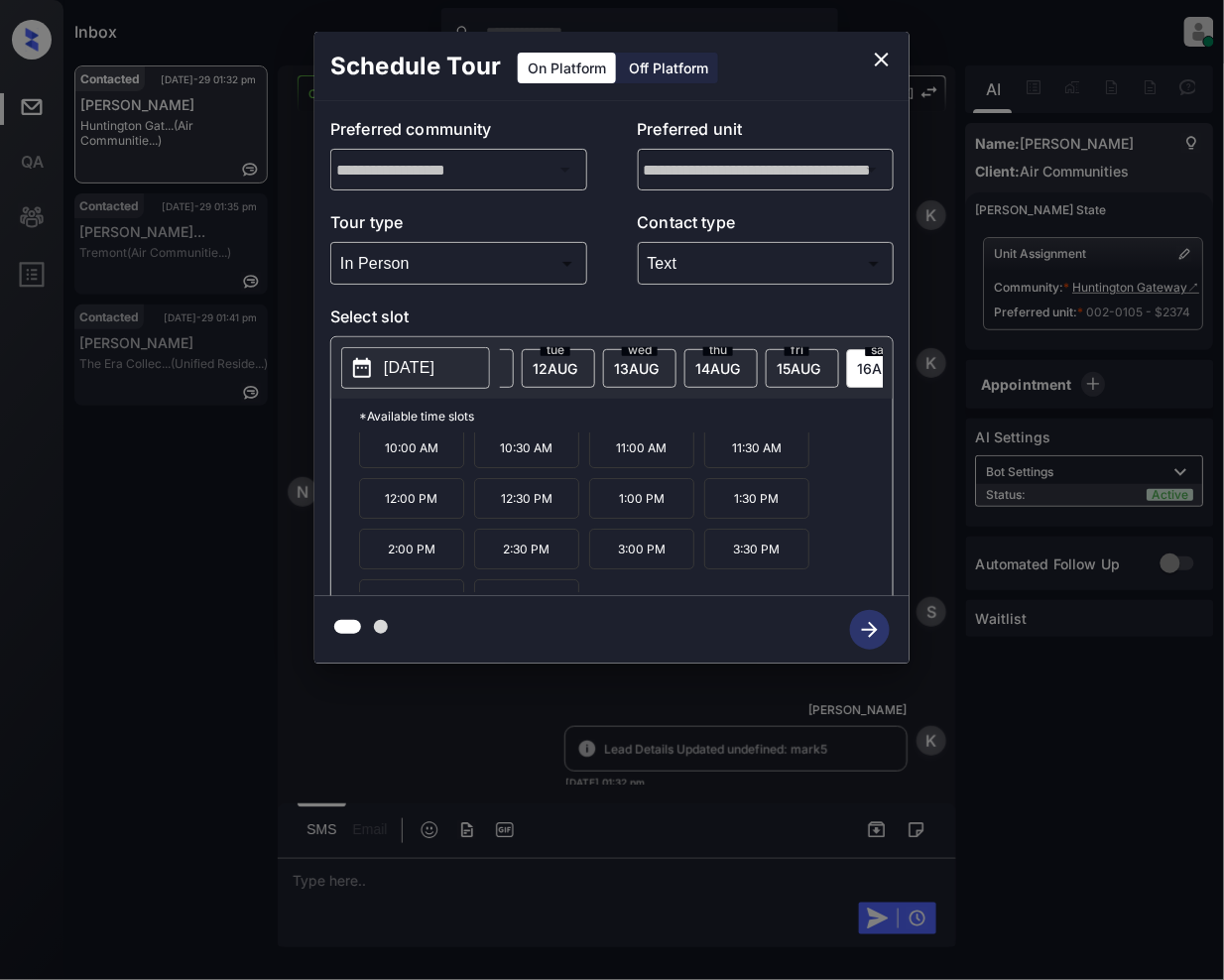 click 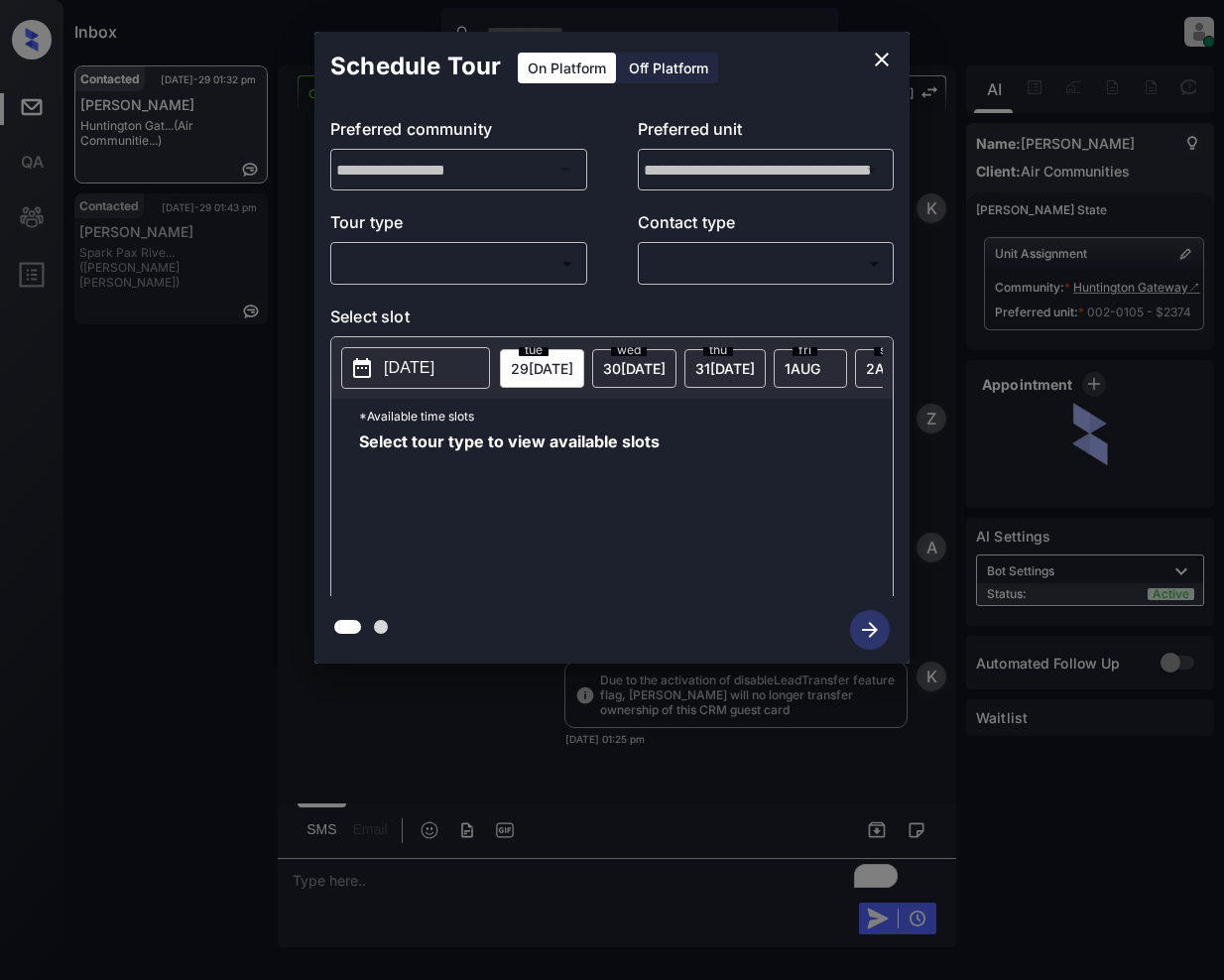 scroll, scrollTop: 0, scrollLeft: 0, axis: both 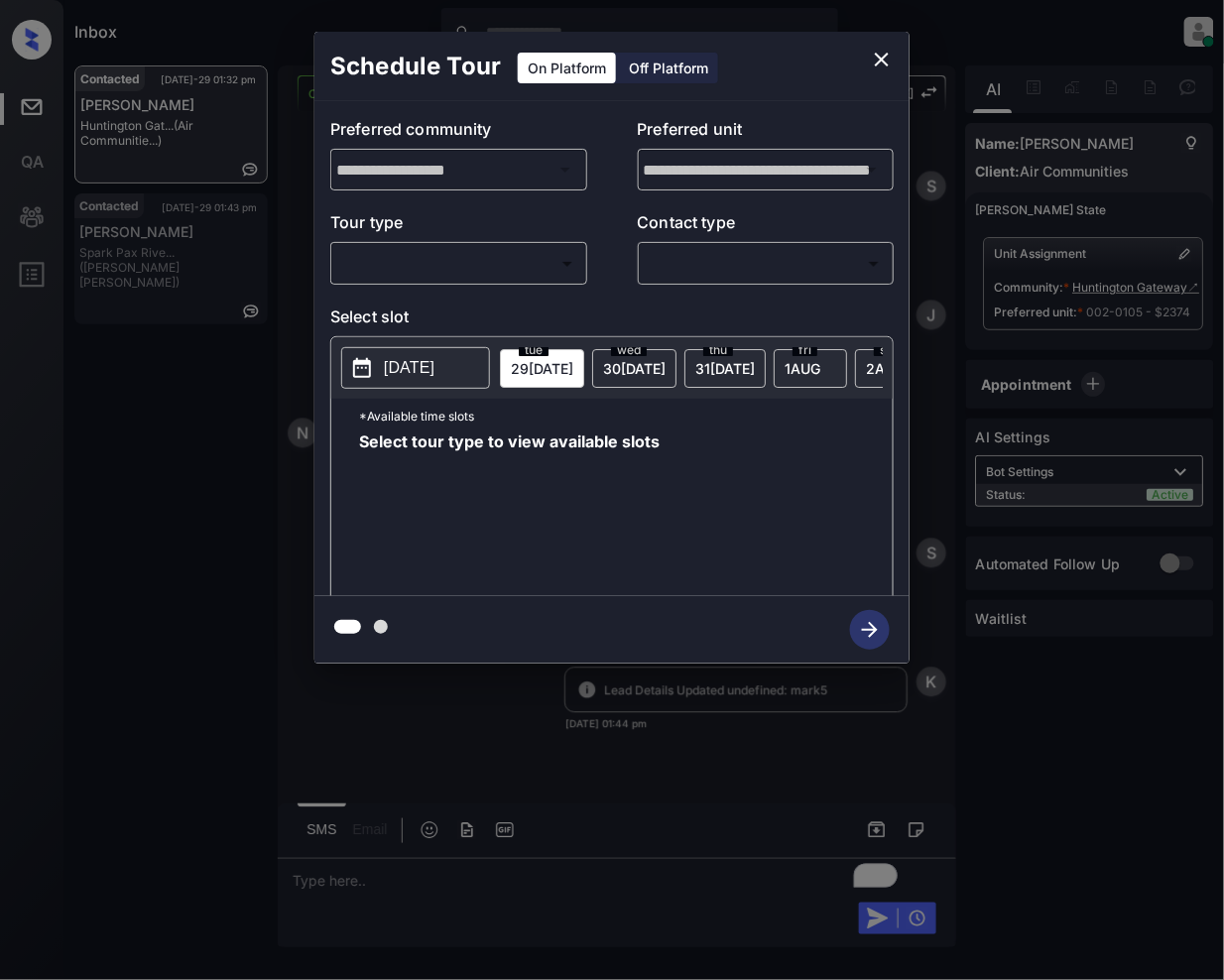 click on "Inbox Jeramie Castro Online Set yourself   offline Set yourself   on break Profile Switch to  light  mode Sign out Contacted Jul-29 01:32 pm   Naomi Knopes Huntington Gat...  (Air Communitie...) Contacted Jul-29 01:43 pm   Hassaan Shaikh Spark Pax Rive...  (Gates Hudson) Contacted Lost Lead Sentiment: Angry Upon sliding the acknowledgement:  Lead will move to lost stage. * ​ SMS and call option will be set to opt out. AFM will be turned off for the lead. Kelsey New Message Kelsey Notes Note: <a href="https://conversation.getzuma.com/68892e23f7e8b8f338567c16">https://conversation.getzuma.com/68892e23f7e8b8f338567c16</a> - Paste this link into your browser to view Kelsey’s conversation with the prospect Jul 29, 2025 01:25 pm  Sync'd w  entrata K New Message Zuma Lead transferred to leasing agent: kelsey Jul 29, 2025 01:25 pm Z New Message Agent Lead created via emailParser in Inbound stage. Jul 29, 2025 01:25 pm A New Message Kelsey Jul 29, 2025 01:25 pm K New Message Agent AFM Request sent to Kelsey. A A K" at bounding box center (612, 490) 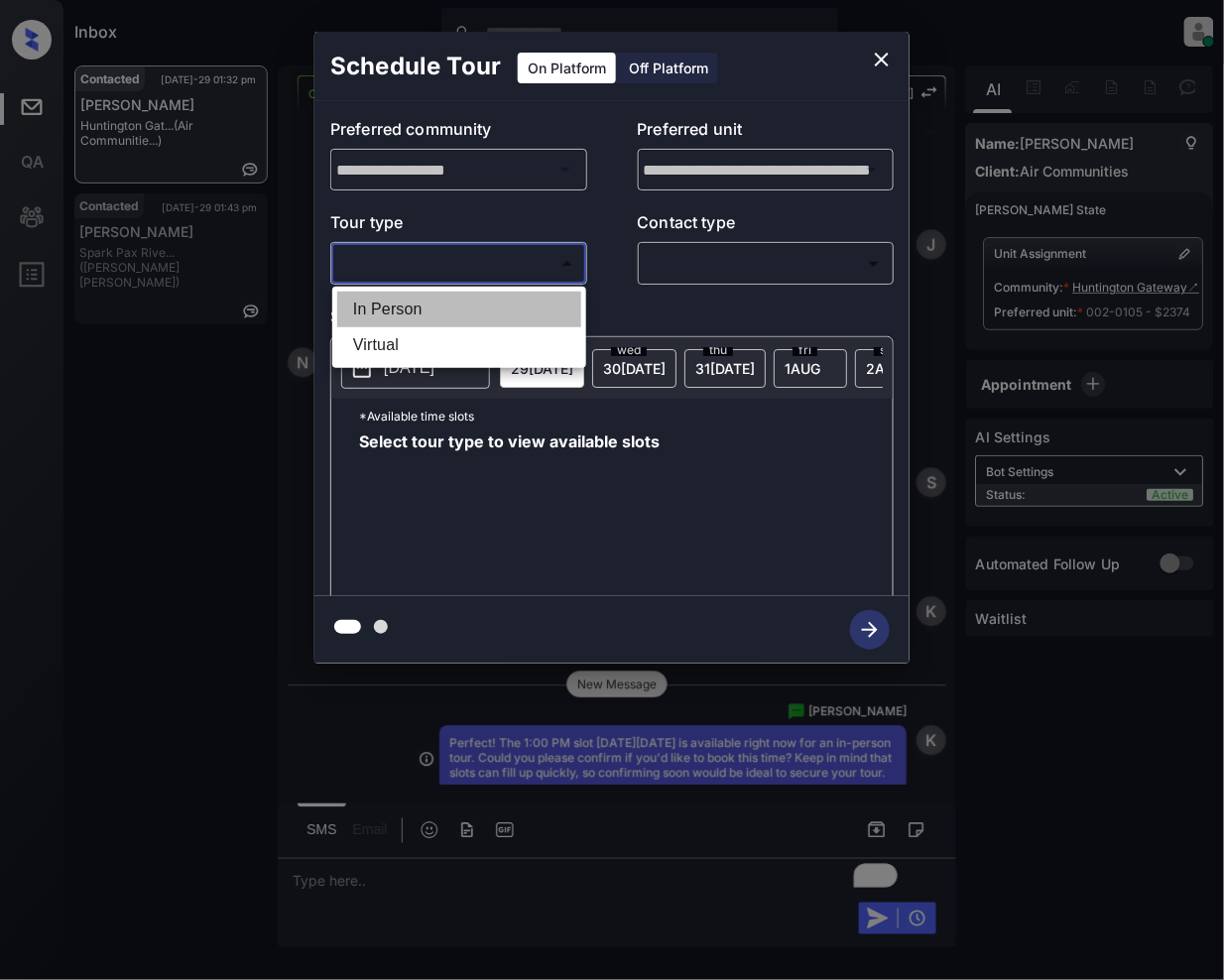 click on "In Person" at bounding box center [459, 309] 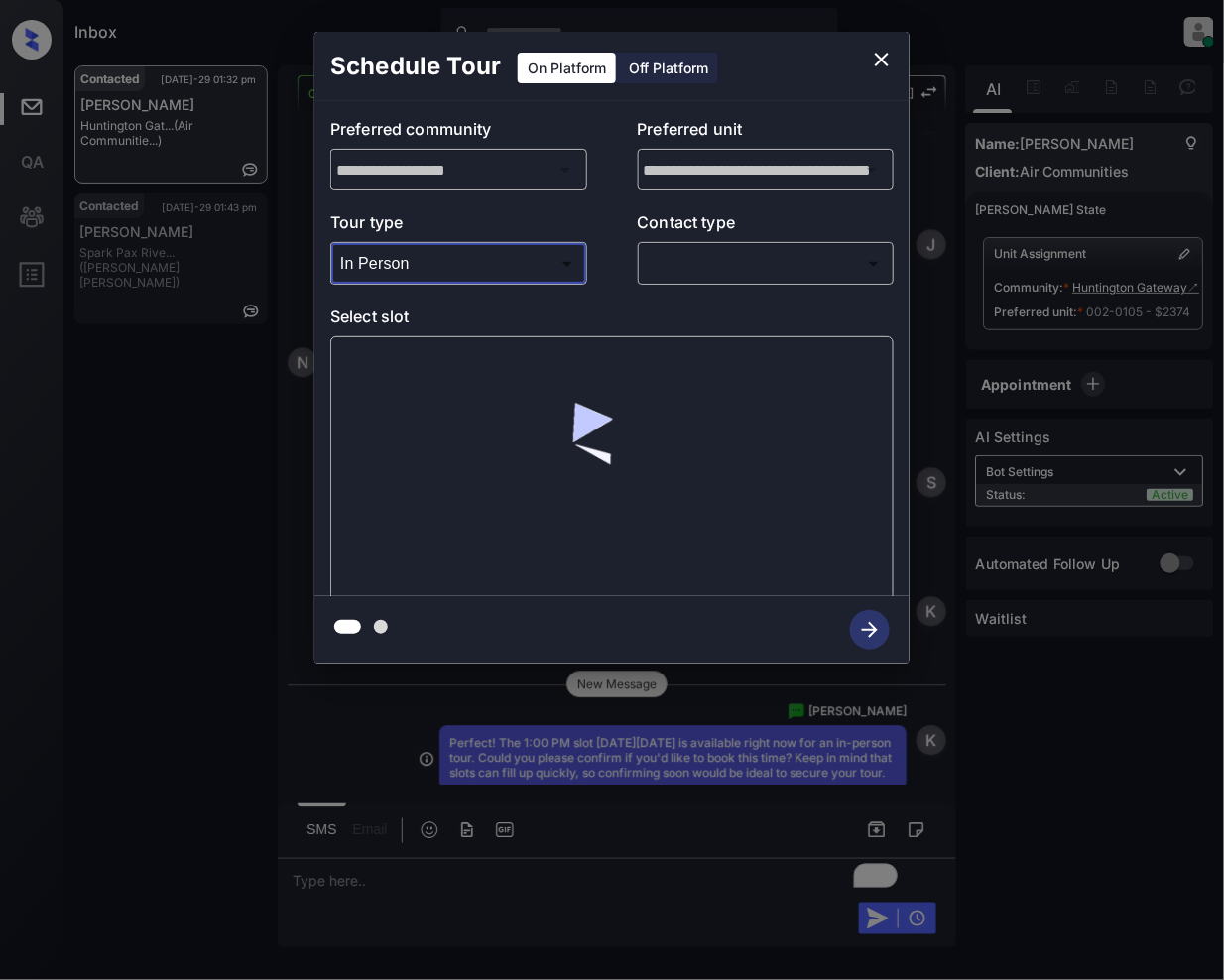 click 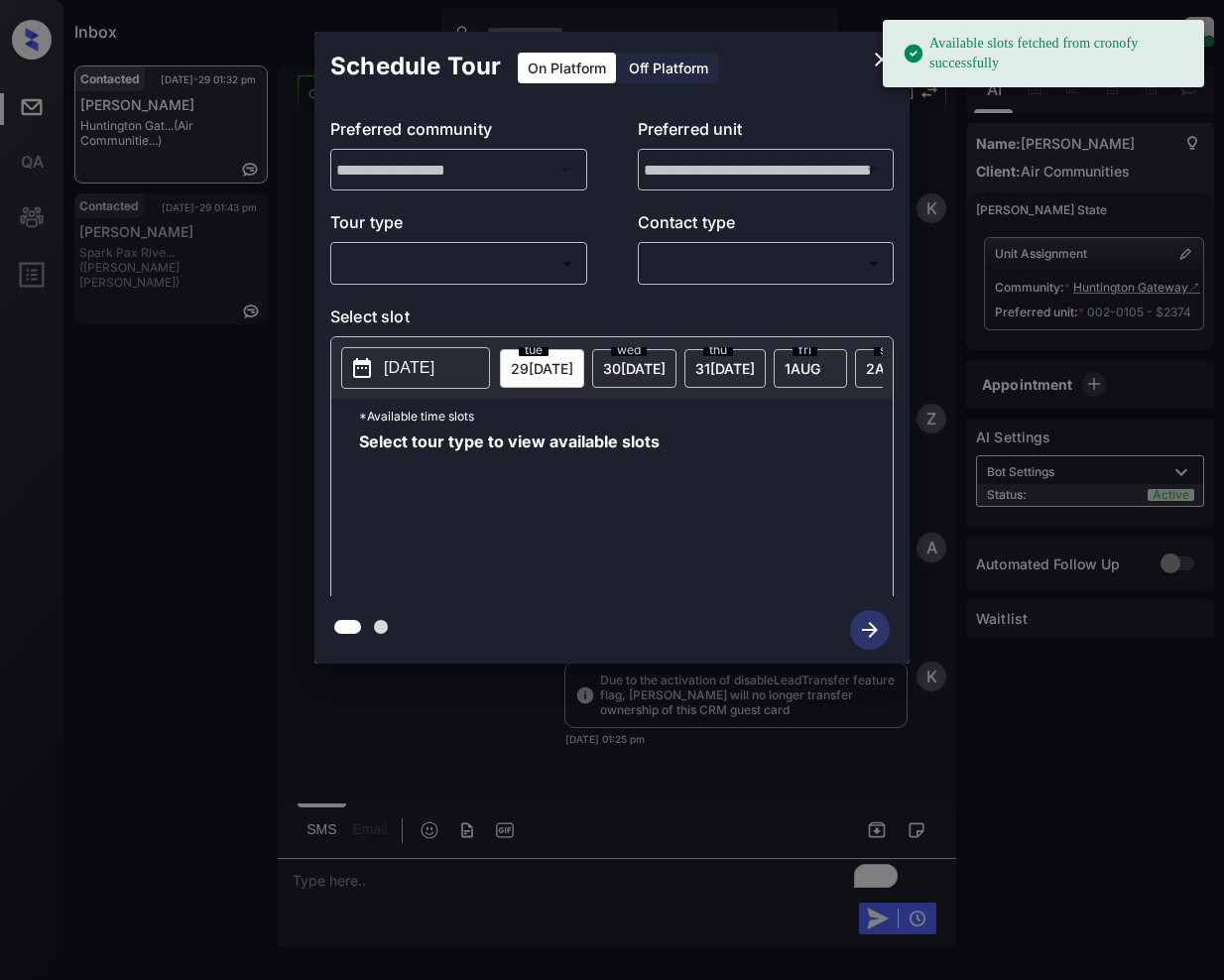 scroll, scrollTop: 0, scrollLeft: 0, axis: both 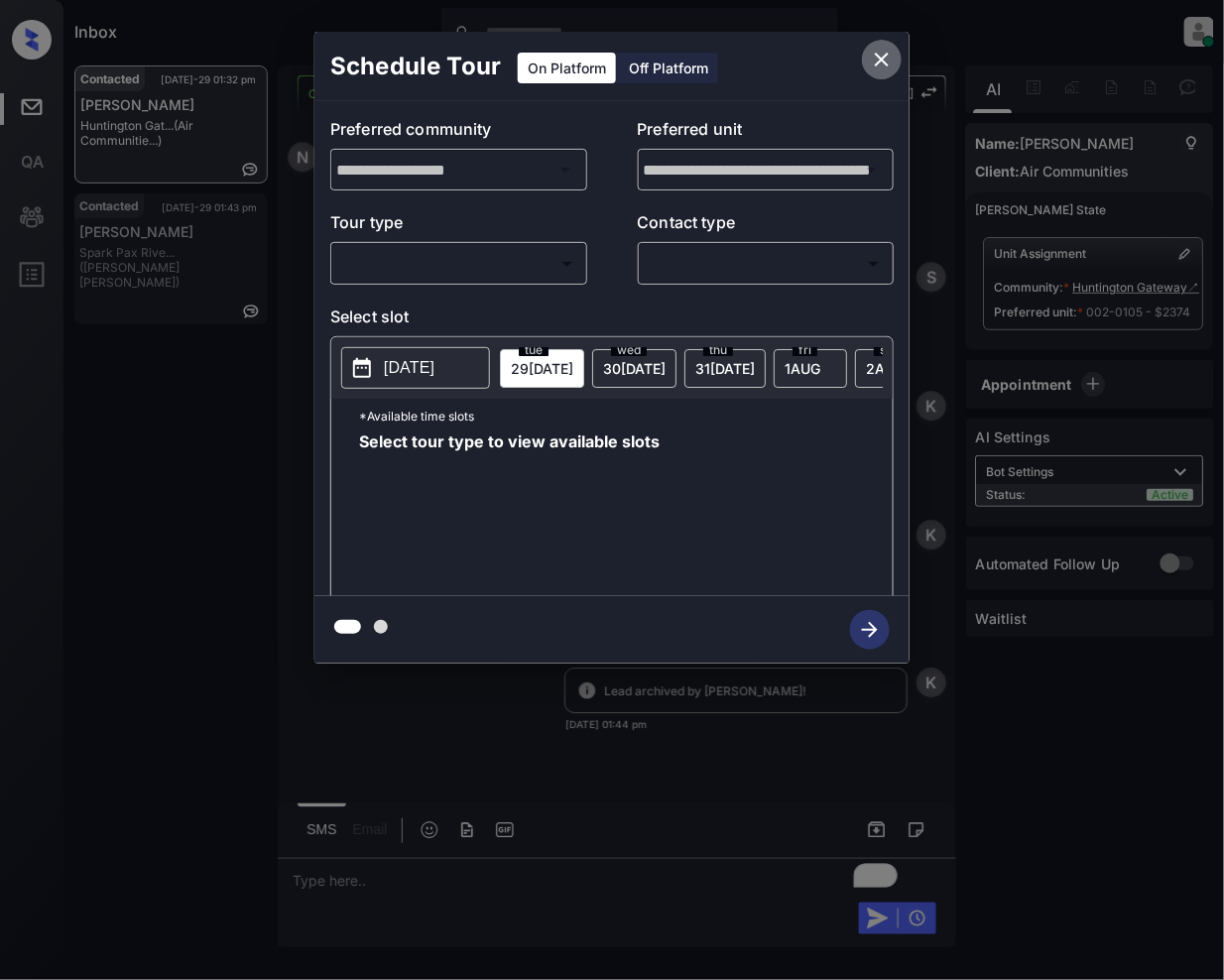 click 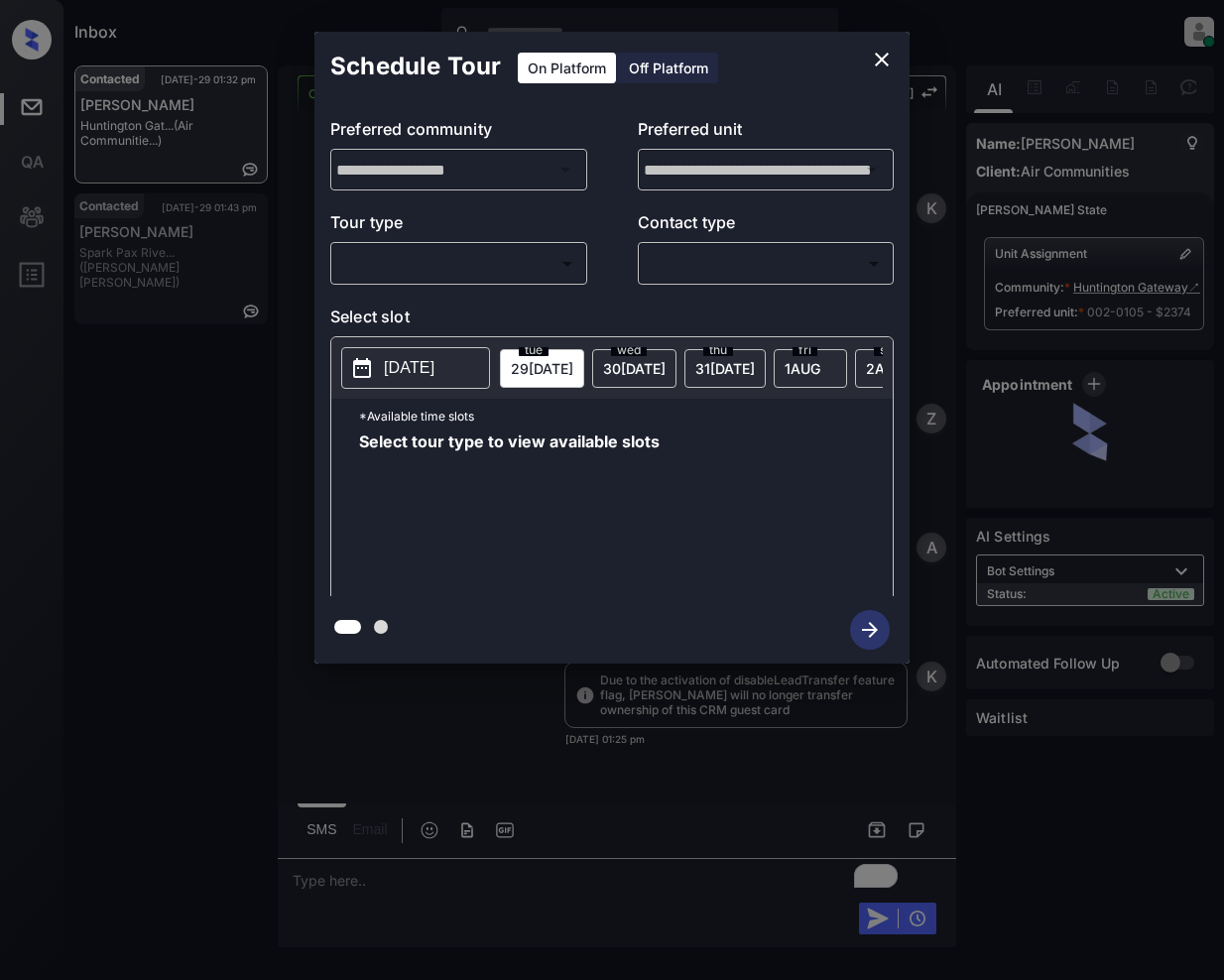 scroll, scrollTop: 0, scrollLeft: 0, axis: both 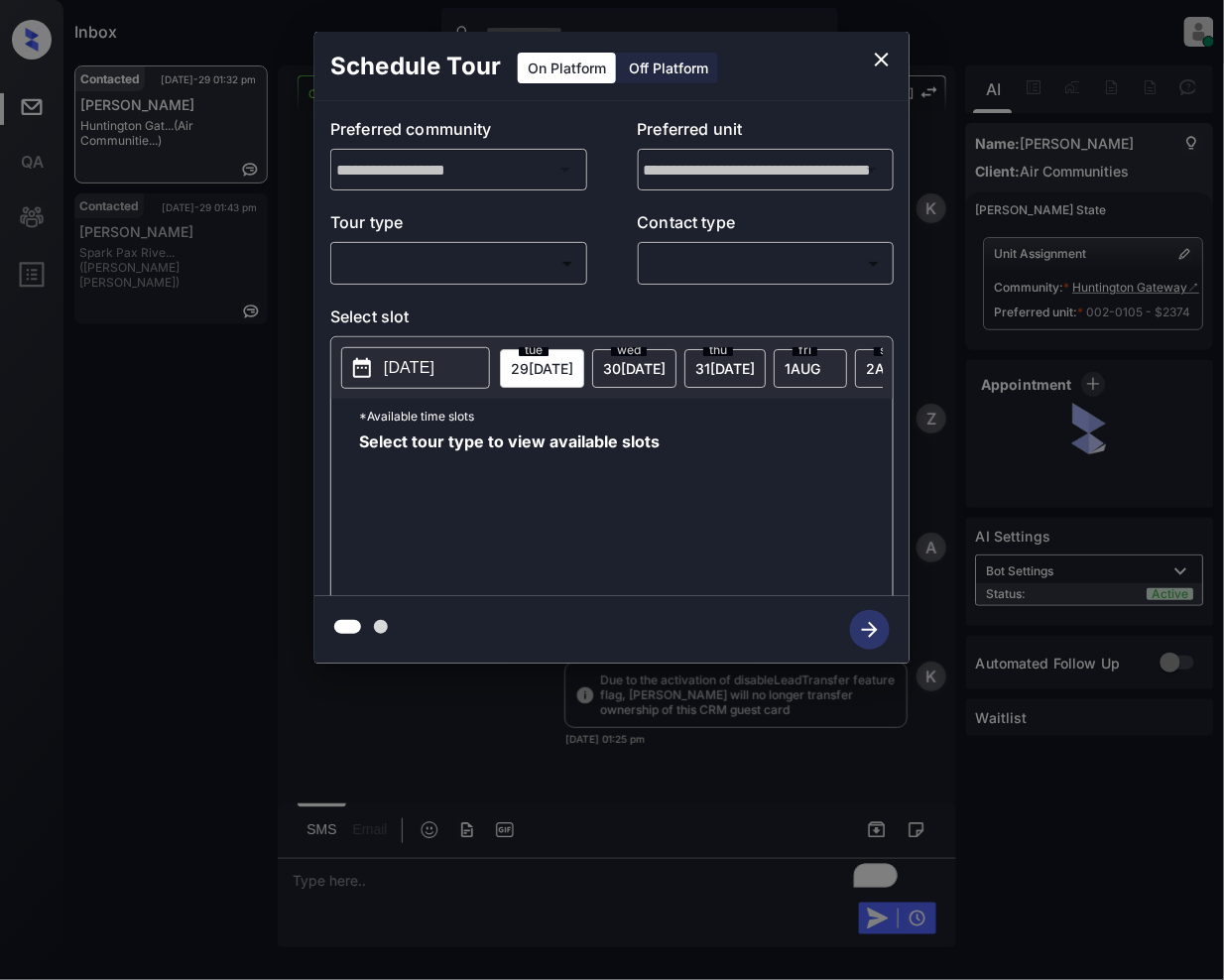 click on "Inbox Jeramie Castro Online Set yourself   offline Set yourself   on break Profile Switch to  light  mode Sign out Contacted Jul-29 01:32 pm   Naomi Knopes Huntington Gat...  (Air Communitie...) Contacted Jul-29 01:43 pm   Hassaan Shaikh Spark Pax Rive...  (Gates Hudson) Contacted Lost Lead Sentiment: Angry Upon sliding the acknowledgement:  Lead will move to lost stage. * ​ SMS and call option will be set to opt out. AFM will be turned off for the lead. Kelsey New Message Kelsey Notes Note: <a href="https://conversation.getzuma.com/68892e23f7e8b8f338567c16">https://conversation.getzuma.com/68892e23f7e8b8f338567c16</a> - Paste this link into your browser to view Kelsey’s conversation with the prospect Jul 29, 2025 01:25 pm  Sync'd w  entrata K New Message Zuma Lead transferred to leasing agent: kelsey Jul 29, 2025 01:25 pm Z New Message Agent Lead created via emailParser in Inbound stage. Jul 29, 2025 01:25 pm A New Message Kelsey Jul 29, 2025 01:25 pm K New Message Agent AFM Request sent to Kelsey. A A K" at bounding box center (612, 490) 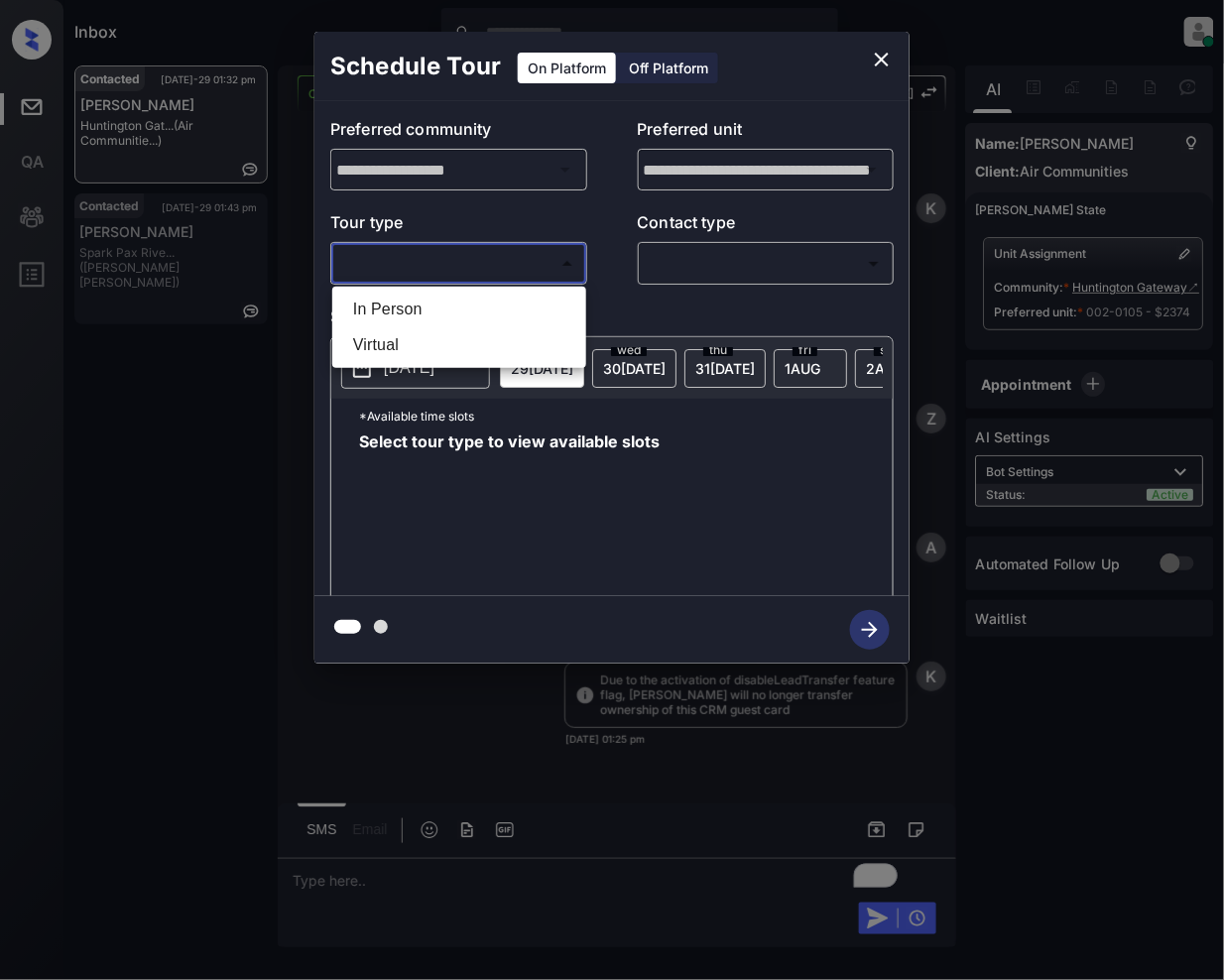 scroll, scrollTop: 5041, scrollLeft: 0, axis: vertical 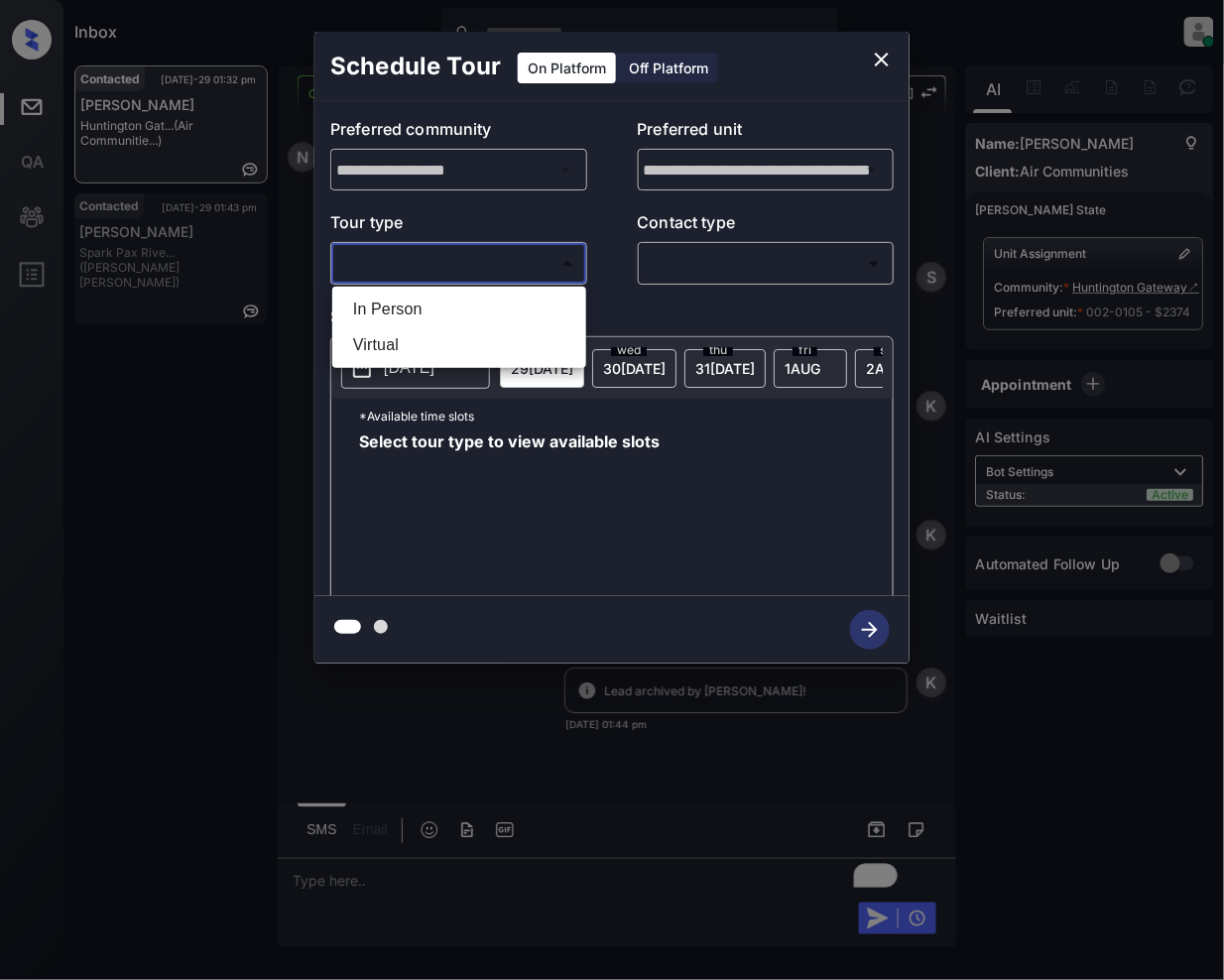 drag, startPoint x: 418, startPoint y: 315, endPoint x: 731, endPoint y: 303, distance: 313.2299 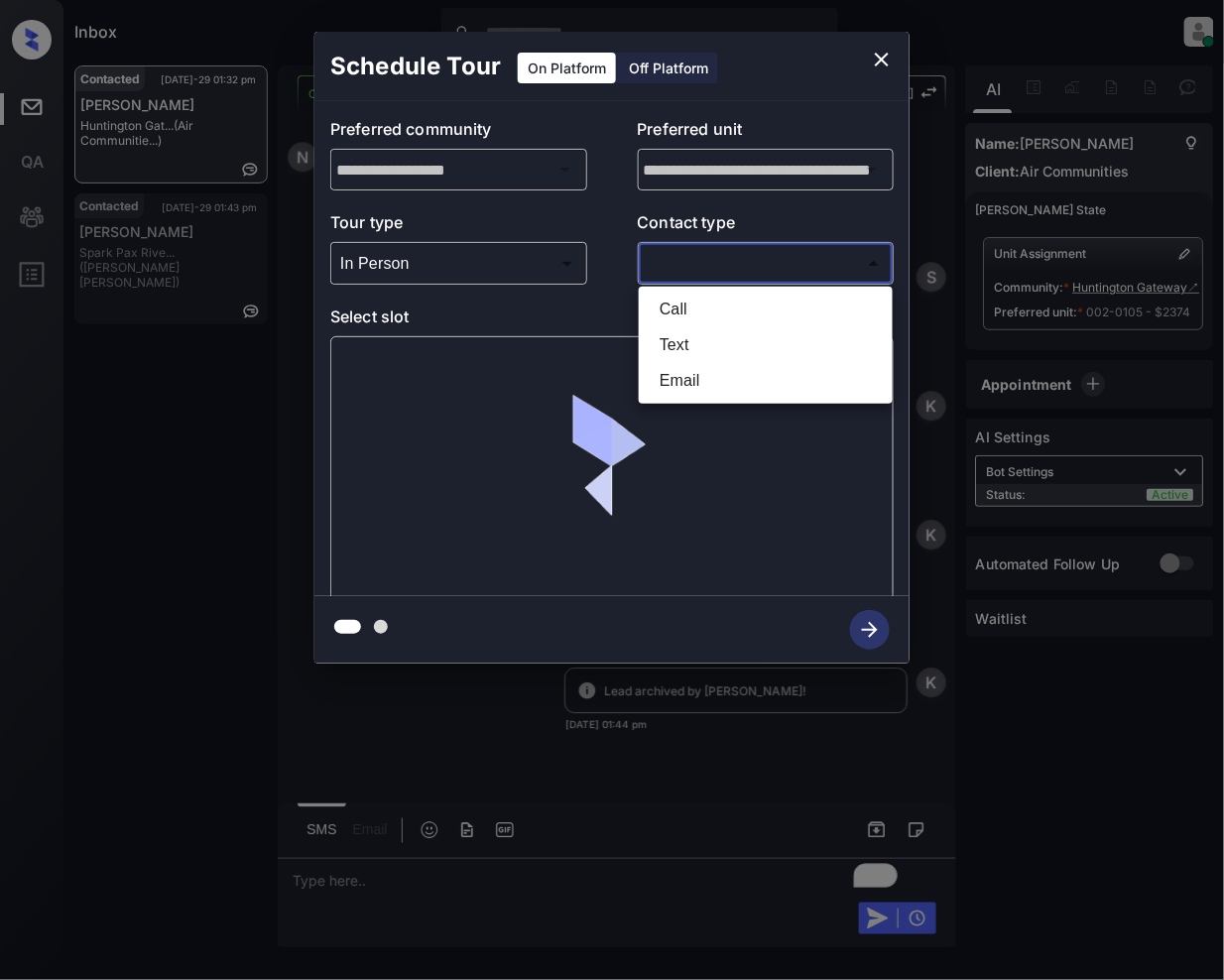 click on "Inbox Jeramie Castro Online Set yourself   offline Set yourself   on break Profile Switch to  light  mode Sign out Contacted Jul-29 01:32 pm   Naomi Knopes Huntington Gat...  (Air Communitie...) Contacted Jul-29 01:43 pm   Hassaan Shaikh Spark Pax Rive...  (Gates Hudson) Contacted Lost Lead Sentiment: Angry Upon sliding the acknowledgement:  Lead will move to lost stage. * ​ SMS and call option will be set to opt out. AFM will be turned off for the lead. Kelsey New Message Kelsey Notes Note: <a href="https://conversation.getzuma.com/68892e23f7e8b8f338567c16">https://conversation.getzuma.com/68892e23f7e8b8f338567c16</a> - Paste this link into your browser to view Kelsey’s conversation with the prospect Jul 29, 2025 01:25 pm  Sync'd w  entrata K New Message Zuma Lead transferred to leasing agent: kelsey Jul 29, 2025 01:25 pm Z New Message Agent Lead created via emailParser in Inbound stage. Jul 29, 2025 01:25 pm A New Message Kelsey Jul 29, 2025 01:25 pm K New Message Agent AFM Request sent to Kelsey. A A K" at bounding box center (612, 490) 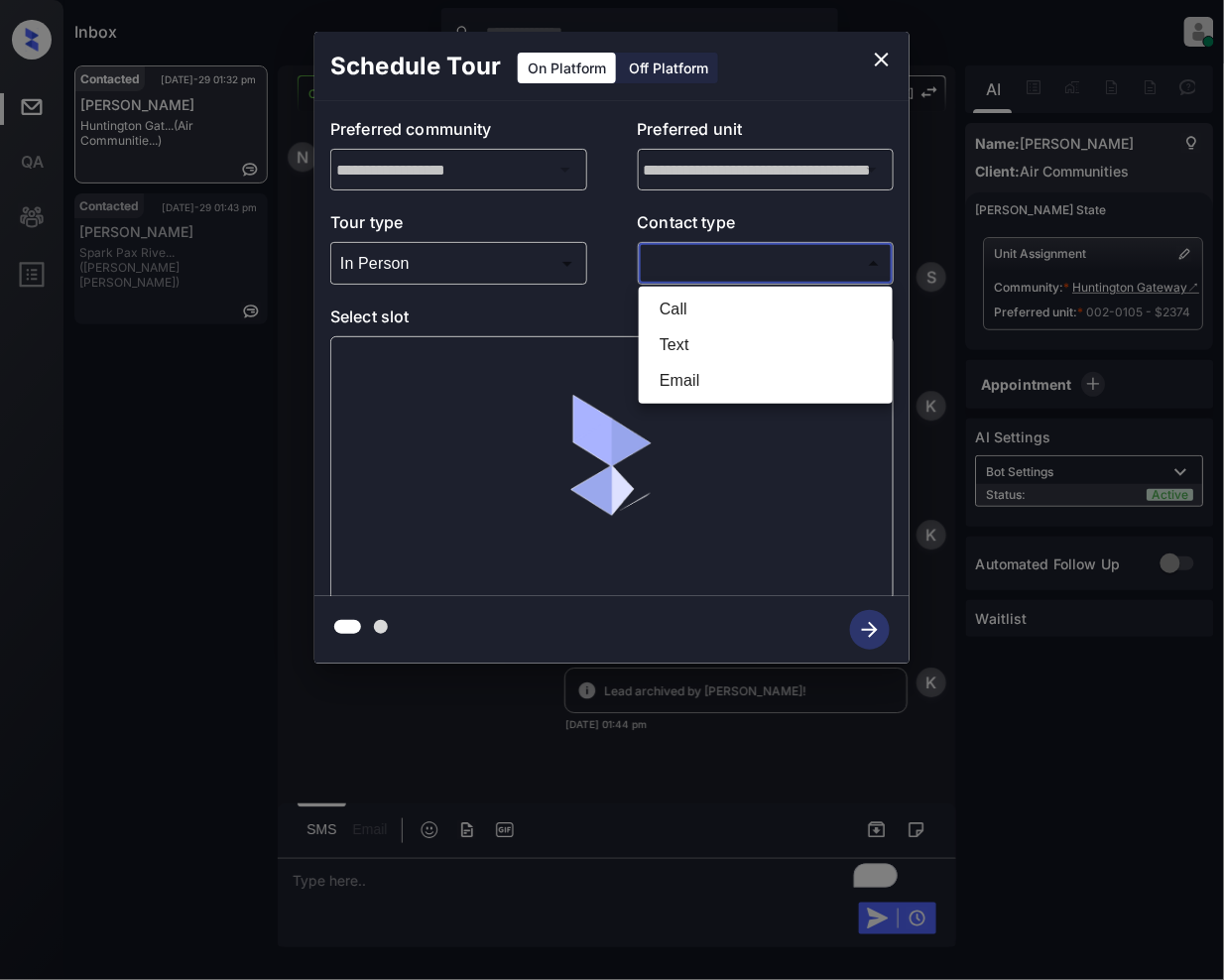 click on "Text" at bounding box center (766, 345) 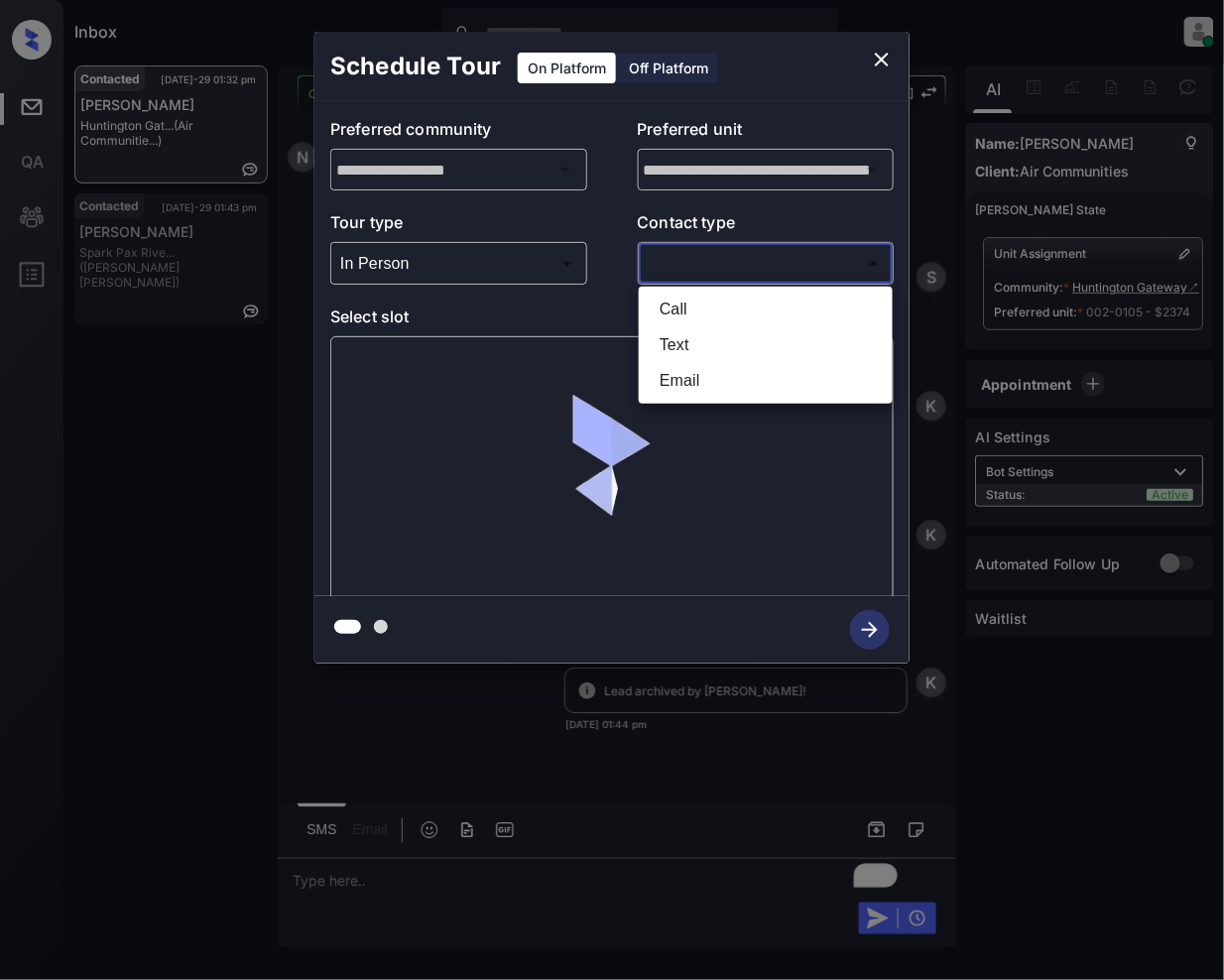 type on "****" 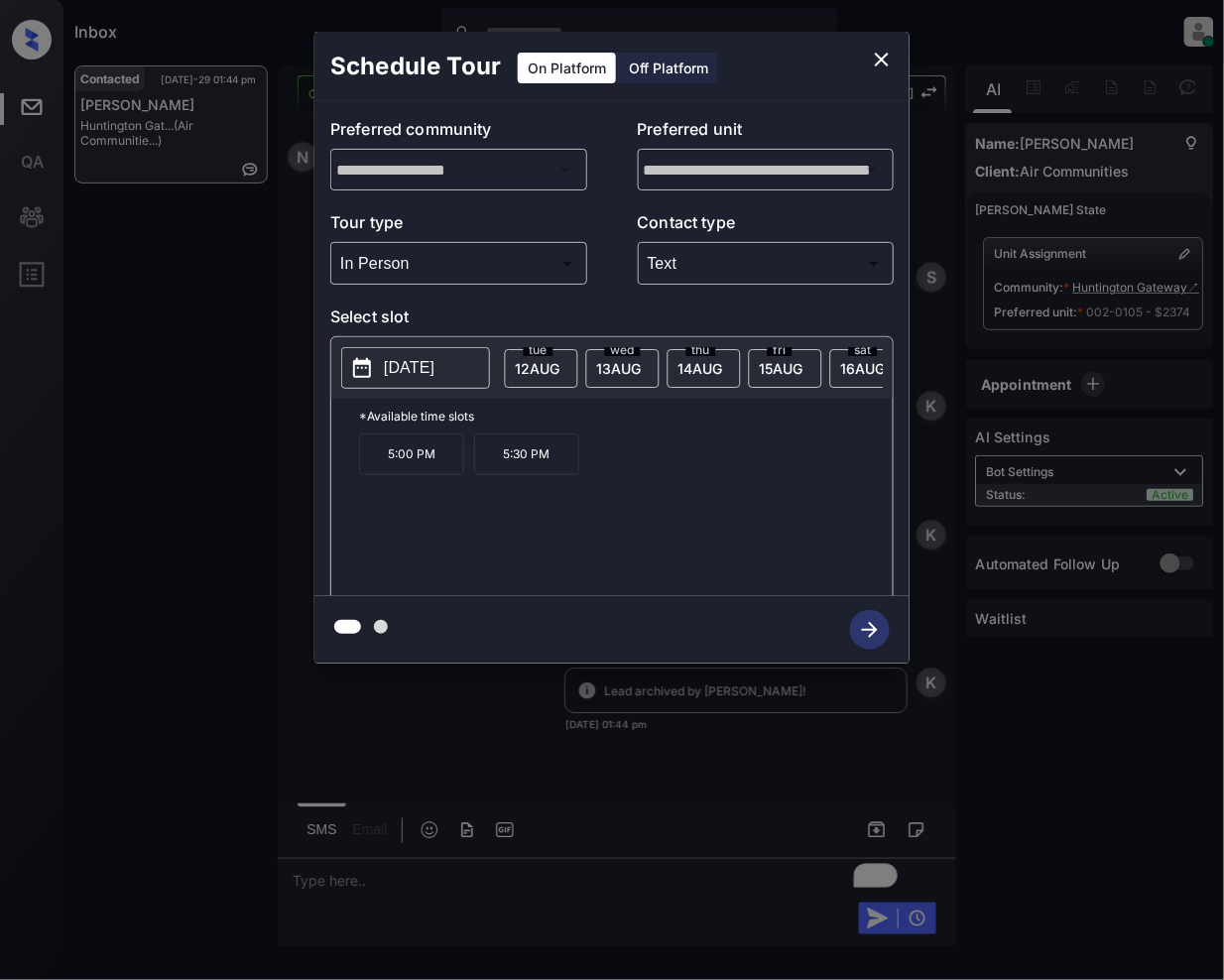 scroll, scrollTop: 0, scrollLeft: 1216, axis: horizontal 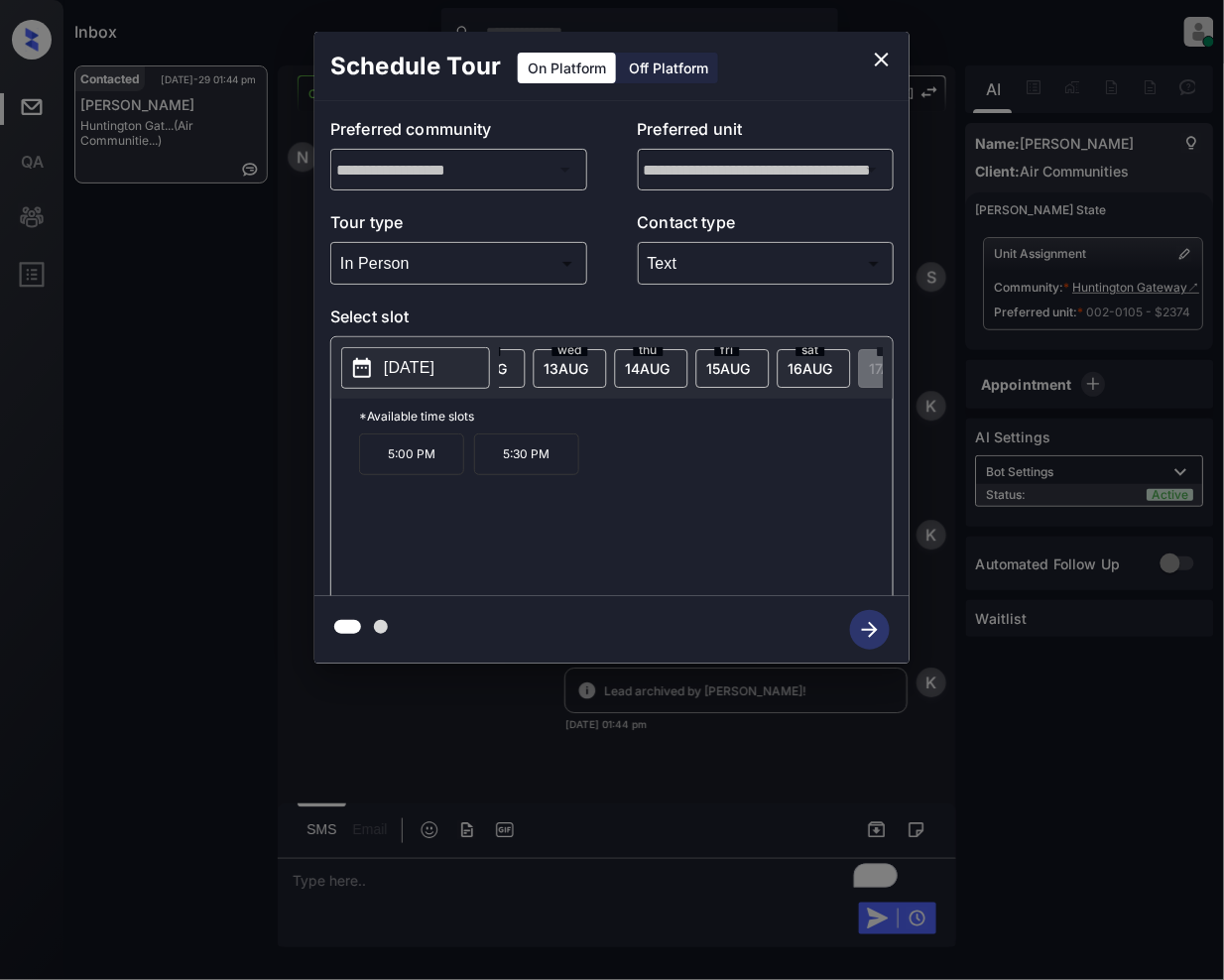click on "16 AUG" at bounding box center (-674, 368) 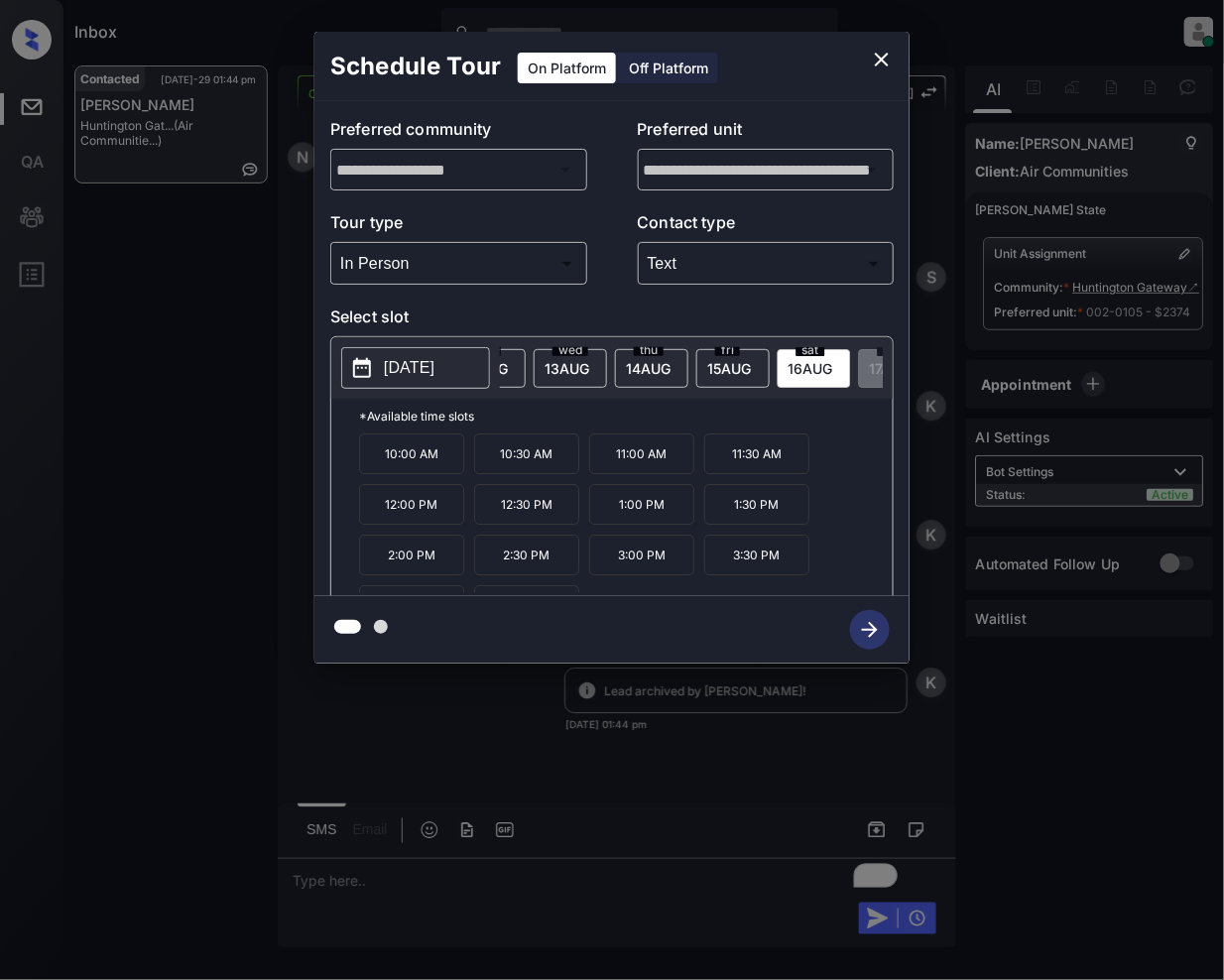 click on "1:00 PM" at bounding box center [642, 504] 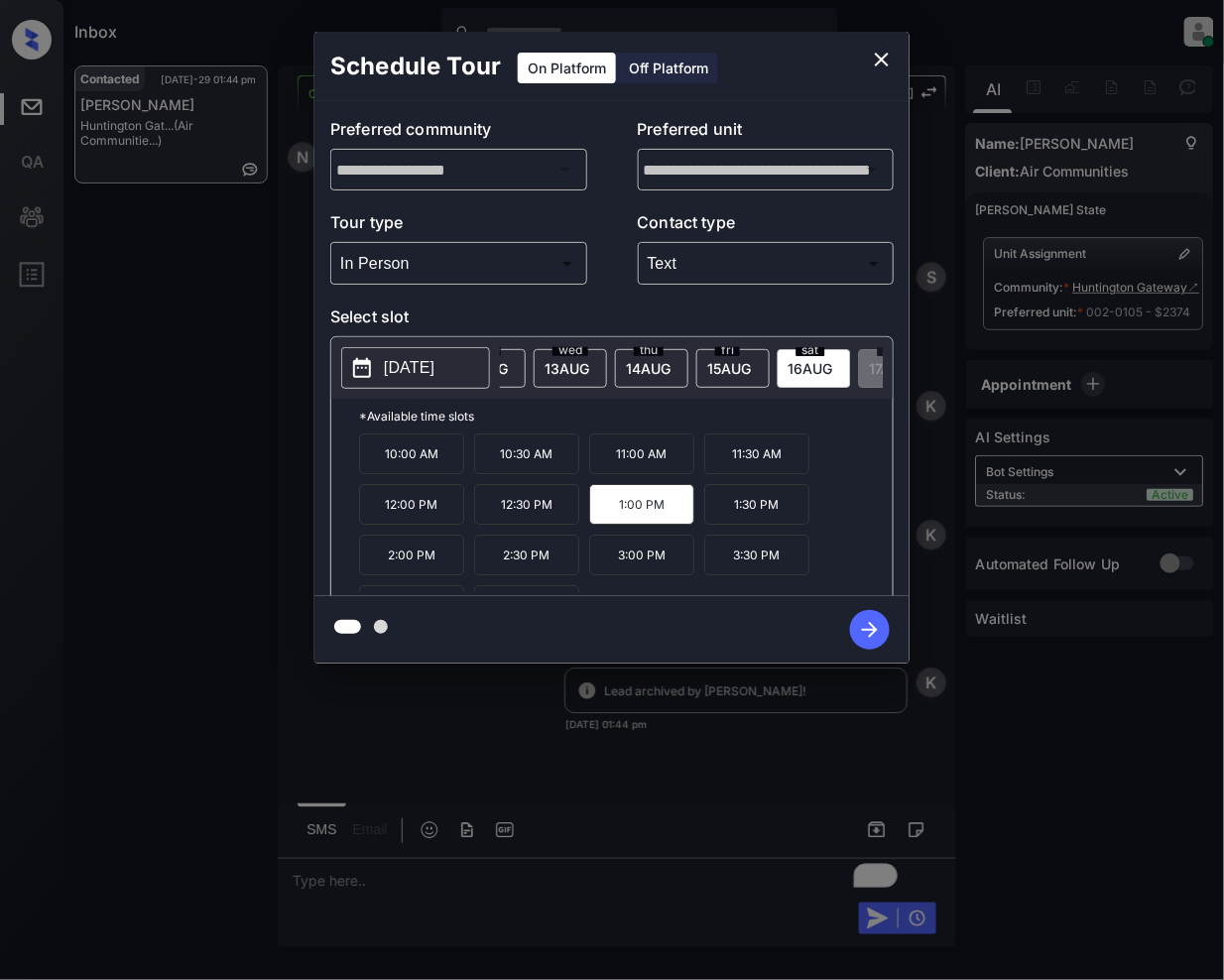 click 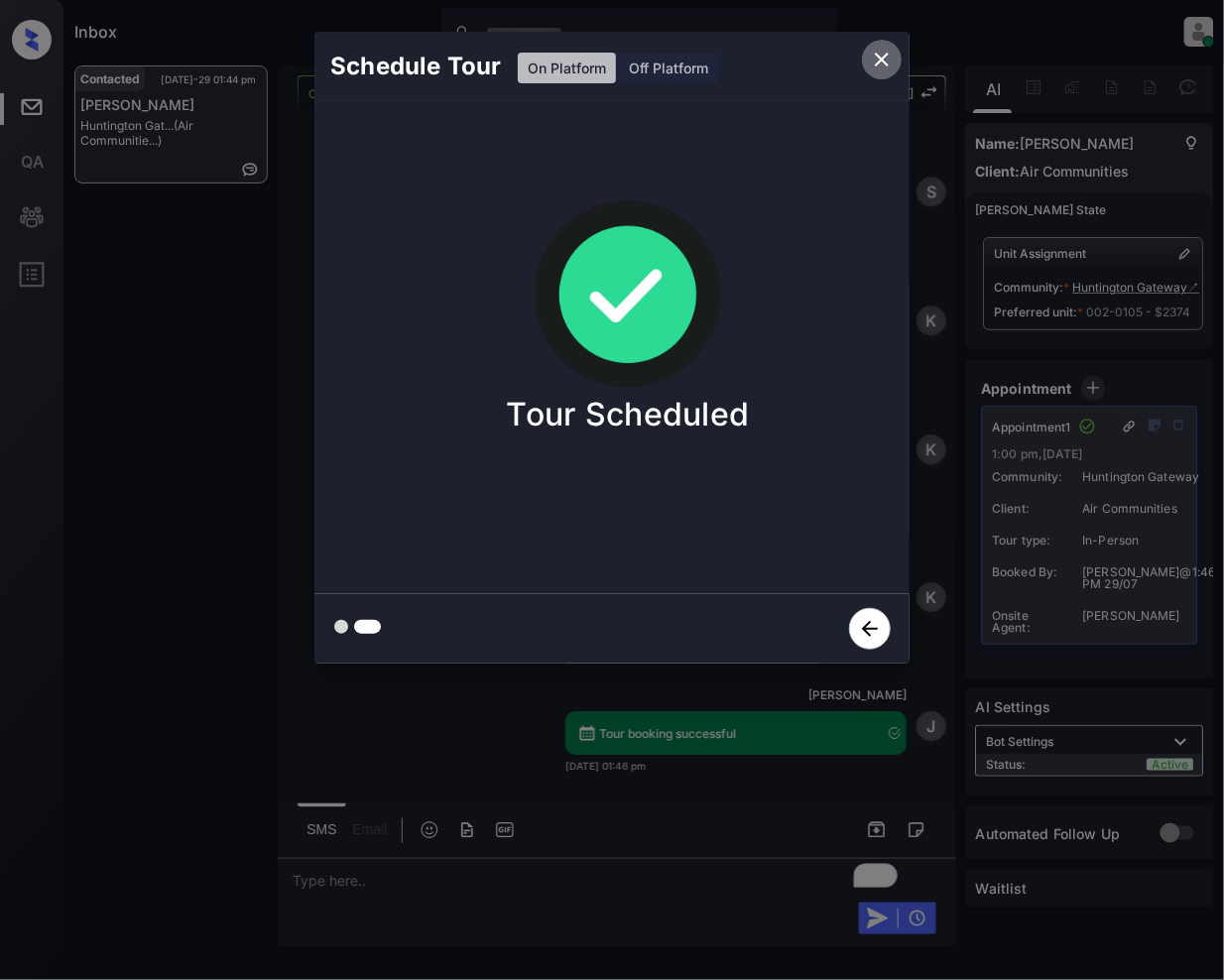 click 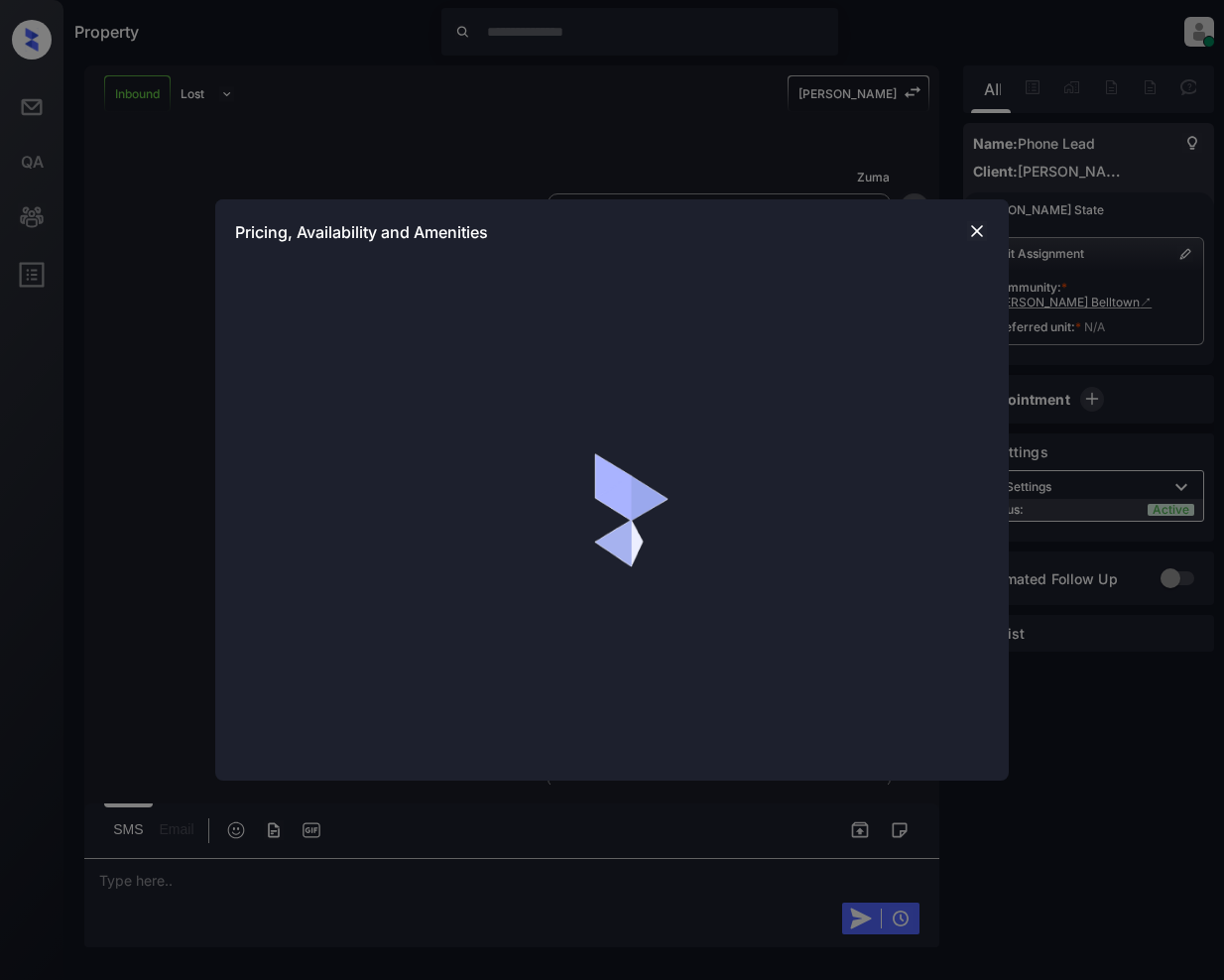 scroll, scrollTop: 0, scrollLeft: 0, axis: both 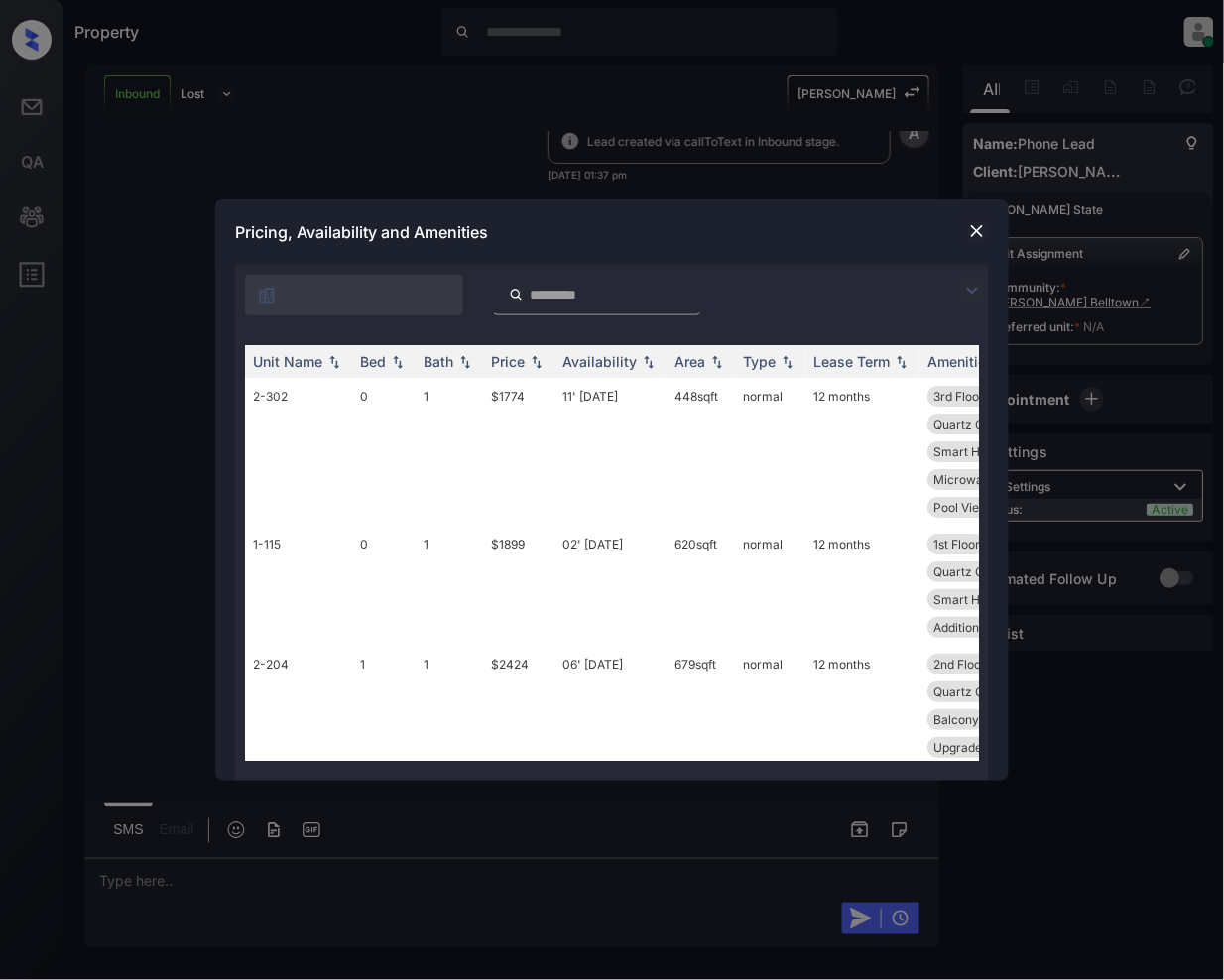 click at bounding box center (972, 291) 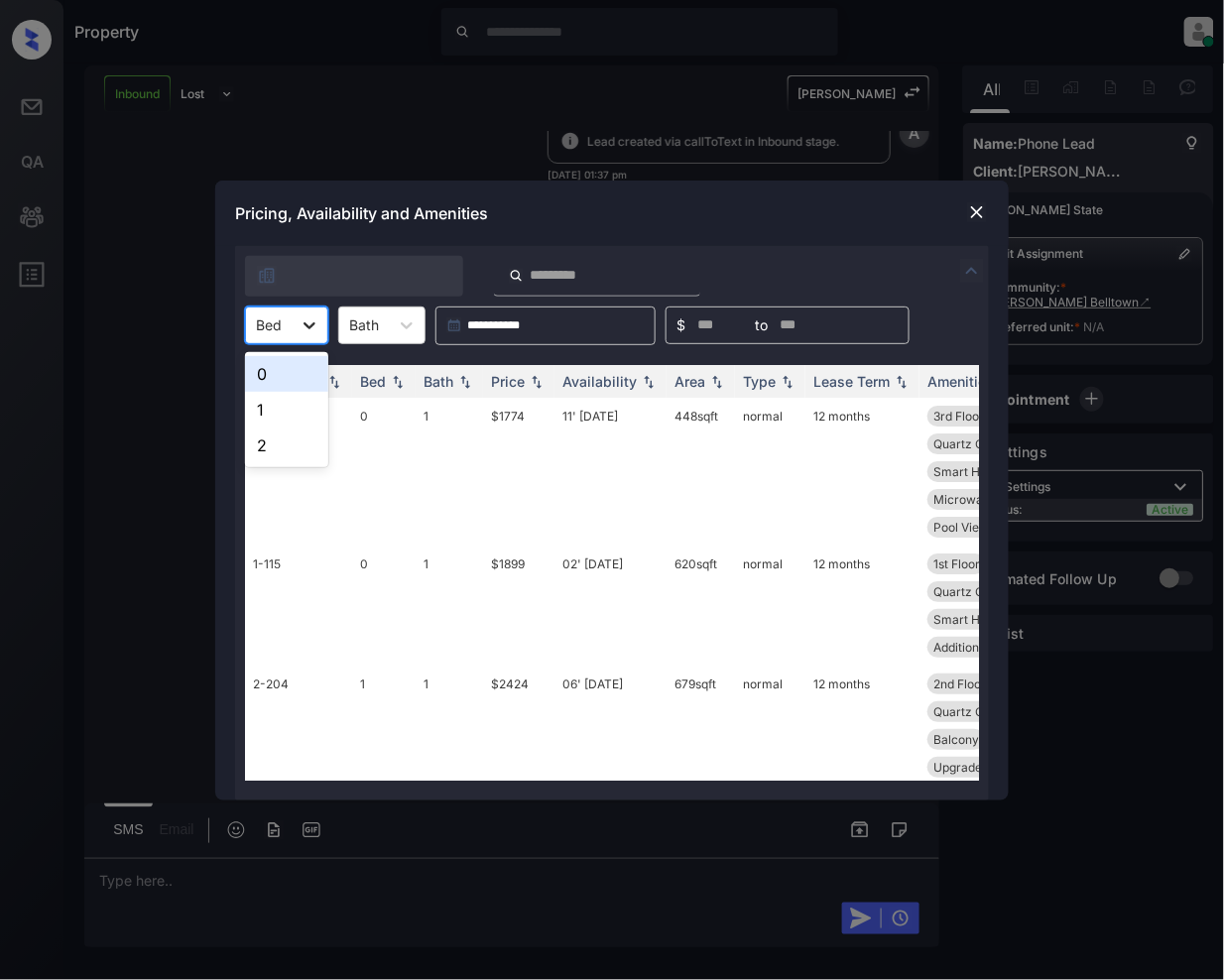 click 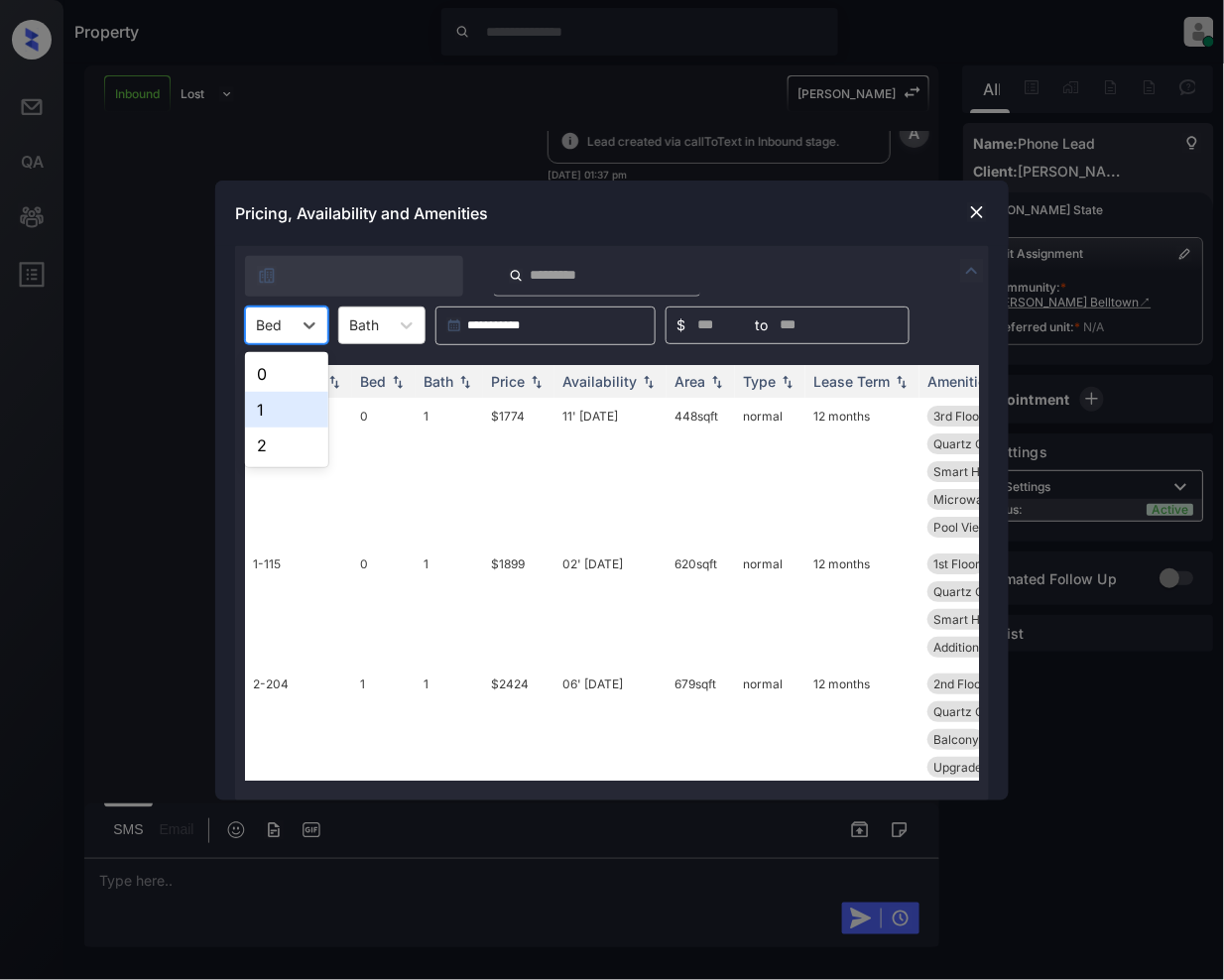 click on "1" at bounding box center [287, 410] 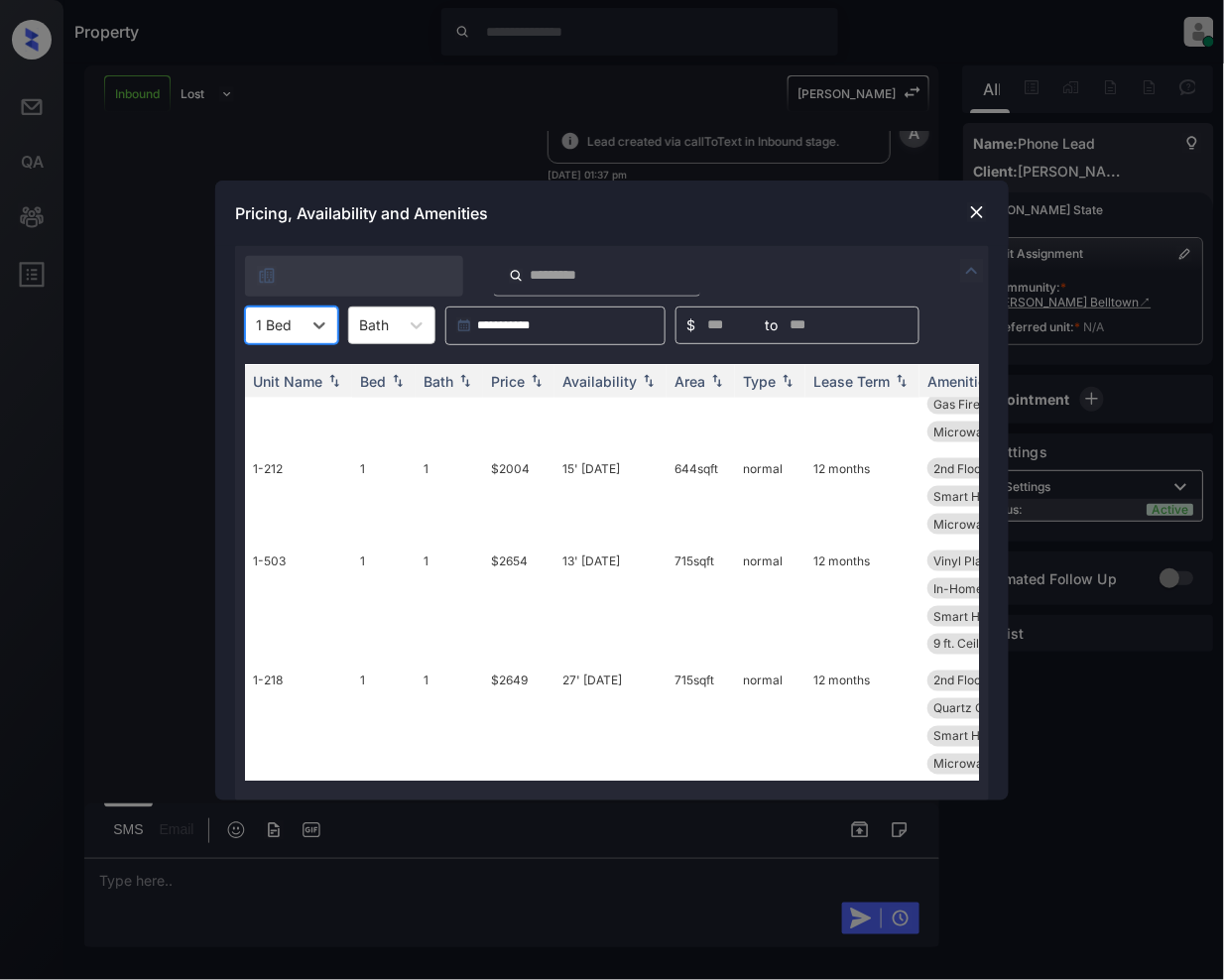 scroll, scrollTop: 0, scrollLeft: 0, axis: both 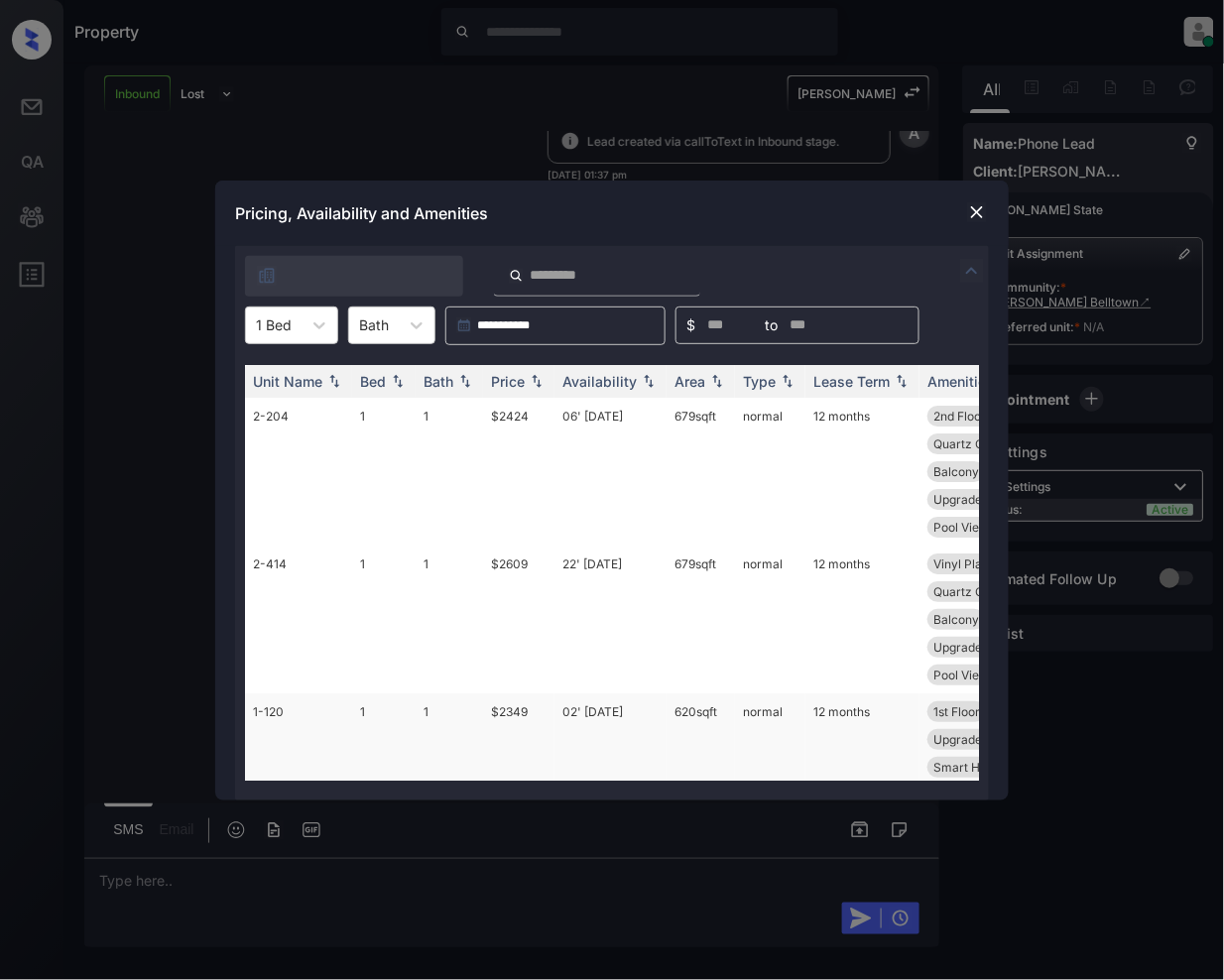 click on "$2349" at bounding box center [519, 753] 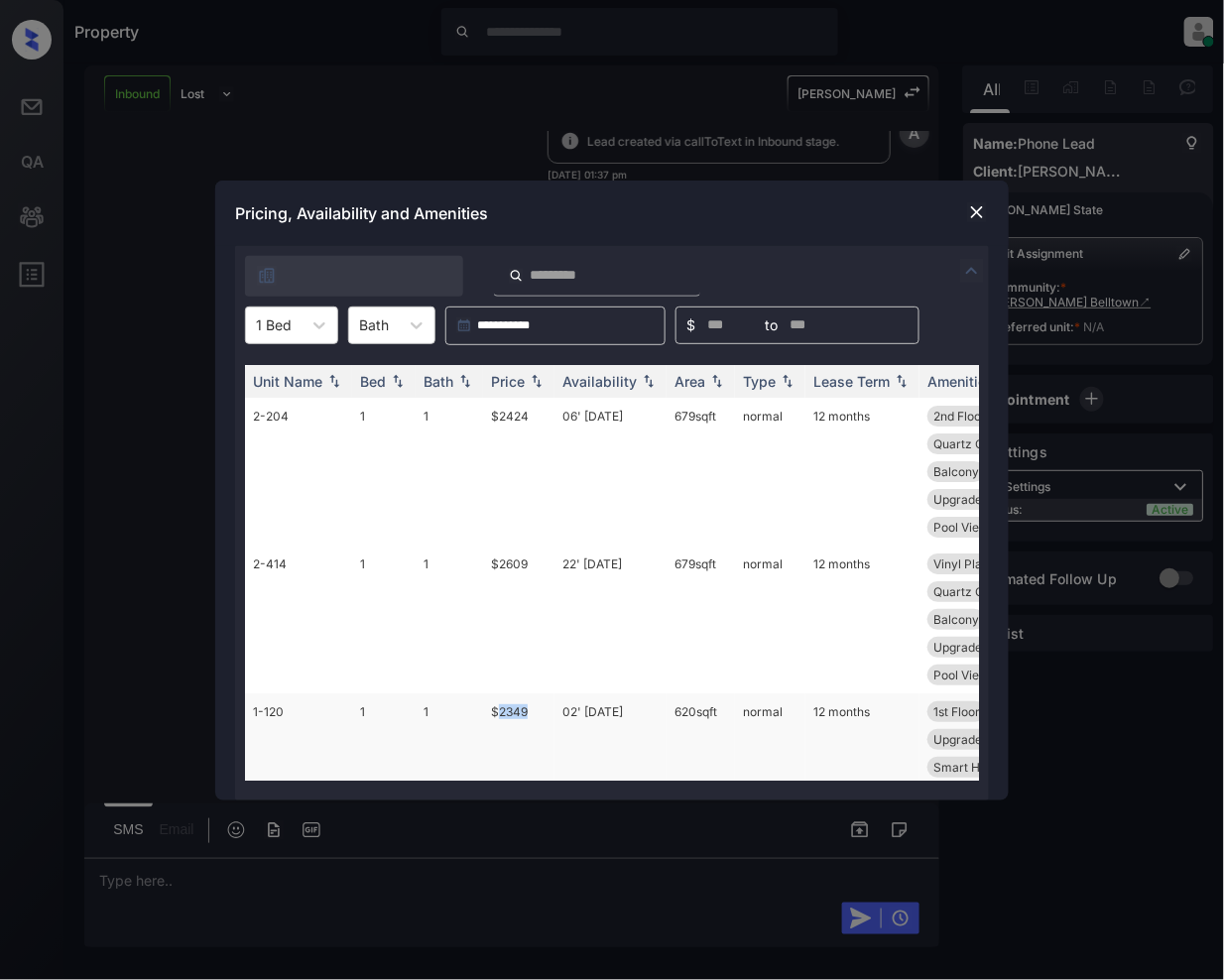click on "$2349" at bounding box center (519, 753) 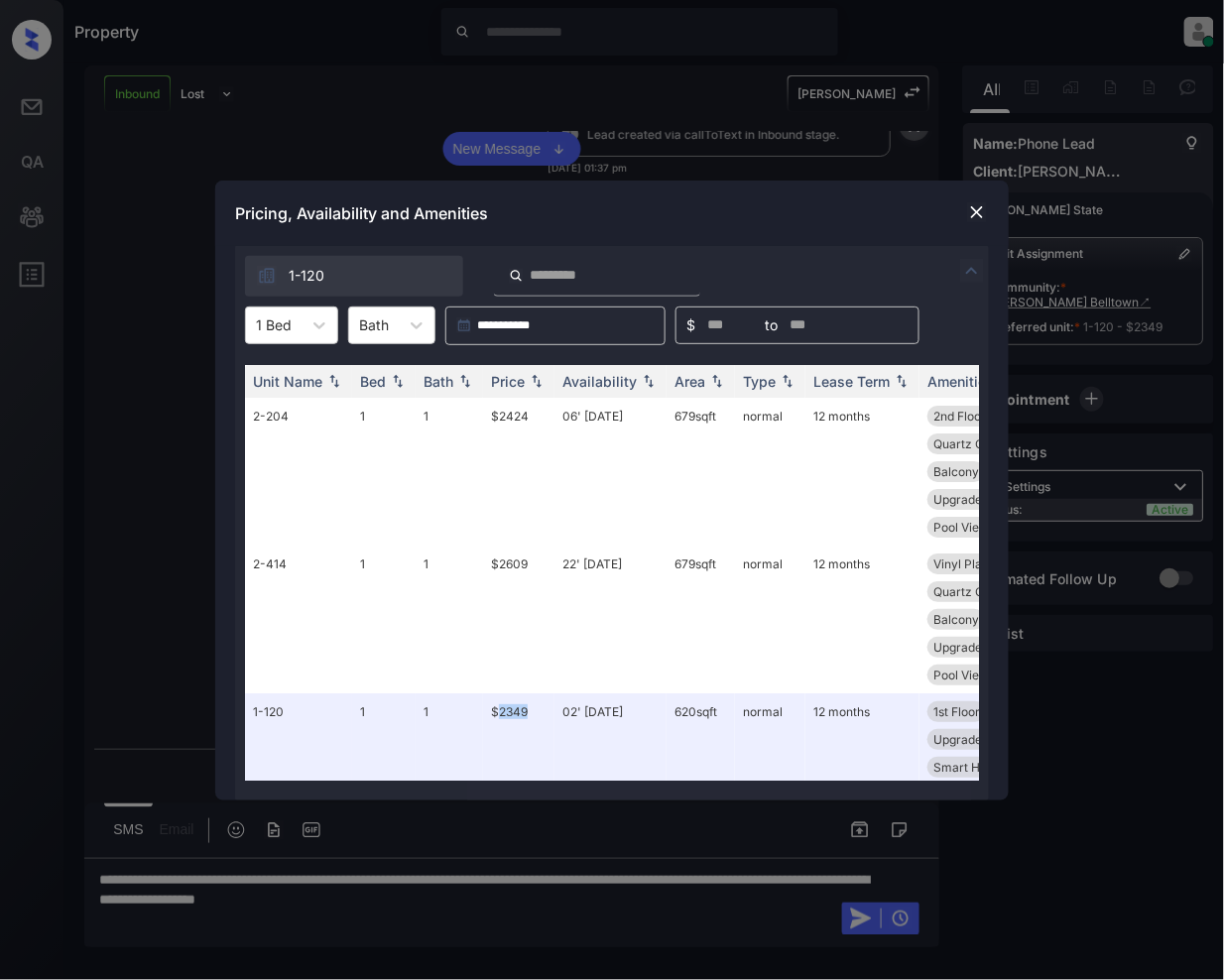 click at bounding box center (977, 212) 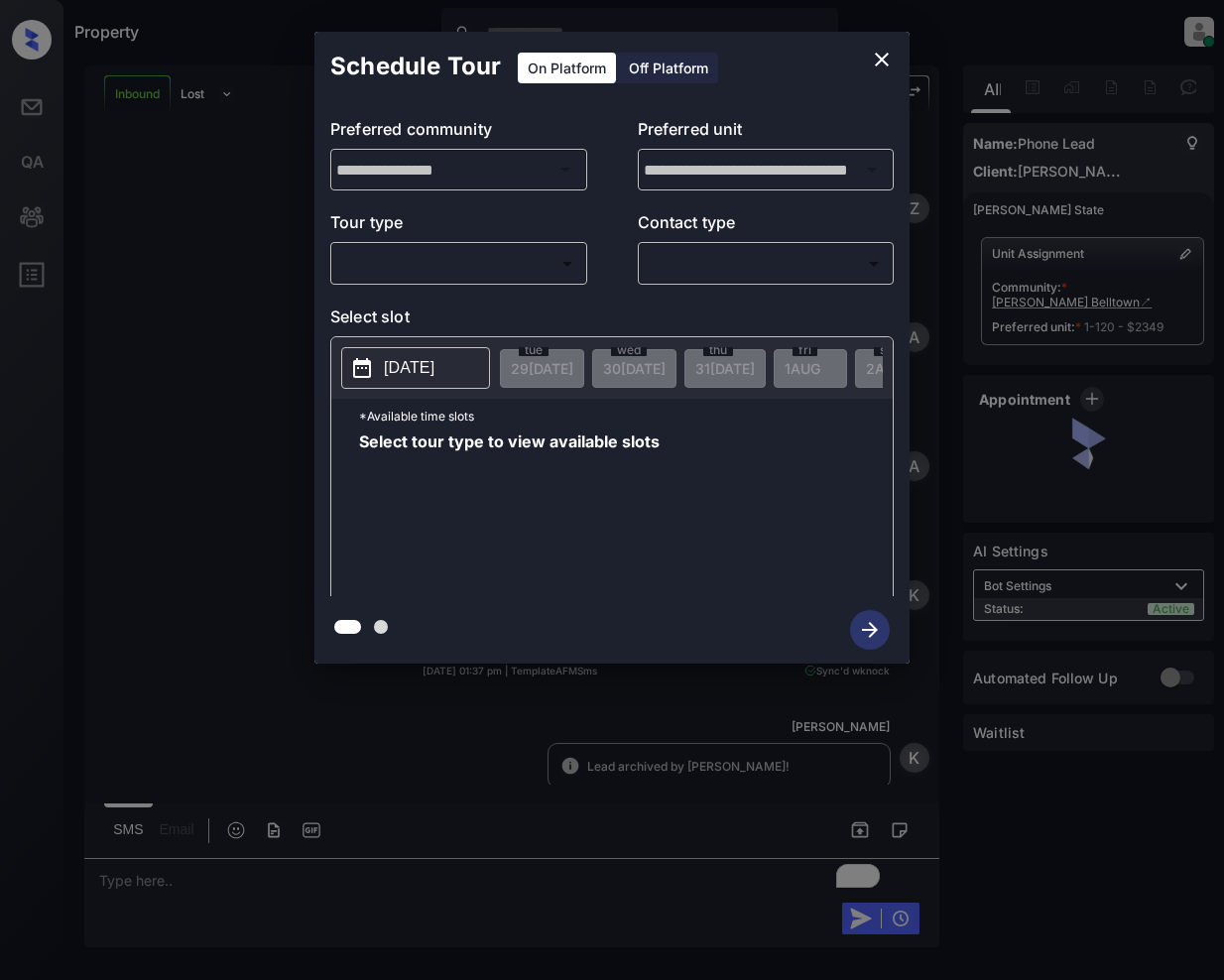 scroll, scrollTop: 0, scrollLeft: 0, axis: both 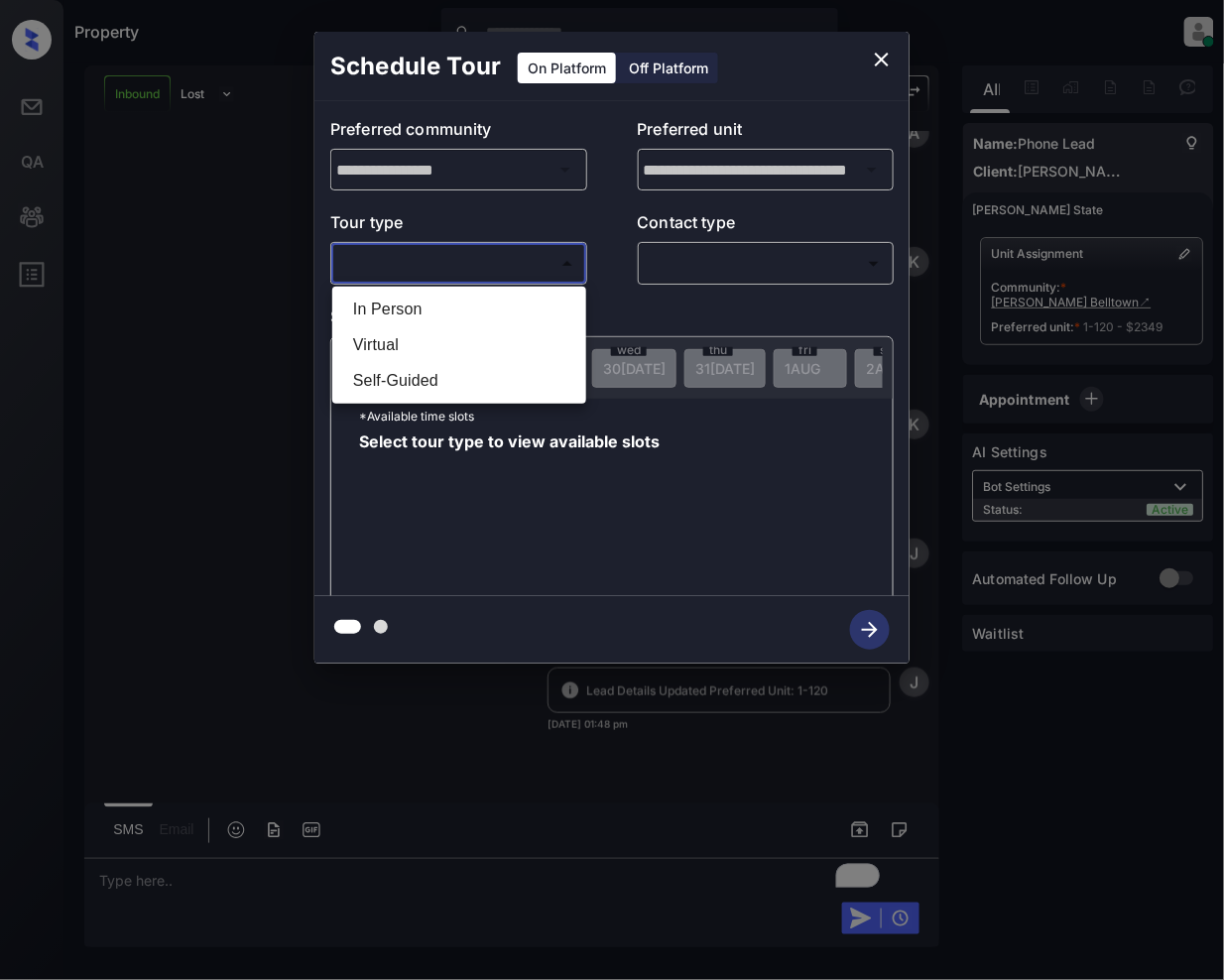 click on "Property [PERSON_NAME] Online Set yourself   offline Set yourself   on break Profile Switch to  light  mode Sign out Inbound Lost Lead Sentiment: Angry Upon sliding the acknowledgement:  Lead will move to lost stage. * ​ SMS and call option will be set to opt out. AFM will be turned off for the lead. [PERSON_NAME] New Message [PERSON_NAME] Lead transferred to leasing agent: [PERSON_NAME] [DATE] 01:37 pm  Sync'd w  knock Z New Message Agent Lead created via callToText in Inbound stage. [DATE] 01:37 pm A New Message Agent AFM Request sent to [PERSON_NAME]. [DATE] 01:37 pm A New Message [PERSON_NAME], this is [PERSON_NAME] reaching out because I saw you submitted an inquiry for [PERSON_NAME] Belltown. Would you like to schedule a tour or know any additional information? Also, please confirm that this is the best method to contact you. [DATE] 01:37 pm   | TemplateAFMSms  Sync'd w  knock K New Message [PERSON_NAME] Lead archived by [PERSON_NAME]! [DATE] 01:37 pm K New Message [PERSON_NAME] Sensitive Info Accessed [DATE] 01:47 pm J [PERSON_NAME] J" at bounding box center [612, 490] 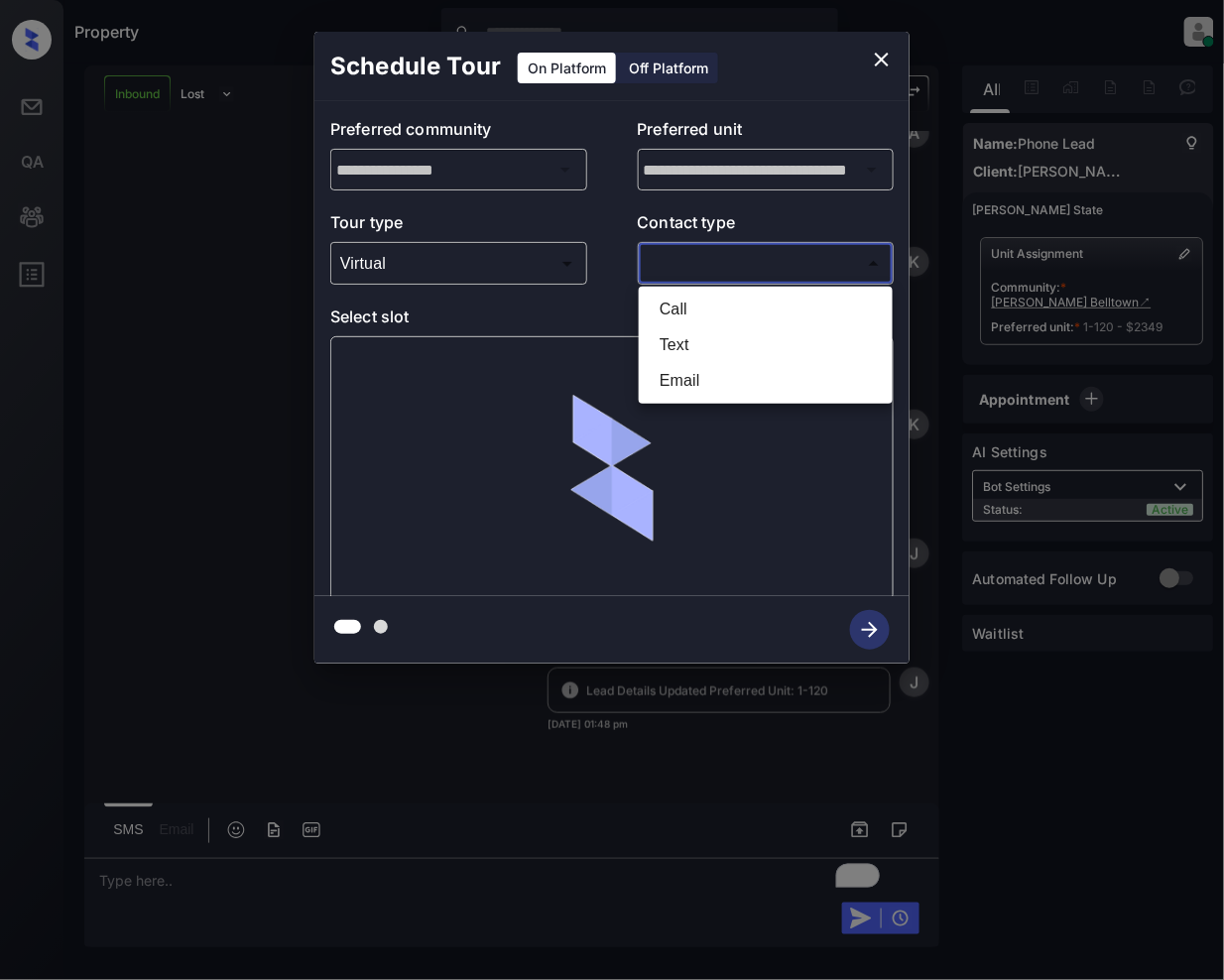 drag, startPoint x: 700, startPoint y: 254, endPoint x: 775, endPoint y: 417, distance: 179.4269 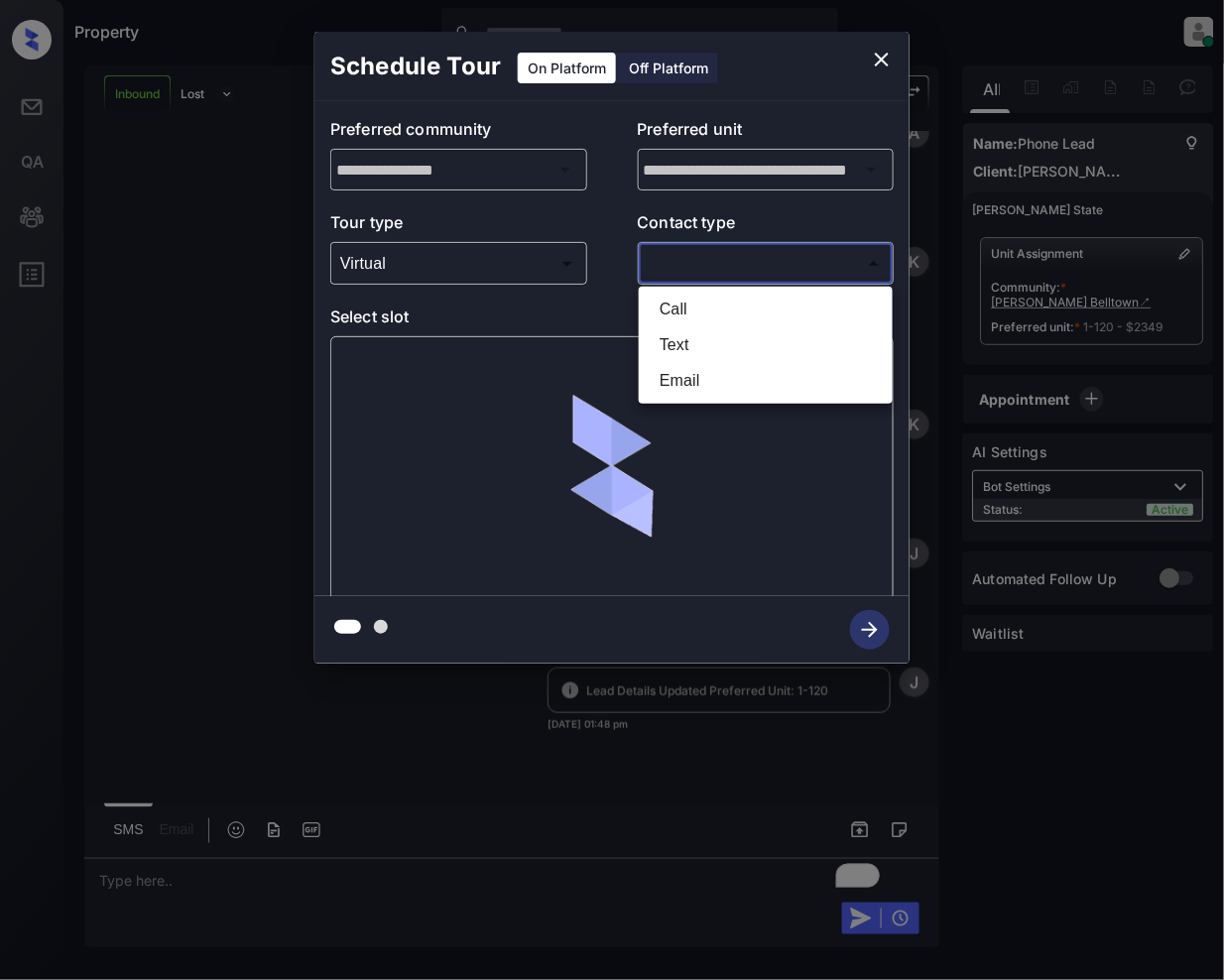 click on "Property Jeramie Castro Online Set yourself   offline Set yourself   on break Profile Switch to  light  mode Sign out Inbound Lost Lead Sentiment: Angry Upon sliding the acknowledgement:  Lead will move to lost stage. * ​ SMS and call option will be set to opt out. AFM will be turned off for the lead. Kelsey New Message Zuma Lead transferred to leasing agent: kelsey Jul 29, 2025 01:37 pm  Sync'd w  knock Z New Message Agent Lead created via callToText in Inbound stage. Jul 29, 2025 01:37 pm A New Message Agent AFM Request sent to Kelsey. Jul 29, 2025 01:37 pm A New Message Kelsey Hi, this is Kelsey reaching out because I saw you submitted an inquiry for Griffis Belltown. Would you like to schedule a tour or know any additional information? Also, please confirm that this is the best method to contact you. Jul 29, 2025 01:37 pm   | TemplateAFMSms  Sync'd w  knock K New Message Kelsey Lead archived by Kelsey! Jul 29, 2025 01:37 pm K New Message Jeramie Sensitive Info Accessed Jul 29, 2025 01:47 pm J Jeramie J" at bounding box center [612, 490] 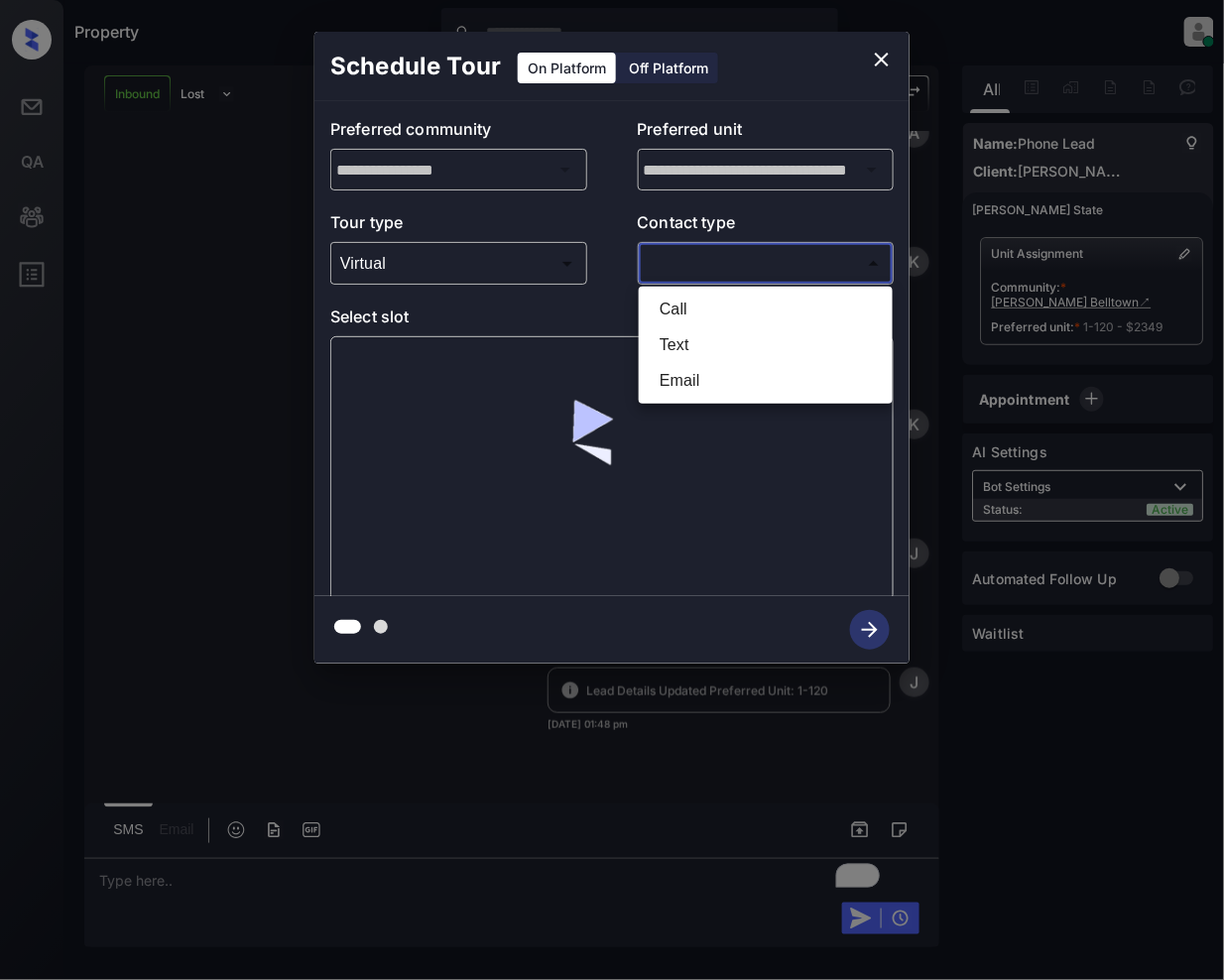 drag, startPoint x: 695, startPoint y: 303, endPoint x: 901, endPoint y: 510, distance: 292.03596 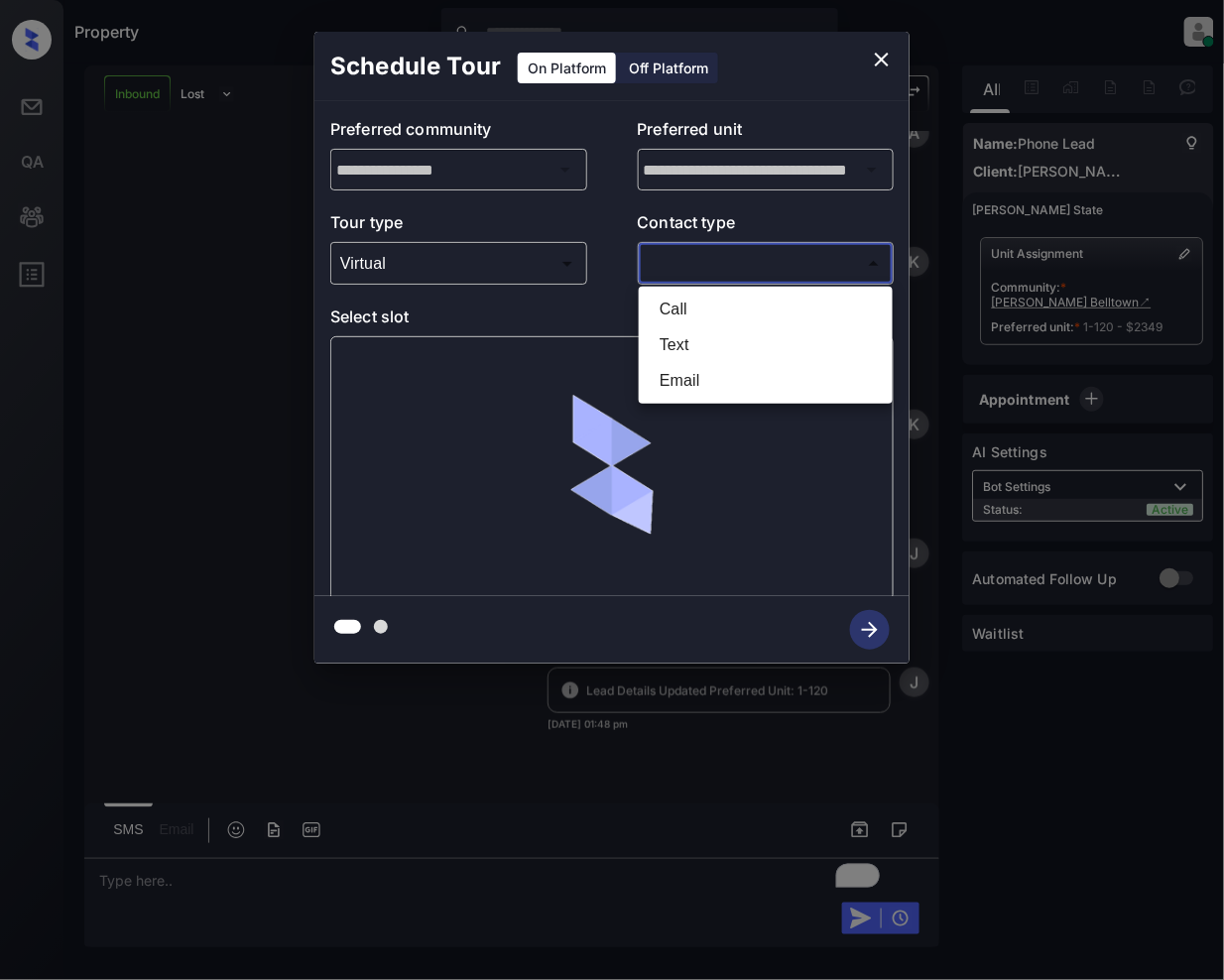 click on "Call" at bounding box center (766, 309) 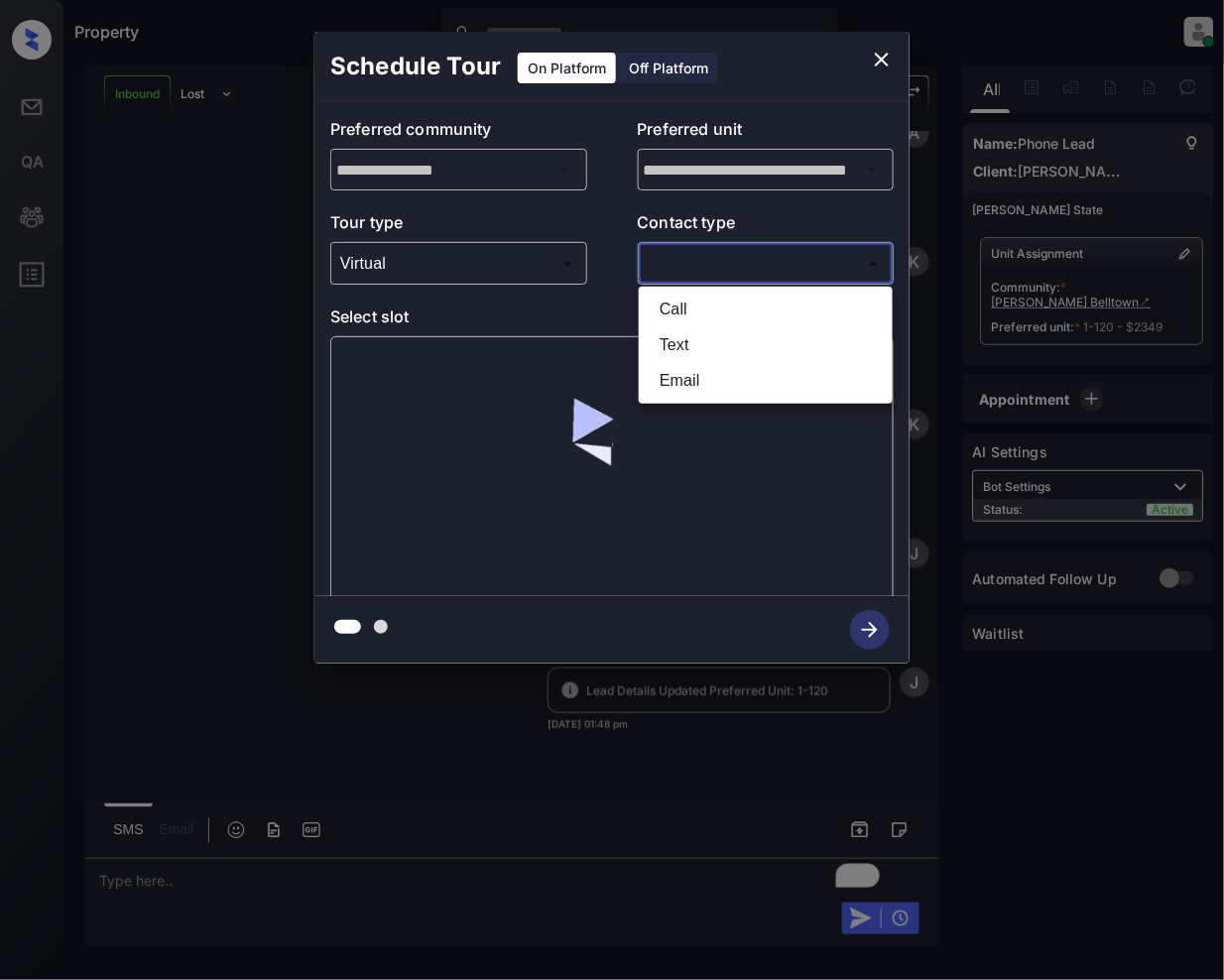 type on "****" 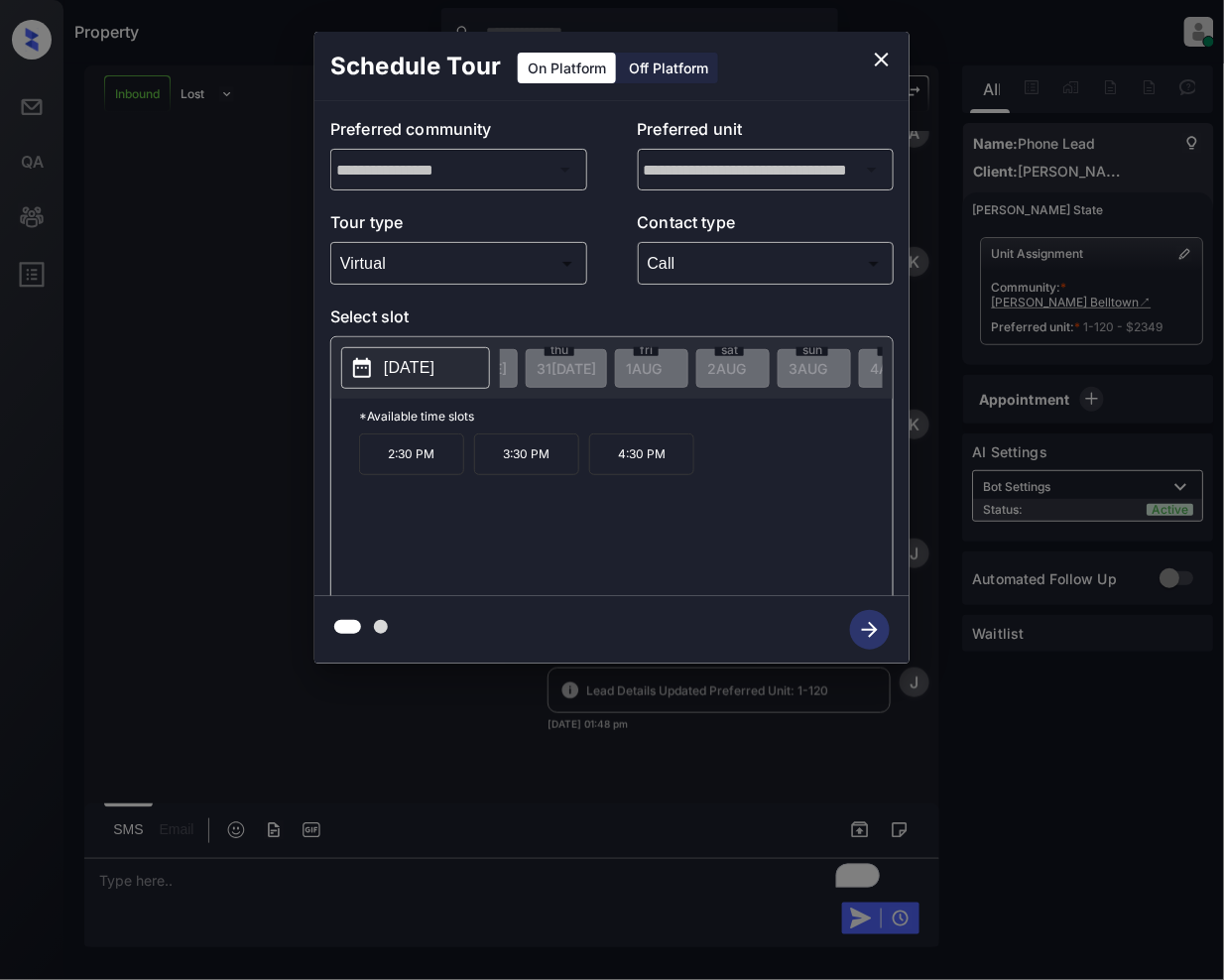 scroll, scrollTop: 0, scrollLeft: 200, axis: horizontal 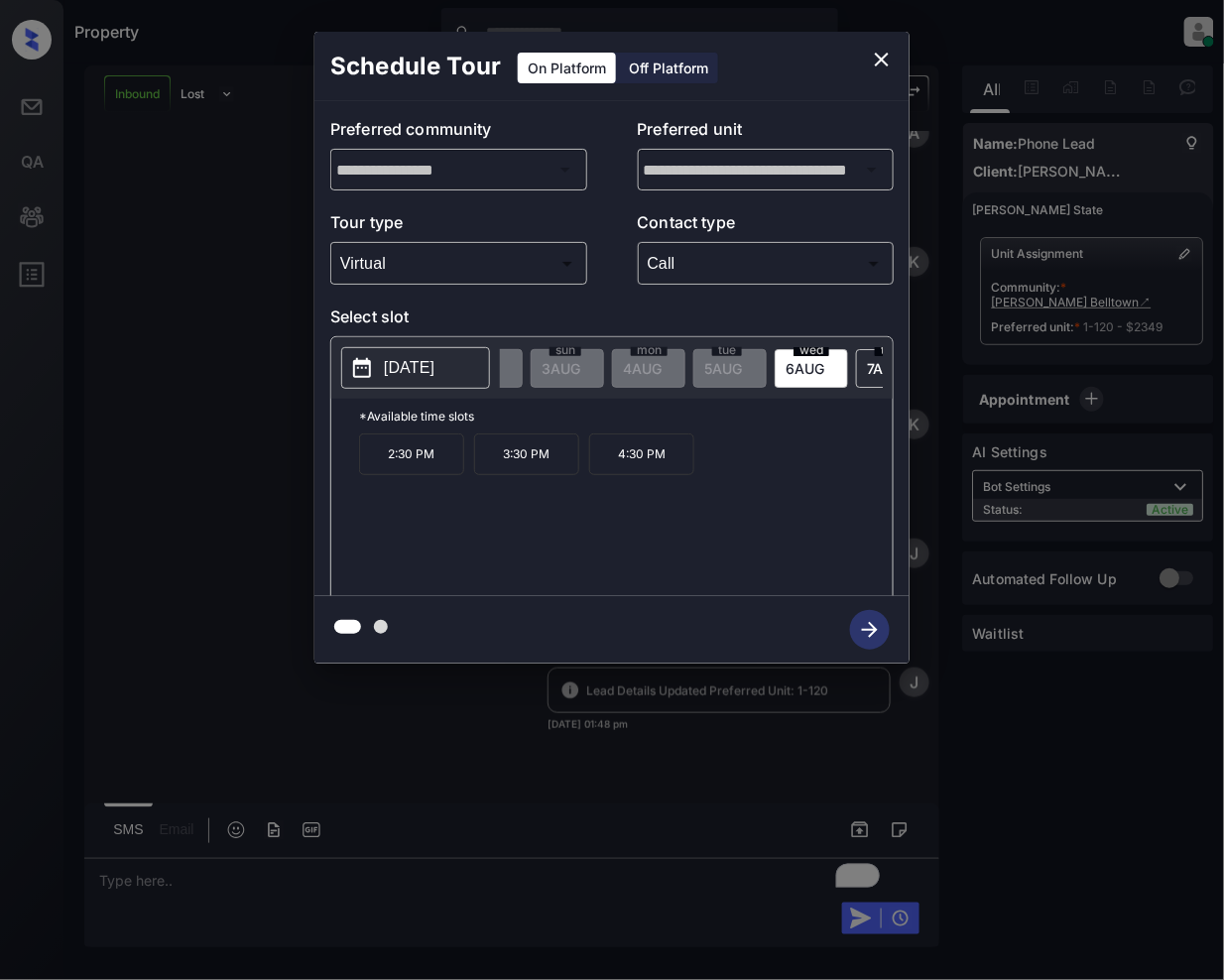 click on "**********" at bounding box center (612, 347) 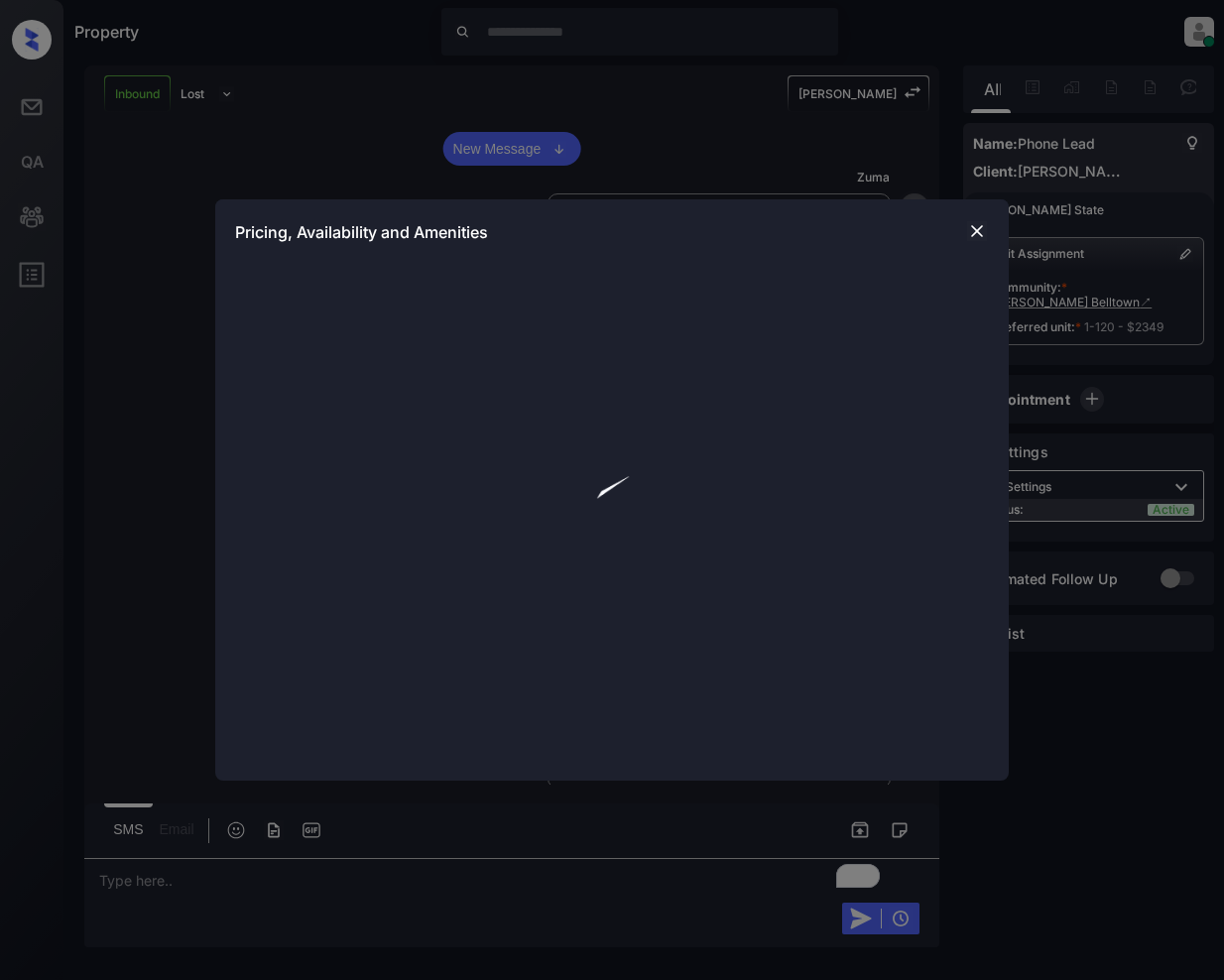 scroll, scrollTop: 0, scrollLeft: 0, axis: both 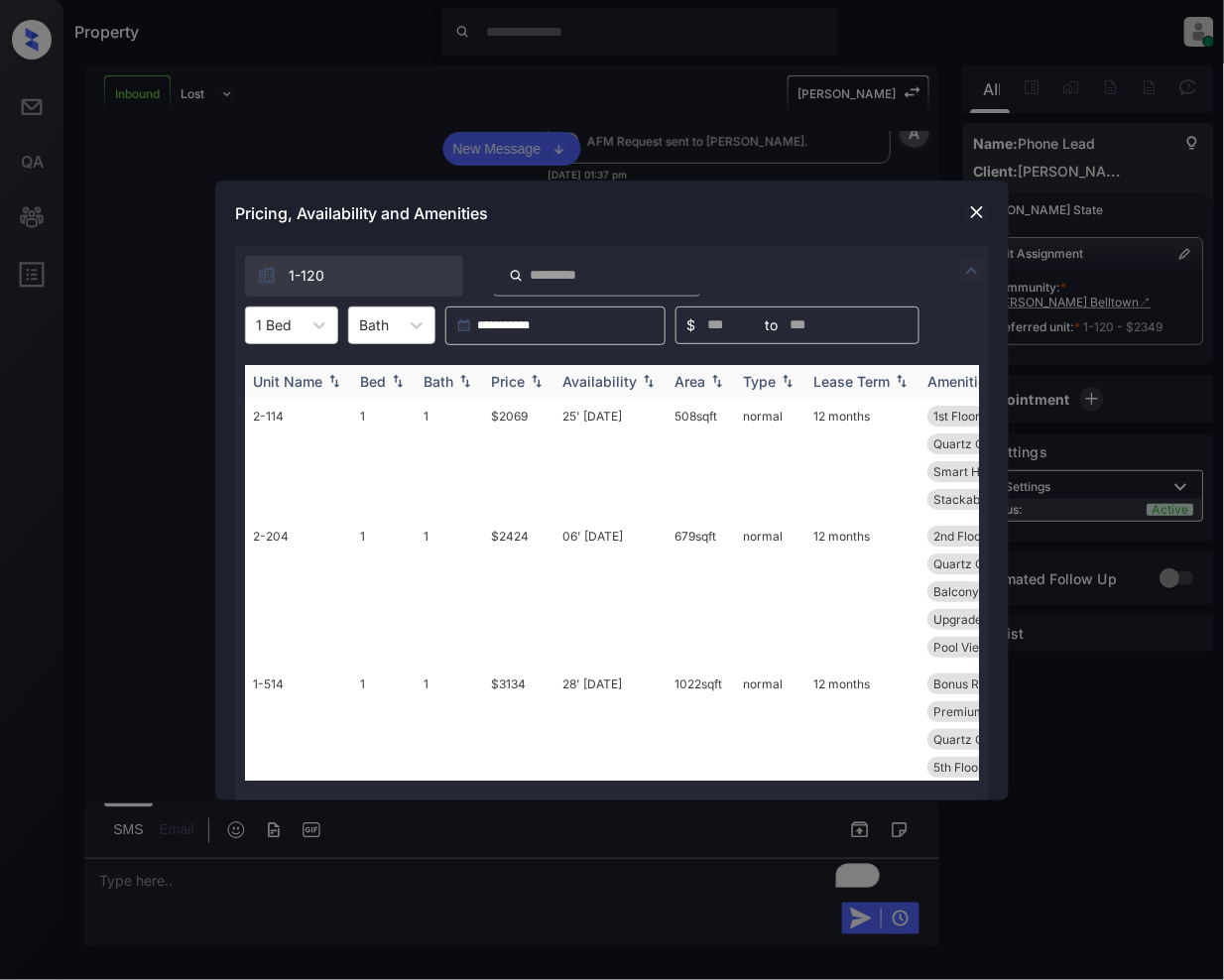click at bounding box center (537, 381) 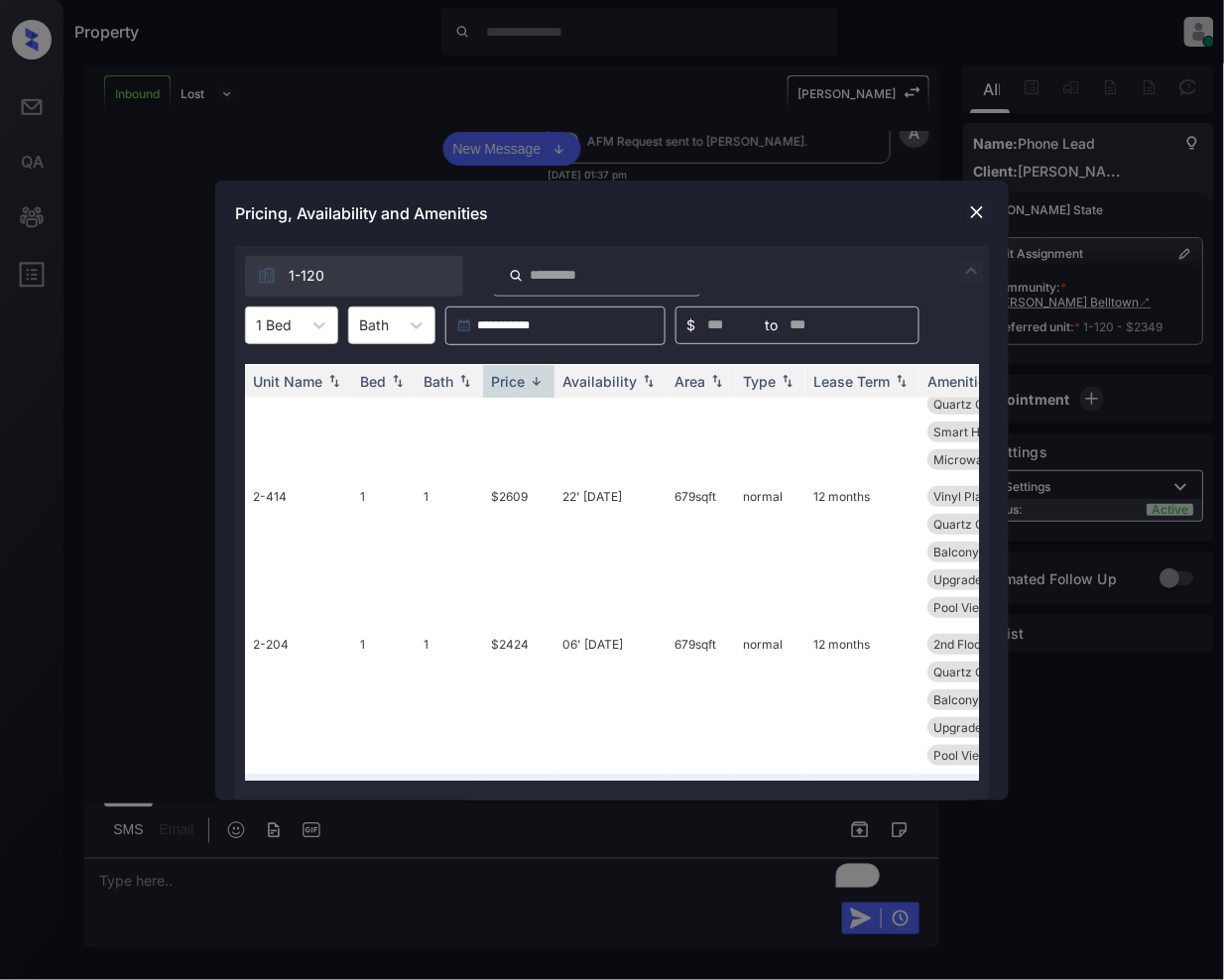 scroll, scrollTop: 708, scrollLeft: 0, axis: vertical 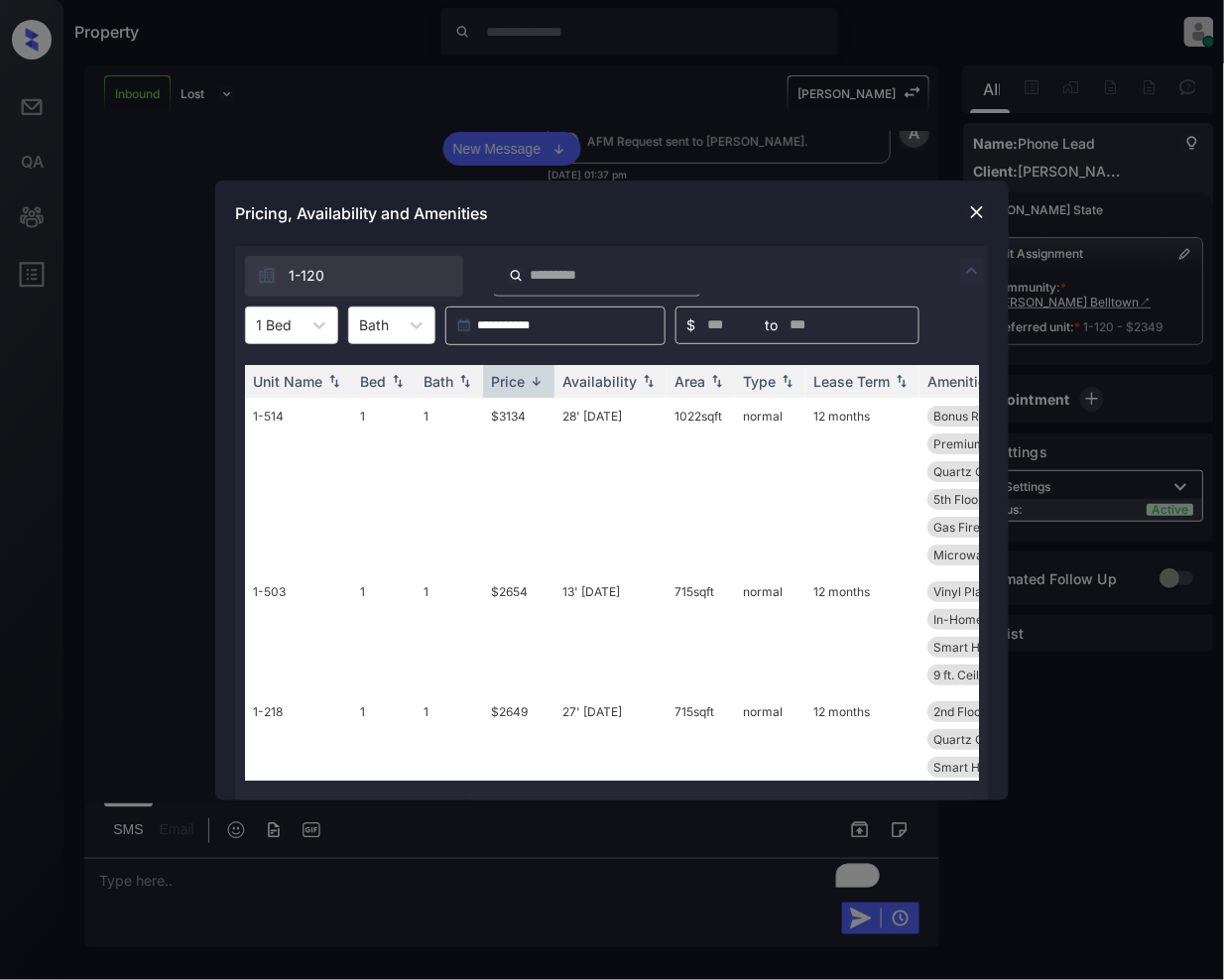 click at bounding box center [977, 212] 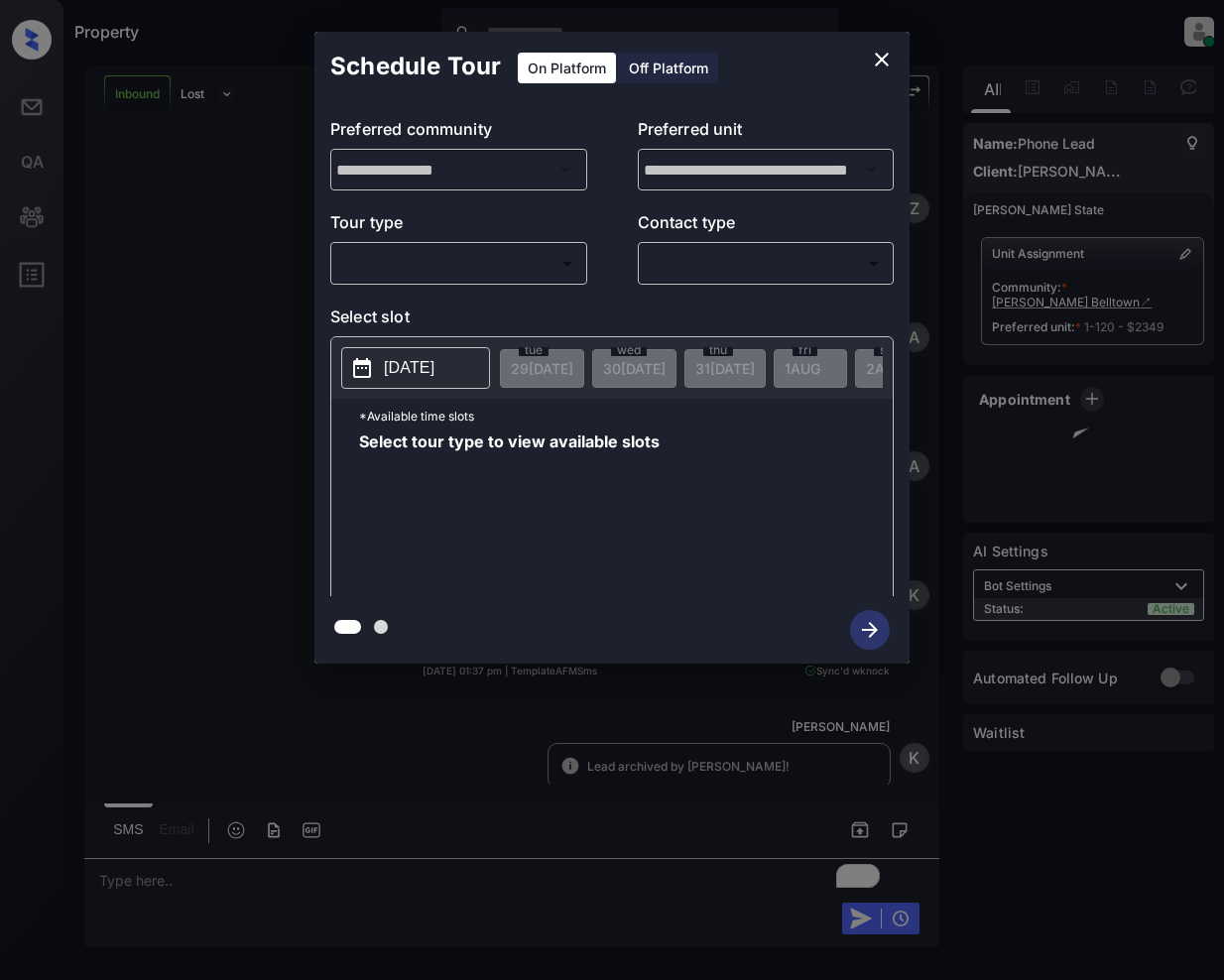 scroll, scrollTop: 0, scrollLeft: 0, axis: both 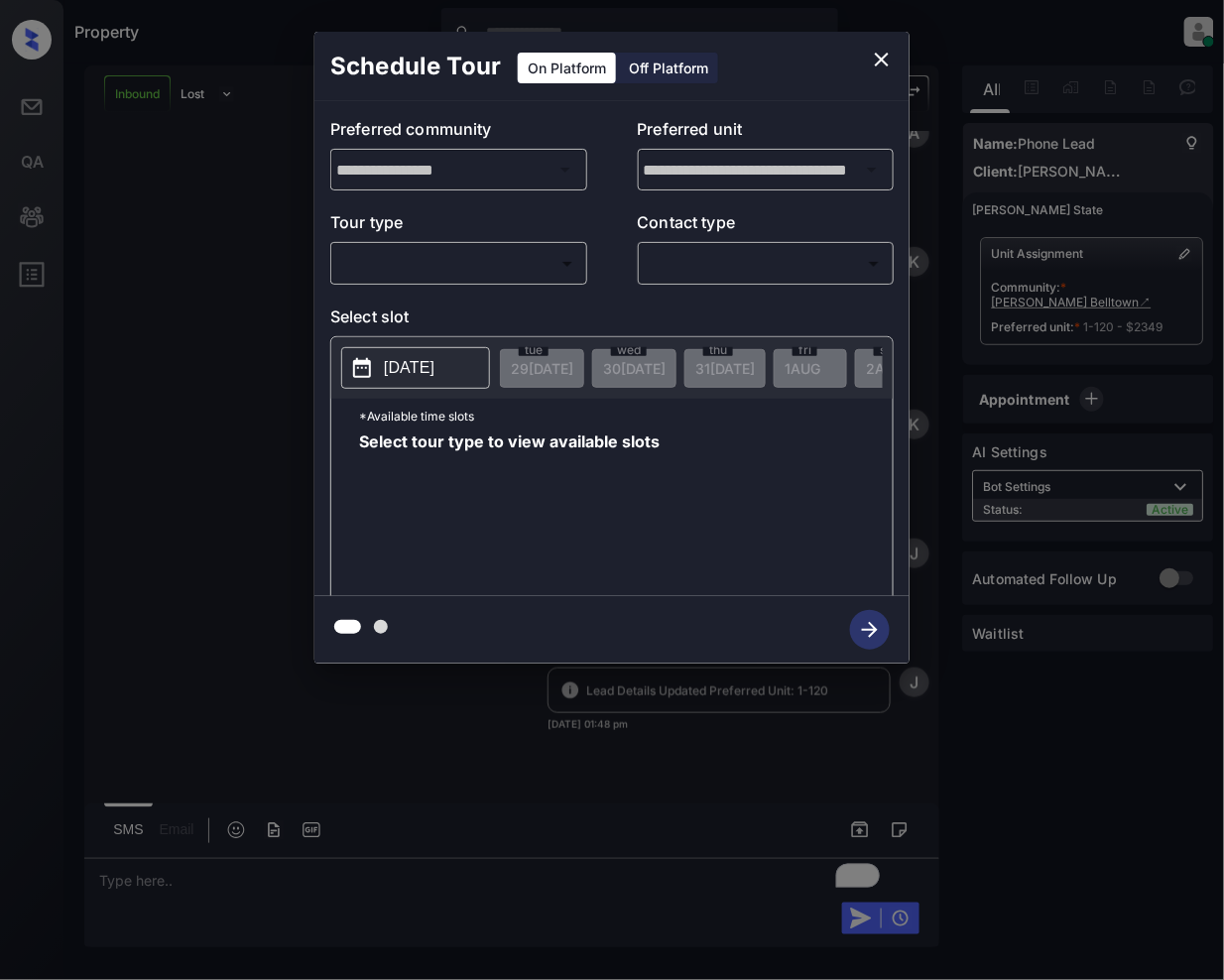click on "Property [PERSON_NAME] Online Set yourself   offline Set yourself   on break Profile Switch to  light  mode Sign out Inbound Lost Lead Sentiment: Angry Upon sliding the acknowledgement:  Lead will move to lost stage. * ​ SMS and call option will be set to opt out. AFM will be turned off for the lead. [PERSON_NAME] New Message [PERSON_NAME] Lead transferred to leasing agent: [PERSON_NAME] [DATE] 01:37 pm  Sync'd w  knock Z New Message Agent Lead created via callToText in Inbound stage. [DATE] 01:37 pm A New Message Agent AFM Request sent to [PERSON_NAME]. [DATE] 01:37 pm A New Message [PERSON_NAME], this is [PERSON_NAME] reaching out because I saw you submitted an inquiry for [PERSON_NAME] Belltown. Would you like to schedule a tour or know any additional information? Also, please confirm that this is the best method to contact you. [DATE] 01:37 pm   | TemplateAFMSms  Sync'd w  knock K New Message [PERSON_NAME] Lead archived by [PERSON_NAME]! [DATE] 01:37 pm K New Message [PERSON_NAME] Sensitive Info Accessed [DATE] 01:47 pm J [PERSON_NAME] J" at bounding box center [612, 490] 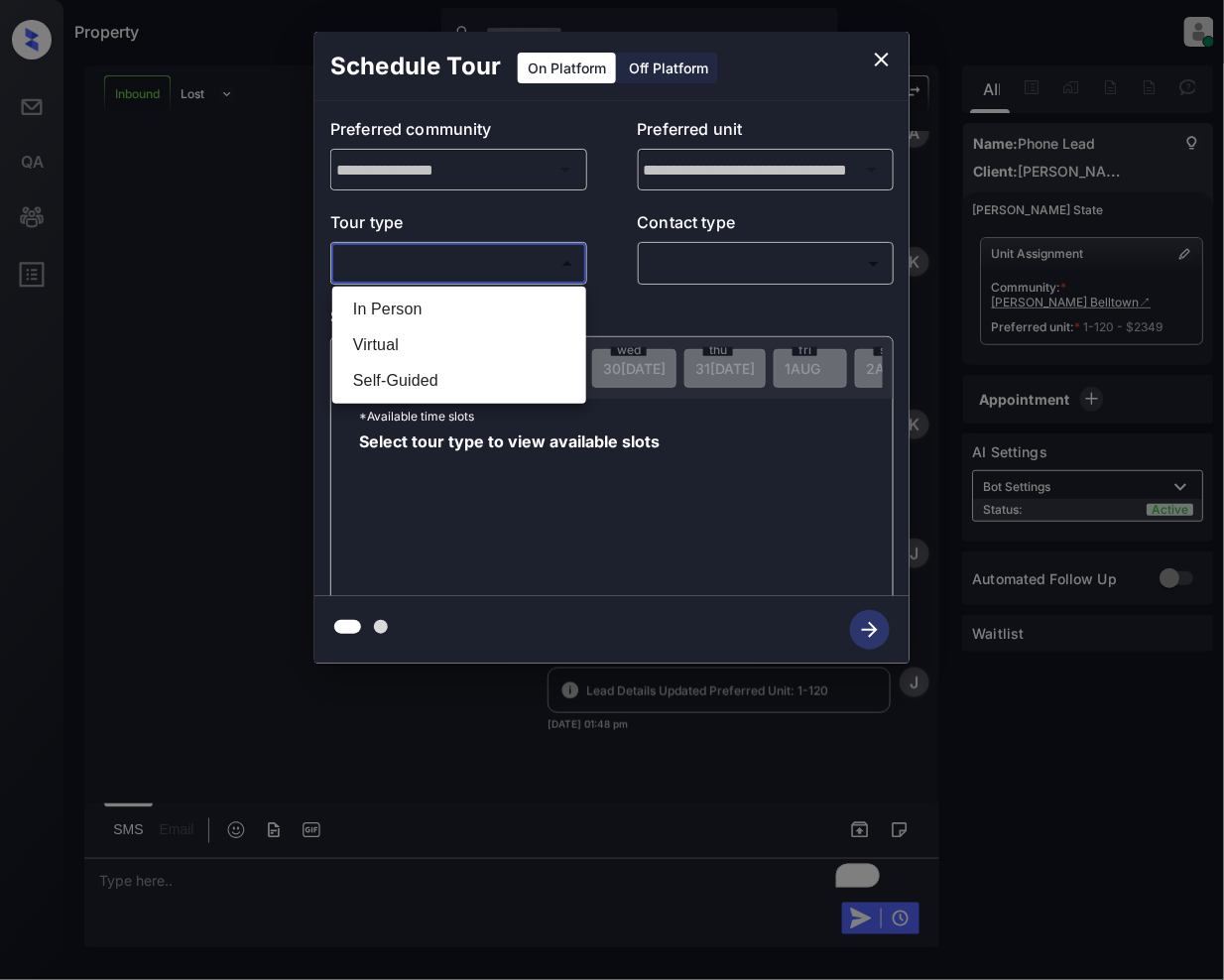 drag, startPoint x: 377, startPoint y: 330, endPoint x: 639, endPoint y: 252, distance: 273.36423 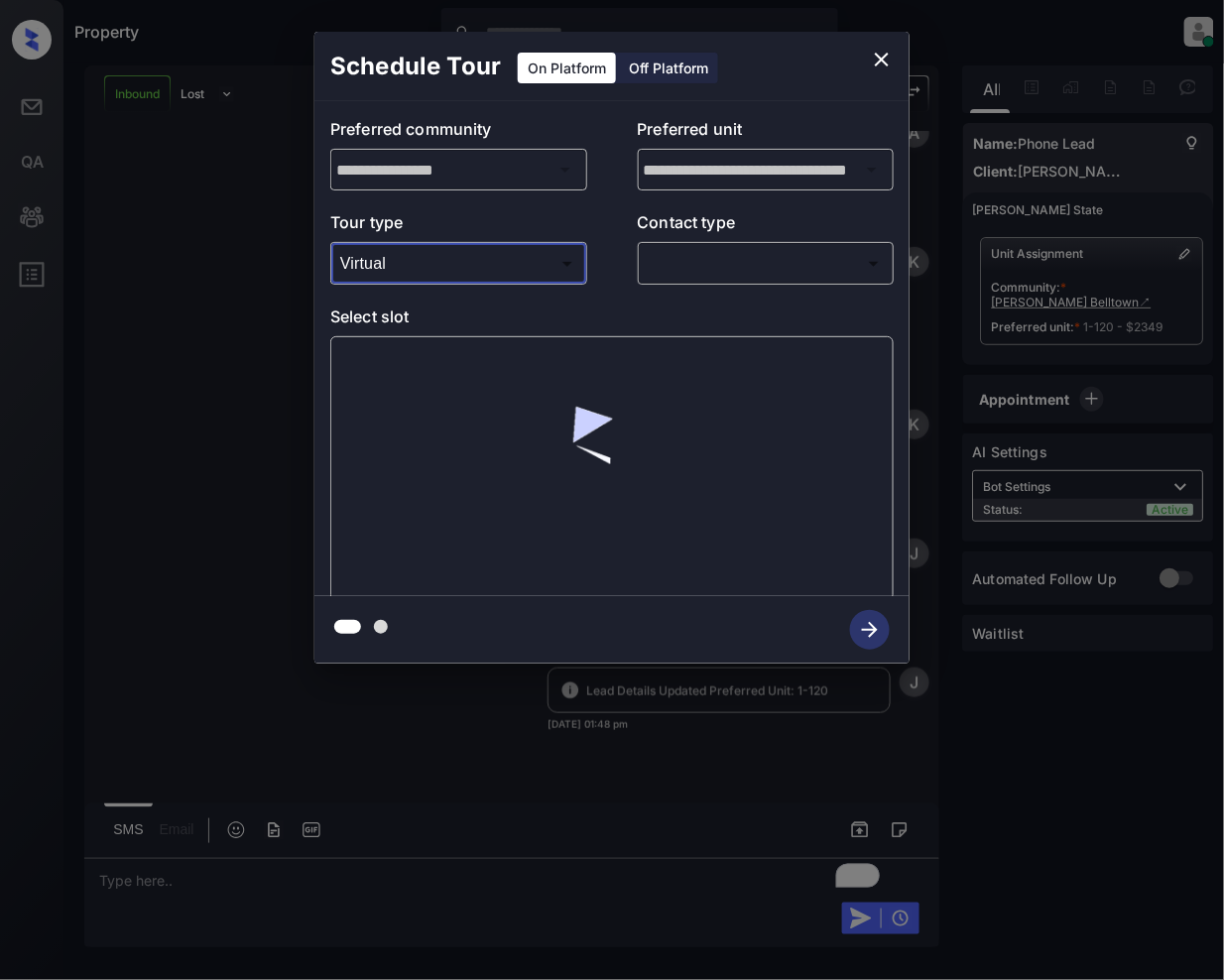 click on "Property Jeramie Castro Online Set yourself   offline Set yourself   on break Profile Switch to  light  mode Sign out Inbound Lost Lead Sentiment: Angry Upon sliding the acknowledgement:  Lead will move to lost stage. * ​ SMS and call option will be set to opt out. AFM will be turned off for the lead. Kelsey New Message Zuma Lead transferred to leasing agent: kelsey Jul 29, 2025 01:37 pm  Sync'd w  knock Z New Message Agent Lead created via callToText in Inbound stage. Jul 29, 2025 01:37 pm A New Message Agent AFM Request sent to Kelsey. Jul 29, 2025 01:37 pm A New Message Kelsey Hi, this is Kelsey reaching out because I saw you submitted an inquiry for Griffis Belltown. Would you like to schedule a tour or know any additional information? Also, please confirm that this is the best method to contact you. Jul 29, 2025 01:37 pm   | TemplateAFMSms  Sync'd w  knock K New Message Kelsey Lead archived by Kelsey! Jul 29, 2025 01:37 pm K New Message Jeramie Sensitive Info Accessed Jul 29, 2025 01:47 pm J Jeramie J" at bounding box center (612, 490) 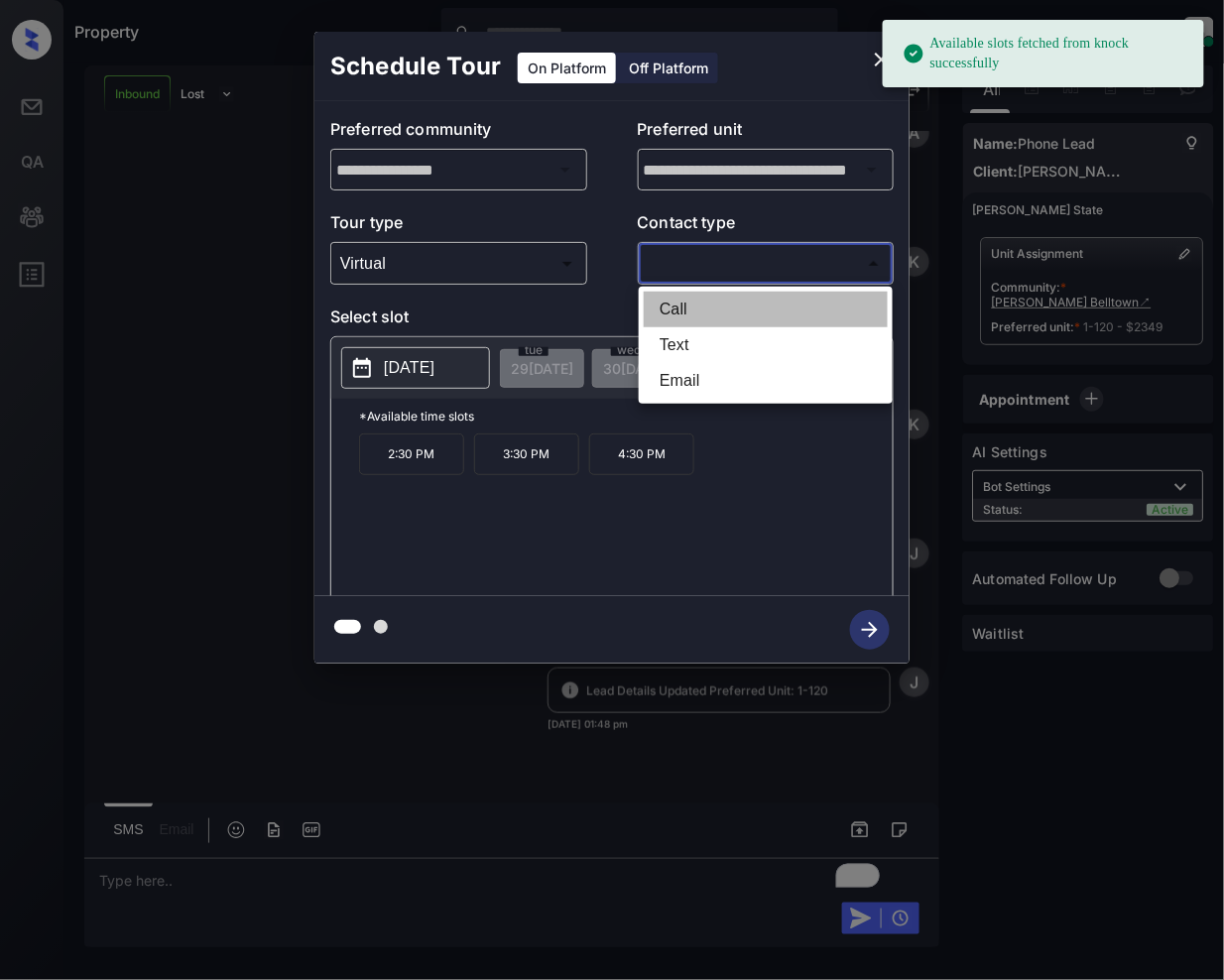 drag, startPoint x: 695, startPoint y: 311, endPoint x: 711, endPoint y: 425, distance: 115.11733 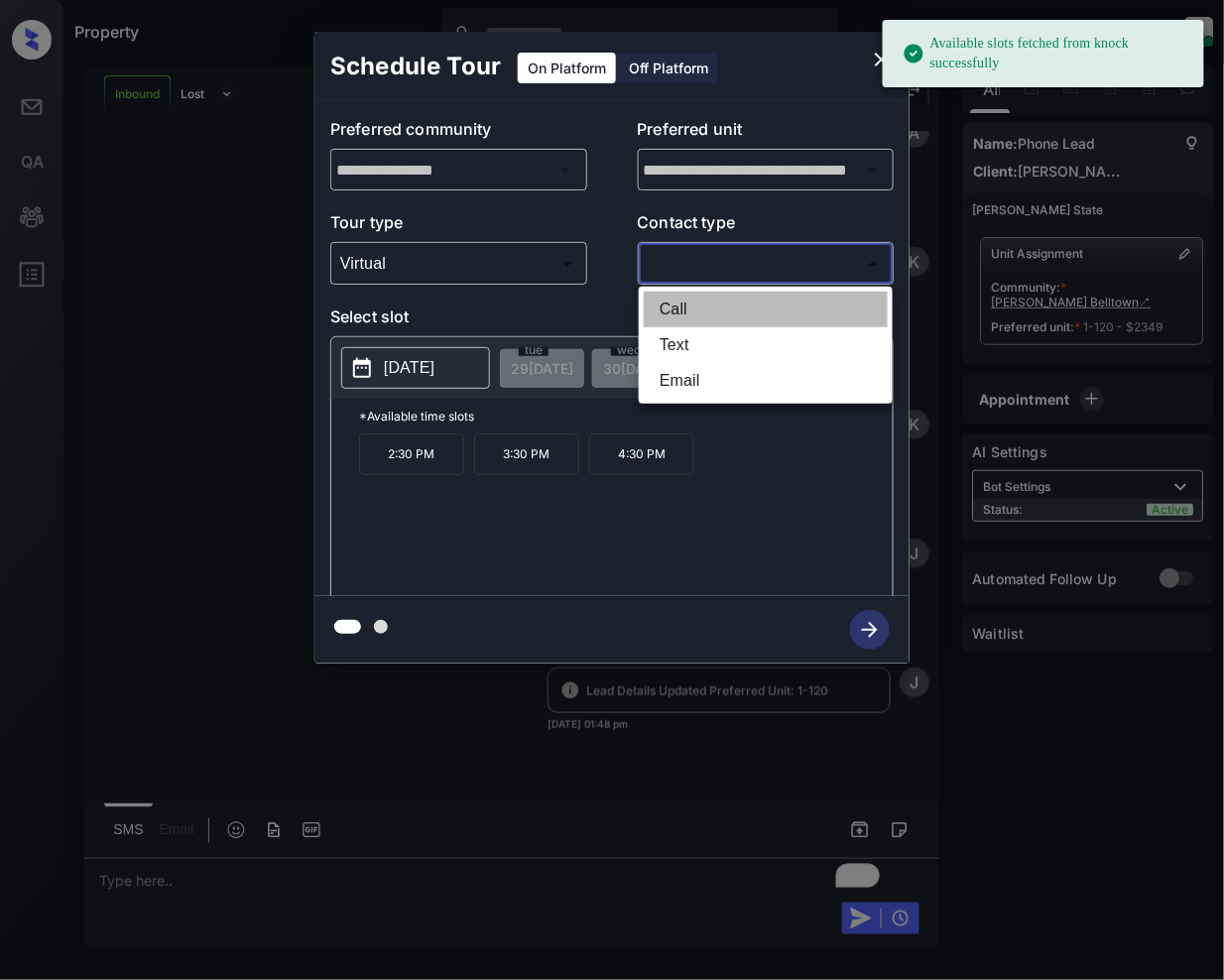 click on "Call" at bounding box center [766, 309] 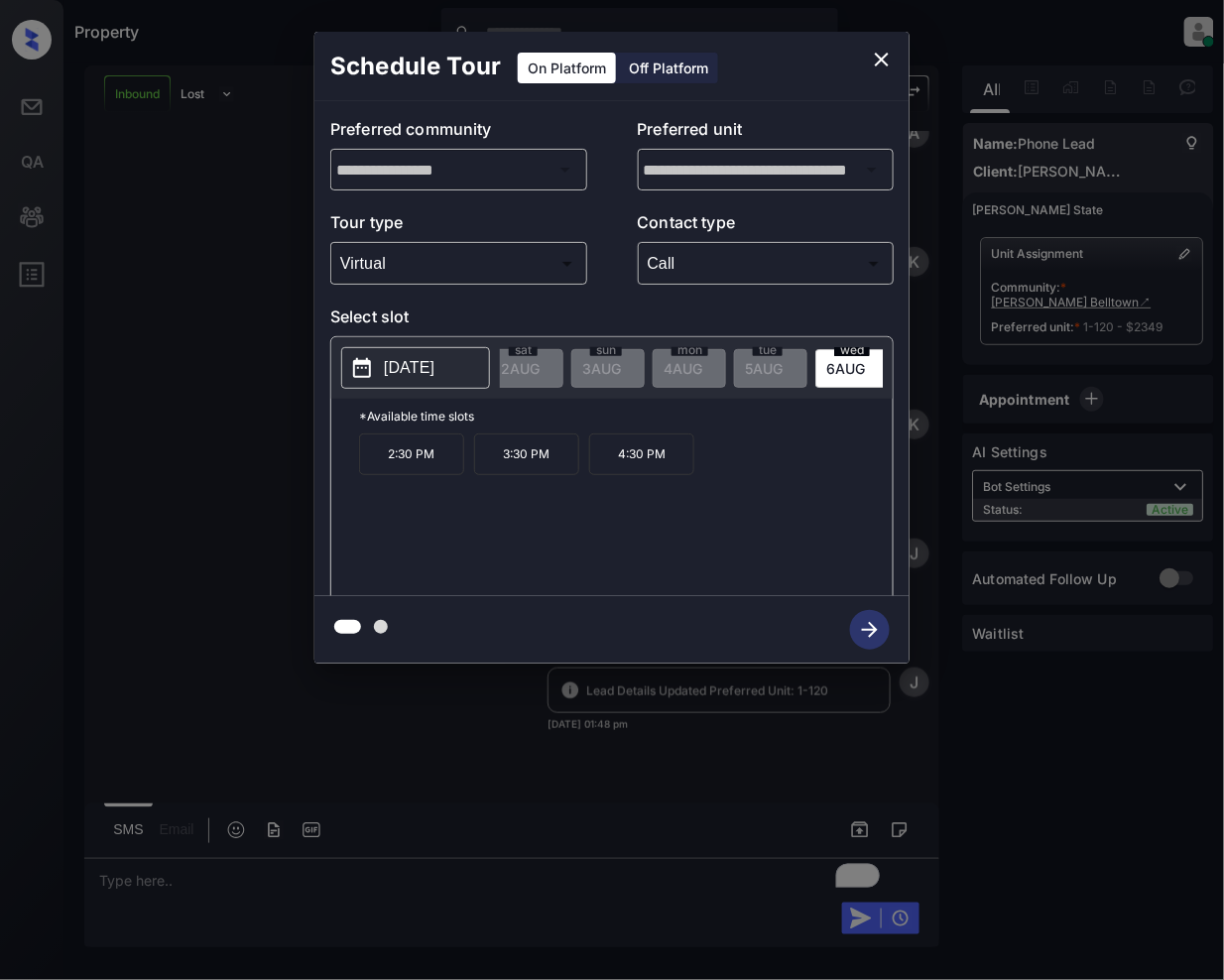 scroll, scrollTop: 0, scrollLeft: 406, axis: horizontal 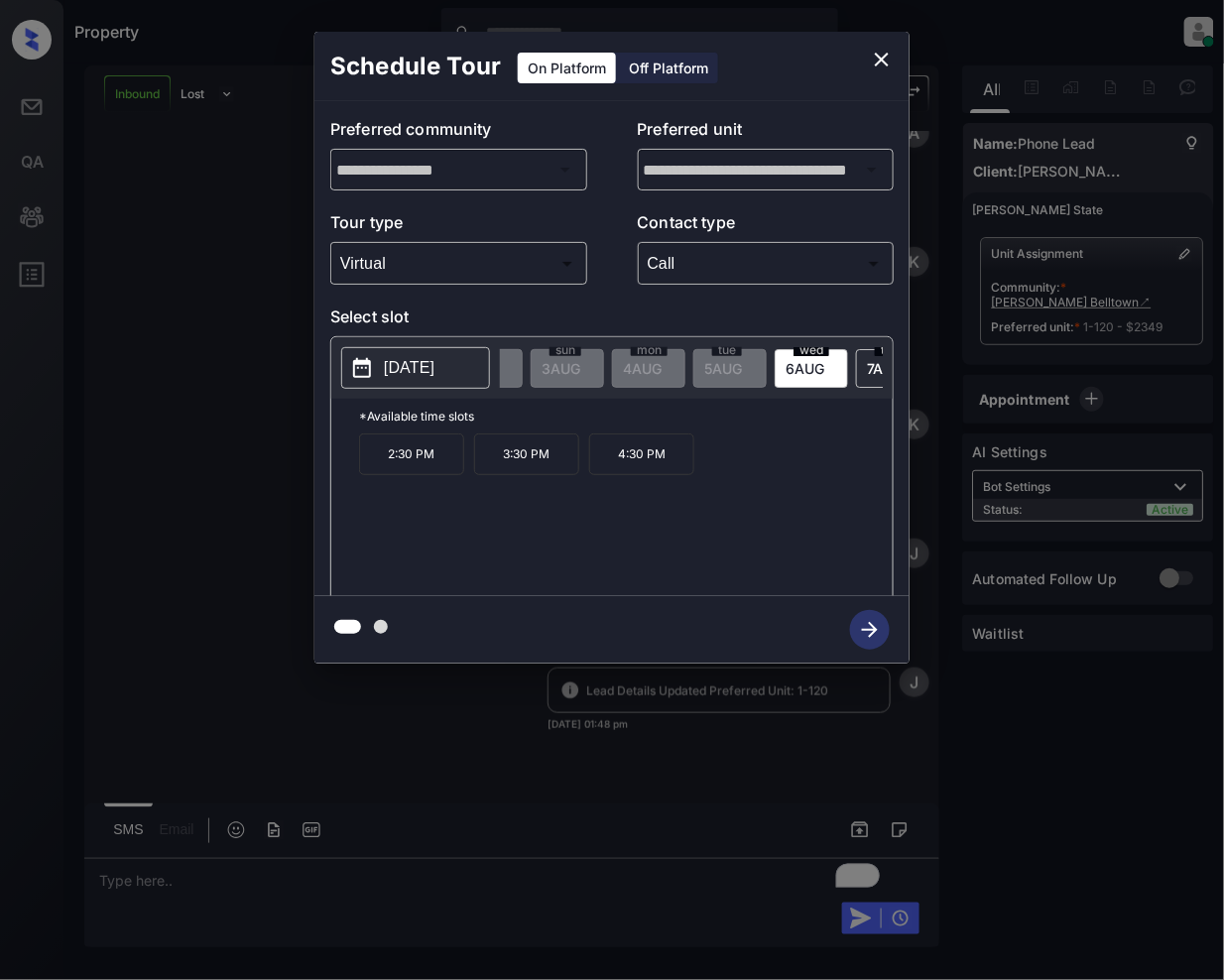 click on "6 AUG" at bounding box center (136, 368) 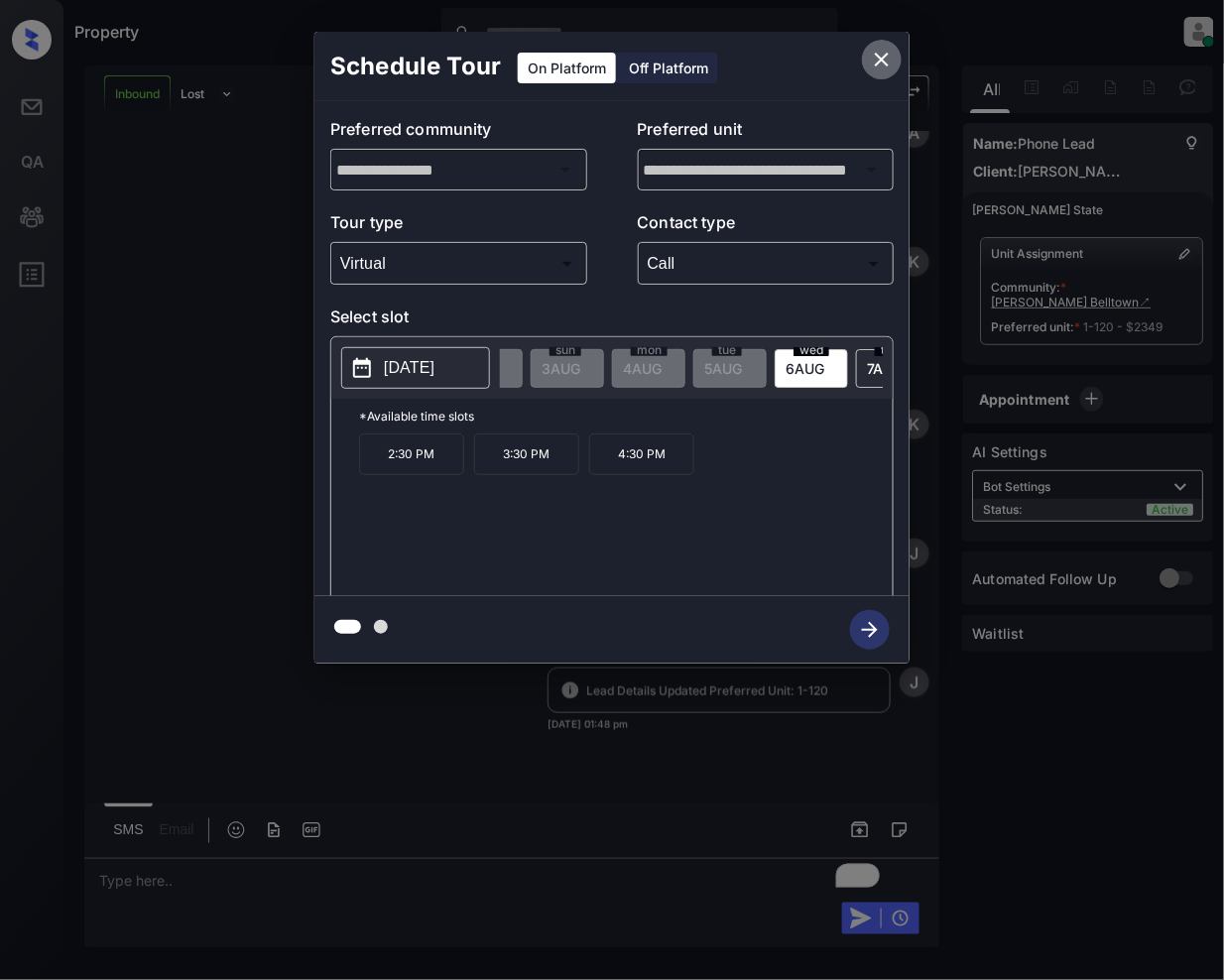 click 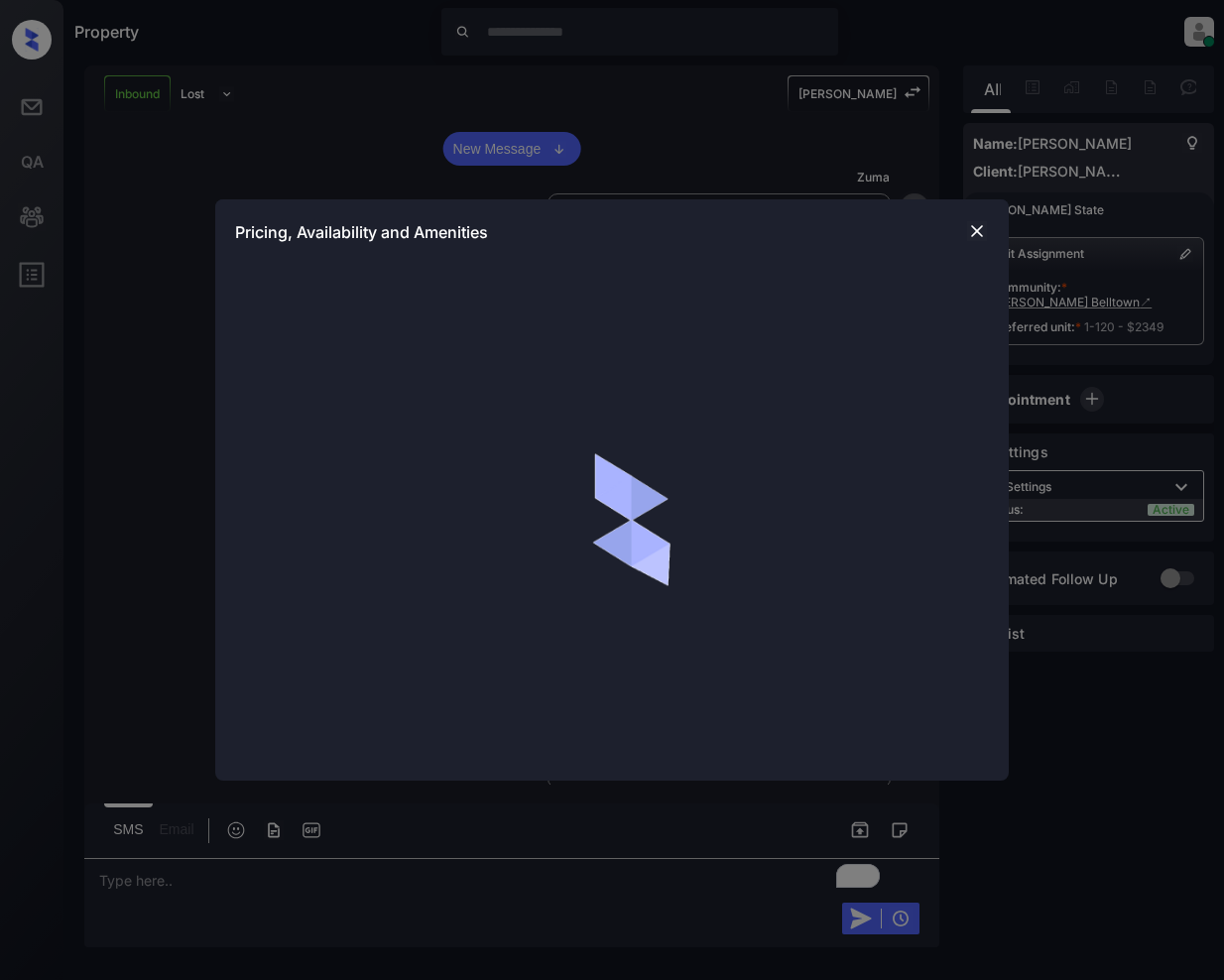 scroll, scrollTop: 0, scrollLeft: 0, axis: both 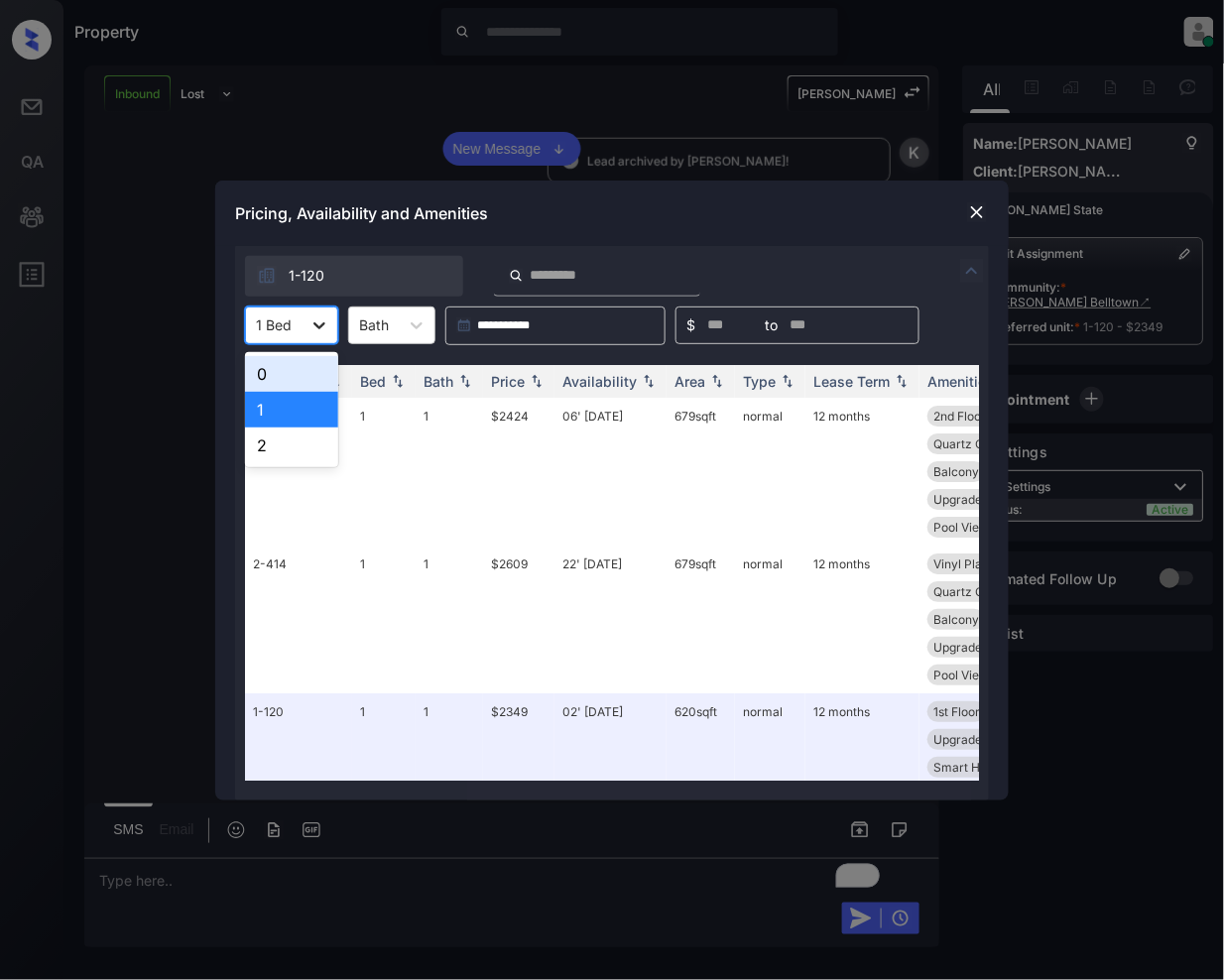 click 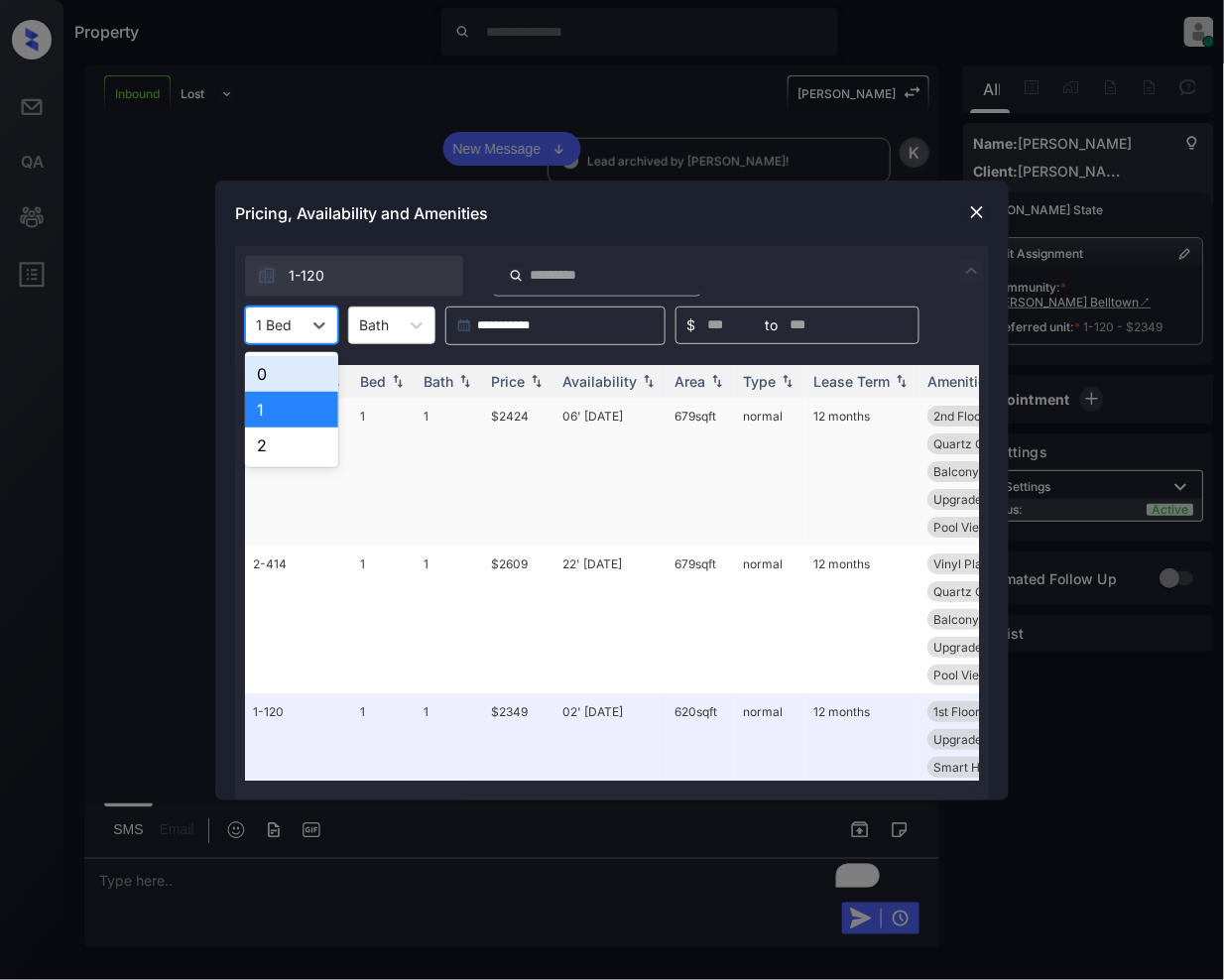 drag, startPoint x: 290, startPoint y: 374, endPoint x: 287, endPoint y: 410, distance: 36.124784 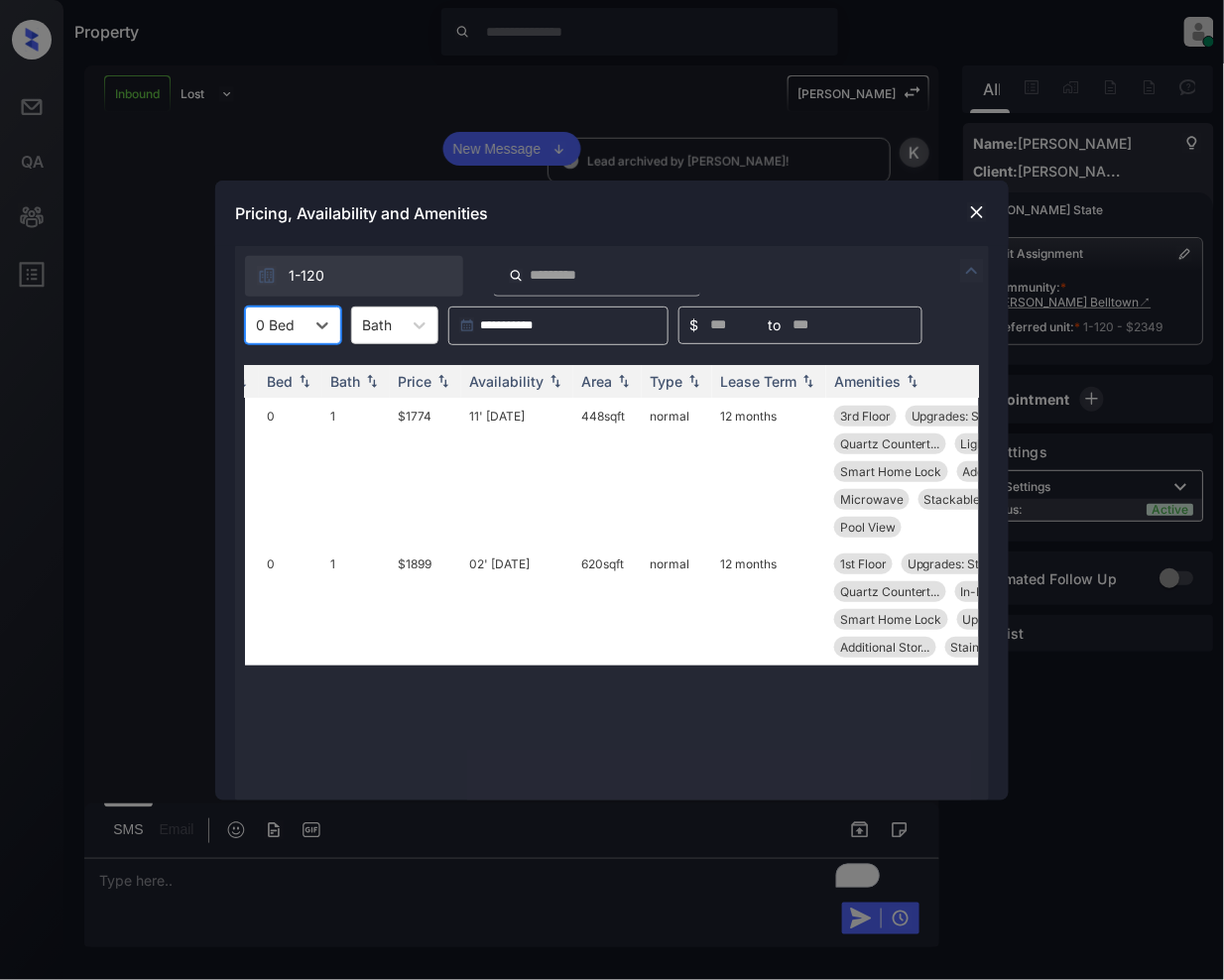 scroll, scrollTop: 0, scrollLeft: 0, axis: both 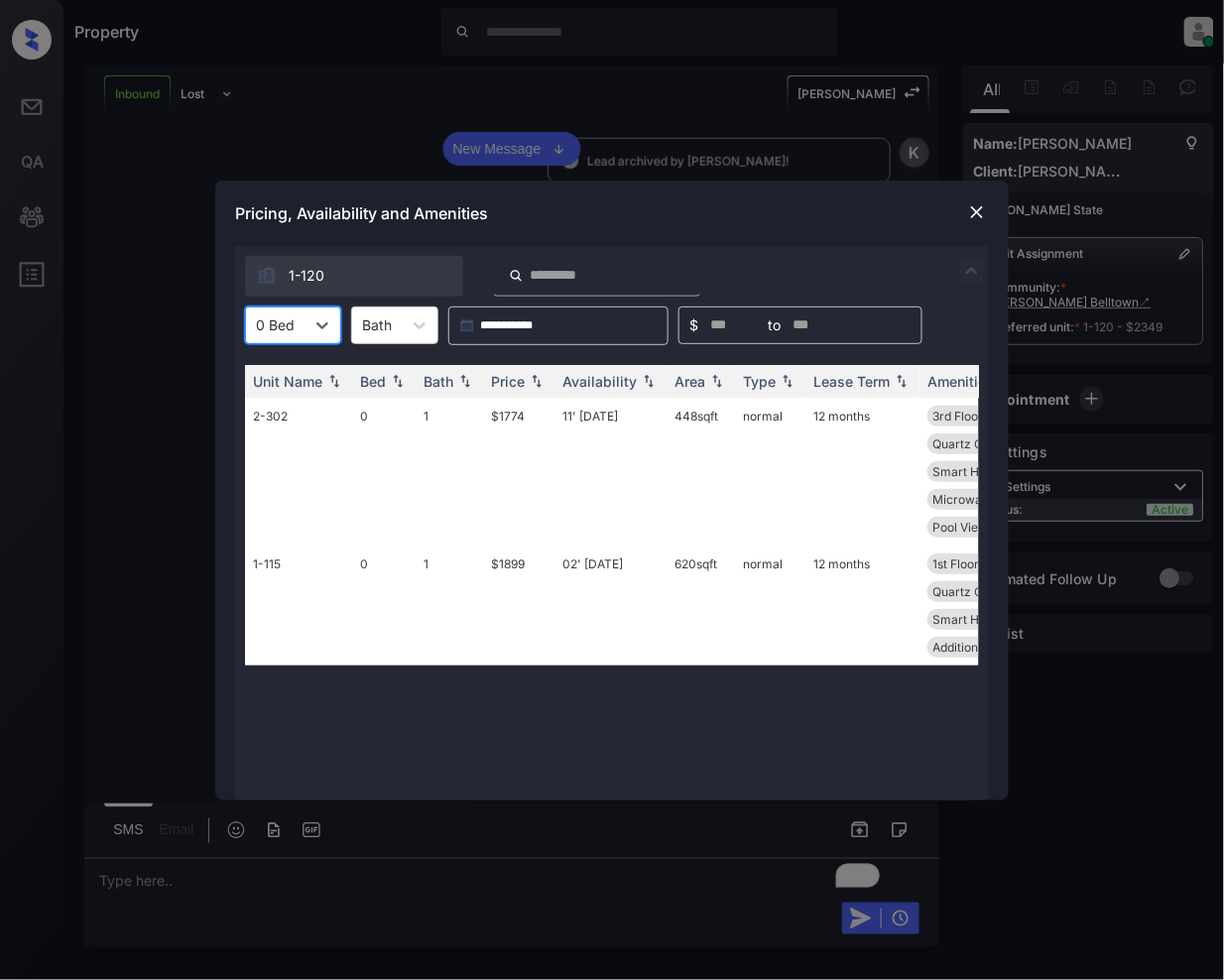 click at bounding box center [977, 212] 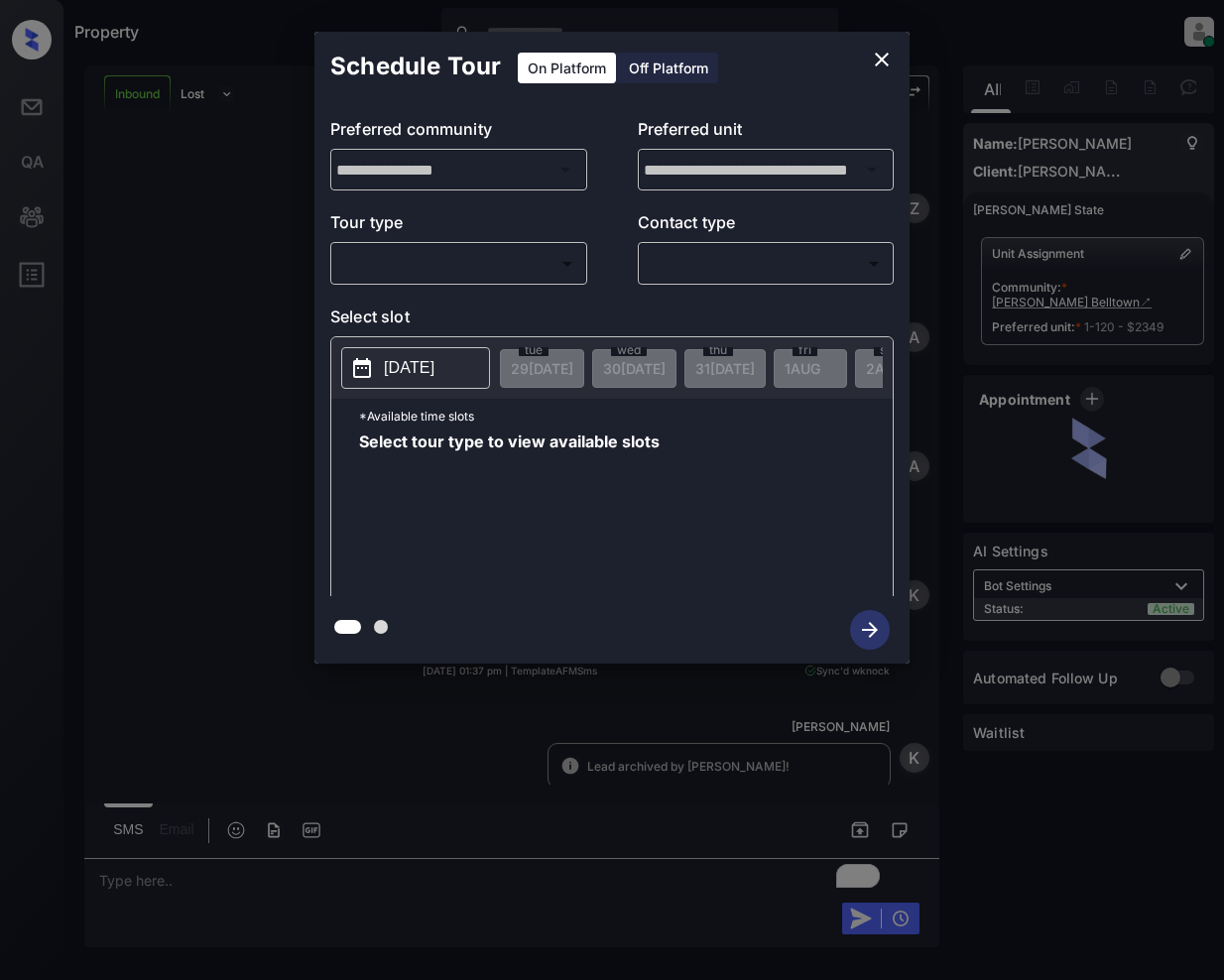 scroll, scrollTop: 0, scrollLeft: 0, axis: both 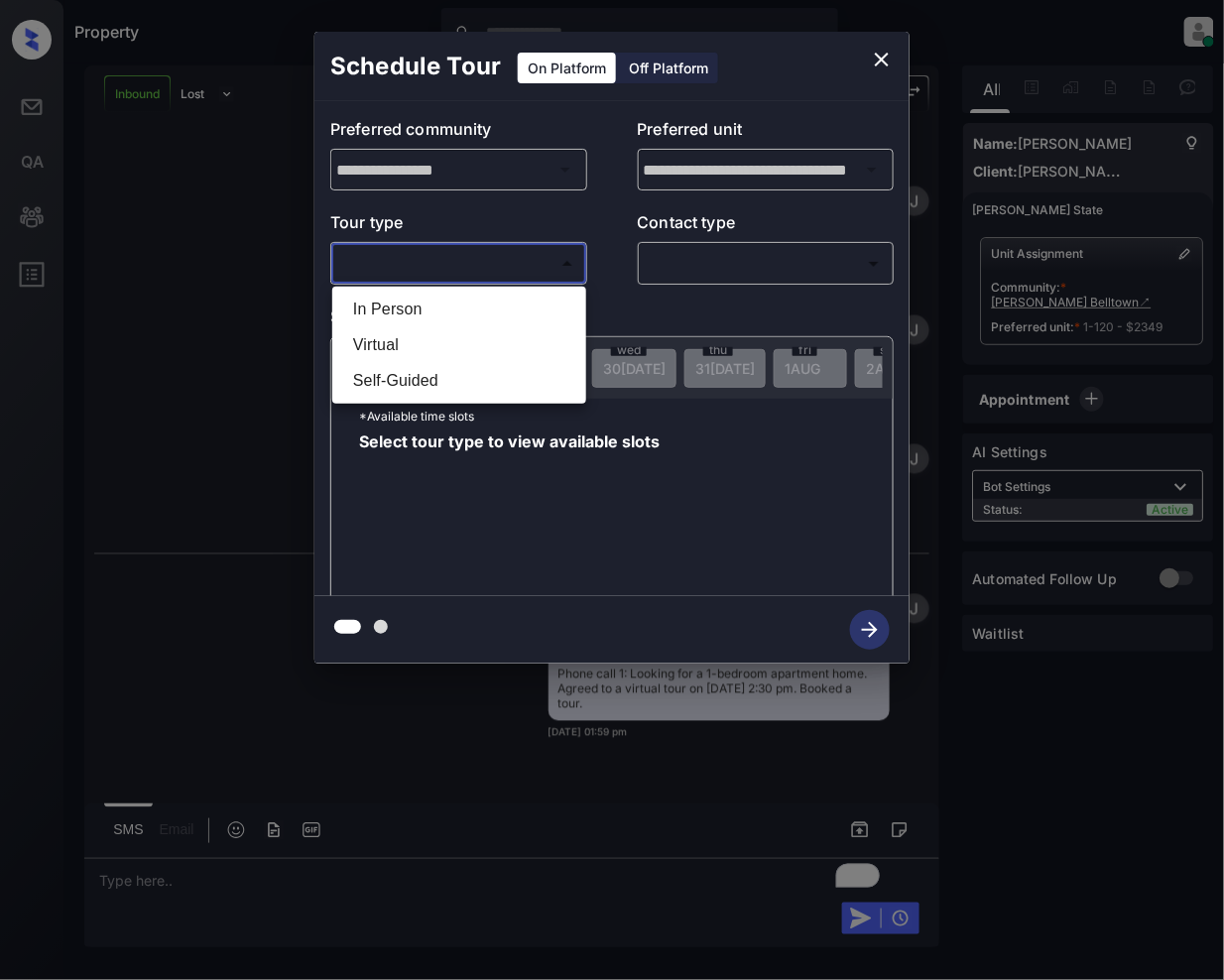 drag, startPoint x: 521, startPoint y: 270, endPoint x: 436, endPoint y: 337, distance: 108.23123 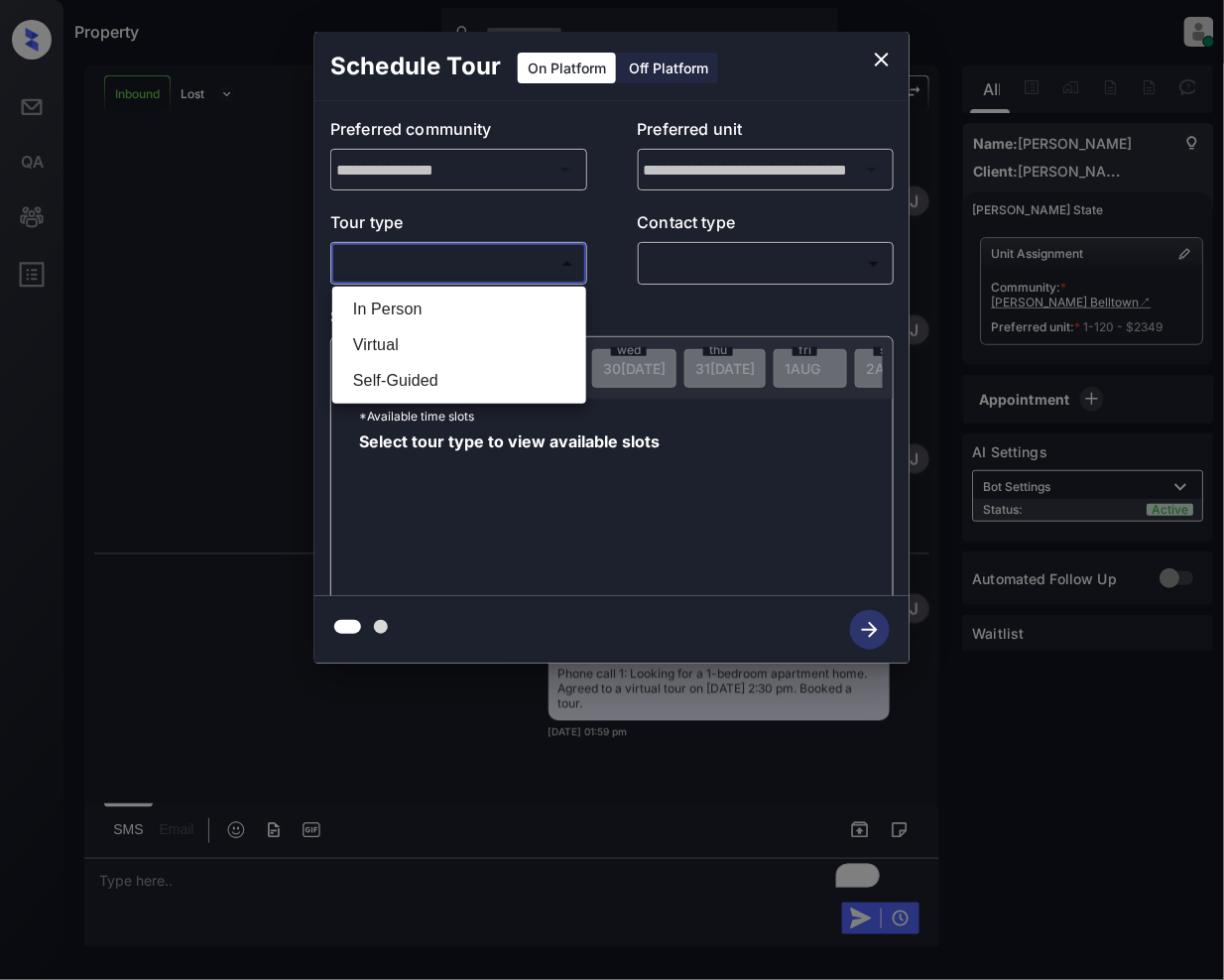 click on "Property [PERSON_NAME] Online Set yourself   offline Set yourself   on break Profile Switch to  light  mode Sign out Inbound Lost Lead Sentiment: Angry Upon sliding the acknowledgement:  Lead will move to lost stage. * ​ SMS and call option will be set to opt out. AFM will be turned off for the lead. [PERSON_NAME] New Message [PERSON_NAME] Lead transferred to leasing agent: [PERSON_NAME] [DATE] 01:37 pm  Sync'd w  knock Z New Message Agent Lead created via callToText in Inbound stage. [DATE] 01:37 pm A New Message Agent AFM Request sent to [PERSON_NAME]. [DATE] 01:37 pm A New Message [PERSON_NAME], this is [PERSON_NAME] reaching out because I saw you submitted an inquiry for [PERSON_NAME] Belltown. Would you like to schedule a tour or know any additional information? Also, please confirm that this is the best method to contact you. [DATE] 01:37 pm   | TemplateAFMSms  Sync'd w  knock K New Message [PERSON_NAME] Lead archived by [PERSON_NAME]! [DATE] 01:37 pm K New Message [PERSON_NAME] Sensitive Info Accessed [DATE] 01:47 pm J [PERSON_NAME] J" at bounding box center (612, 490) 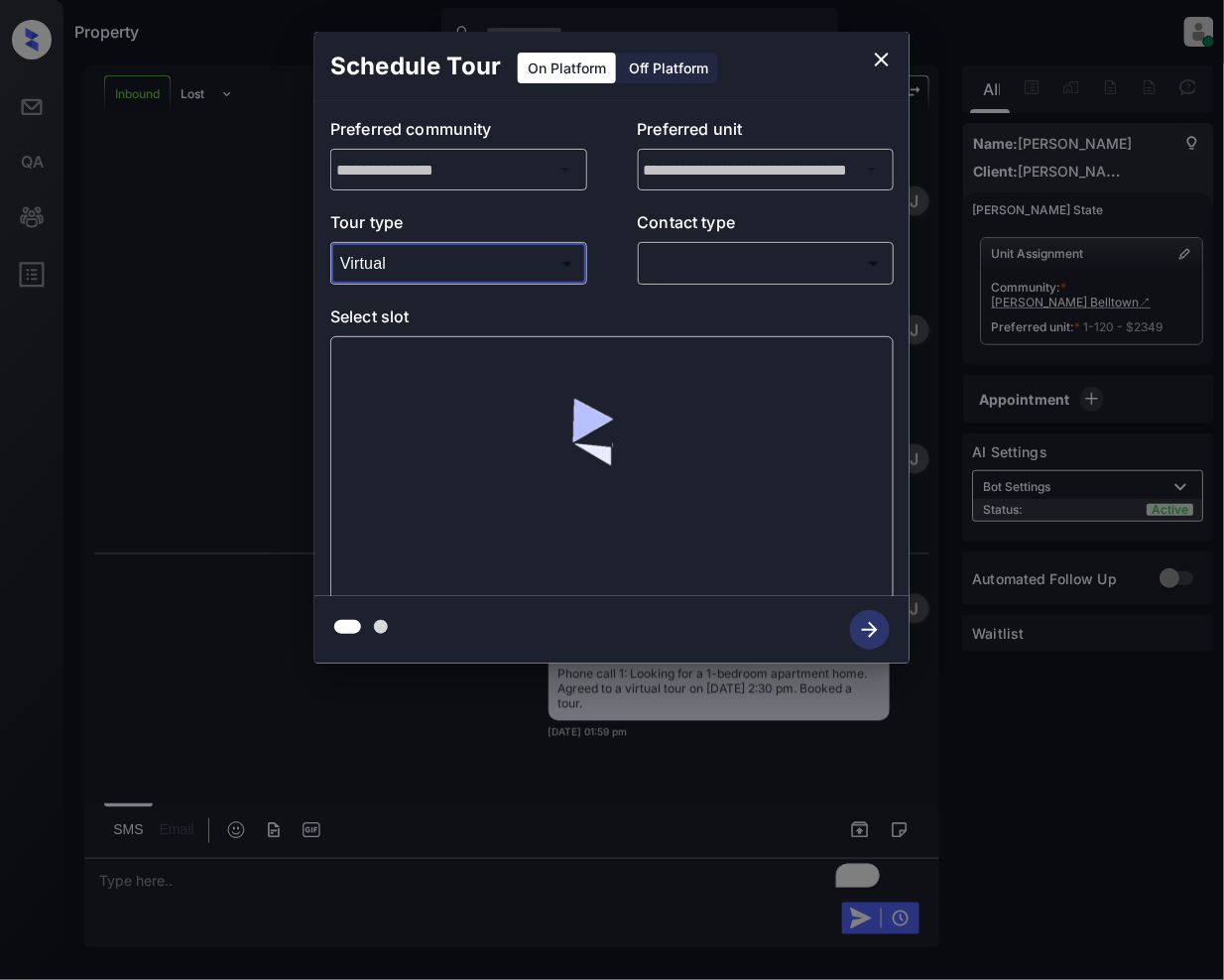 click on "Property Jeramie Castro Online Set yourself   offline Set yourself   on break Profile Switch to  light  mode Sign out Inbound Lost Lead Sentiment: Angry Upon sliding the acknowledgement:  Lead will move to lost stage. * ​ SMS and call option will be set to opt out. AFM will be turned off for the lead. Kelsey New Message Zuma Lead transferred to leasing agent: kelsey Jul 29, 2025 01:37 pm  Sync'd w  knock Z New Message Agent Lead created via callToText in Inbound stage. Jul 29, 2025 01:37 pm A New Message Agent AFM Request sent to Kelsey. Jul 29, 2025 01:37 pm A New Message Kelsey Hi, this is Kelsey reaching out because I saw you submitted an inquiry for Griffis Belltown. Would you like to schedule a tour or know any additional information? Also, please confirm that this is the best method to contact you. Jul 29, 2025 01:37 pm   | TemplateAFMSms  Sync'd w  knock K New Message Kelsey Lead archived by Kelsey! Jul 29, 2025 01:37 pm K New Message Jeramie Sensitive Info Accessed Jul 29, 2025 01:47 pm J Jeramie J" at bounding box center [612, 490] 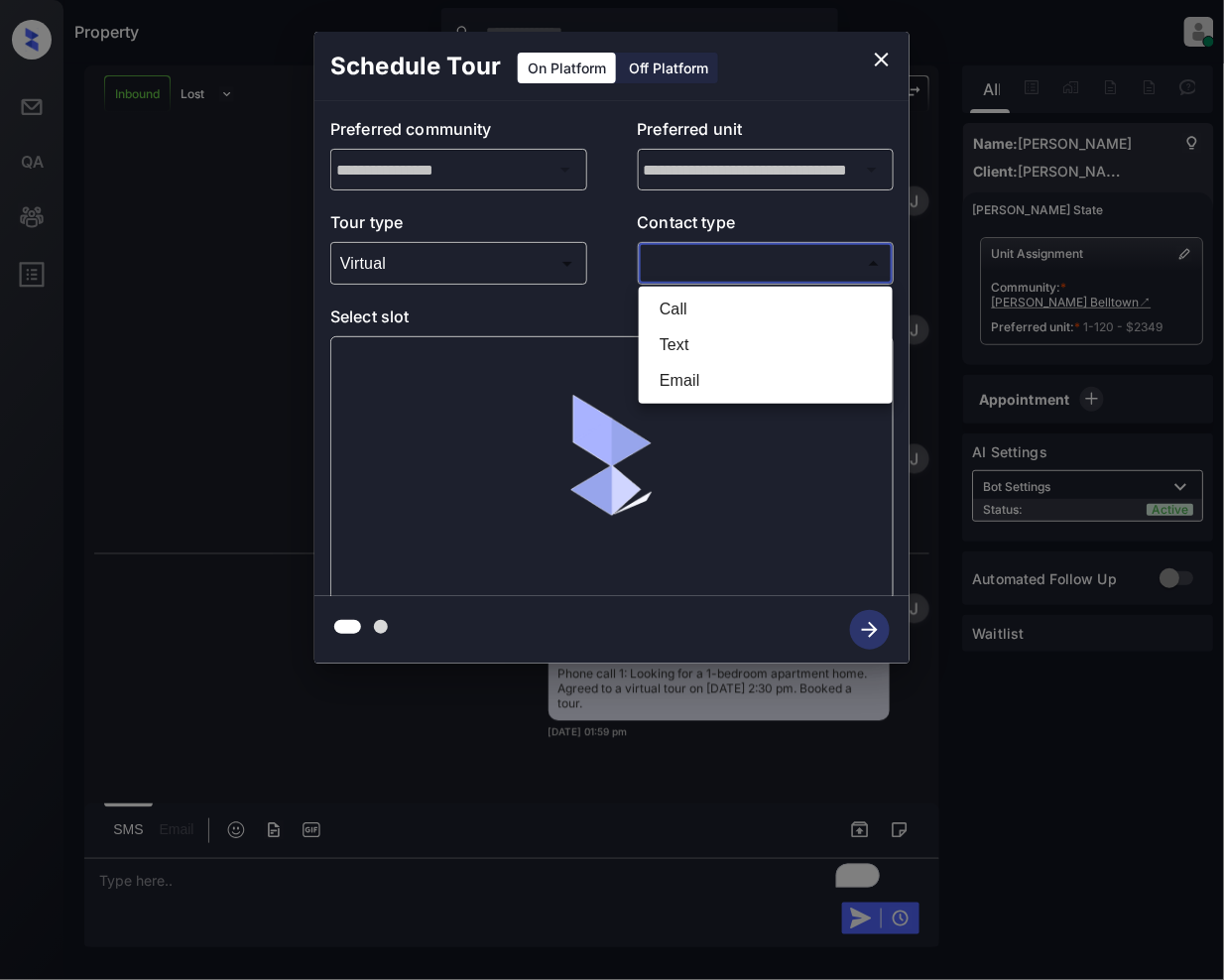 click on "Call" at bounding box center [766, 309] 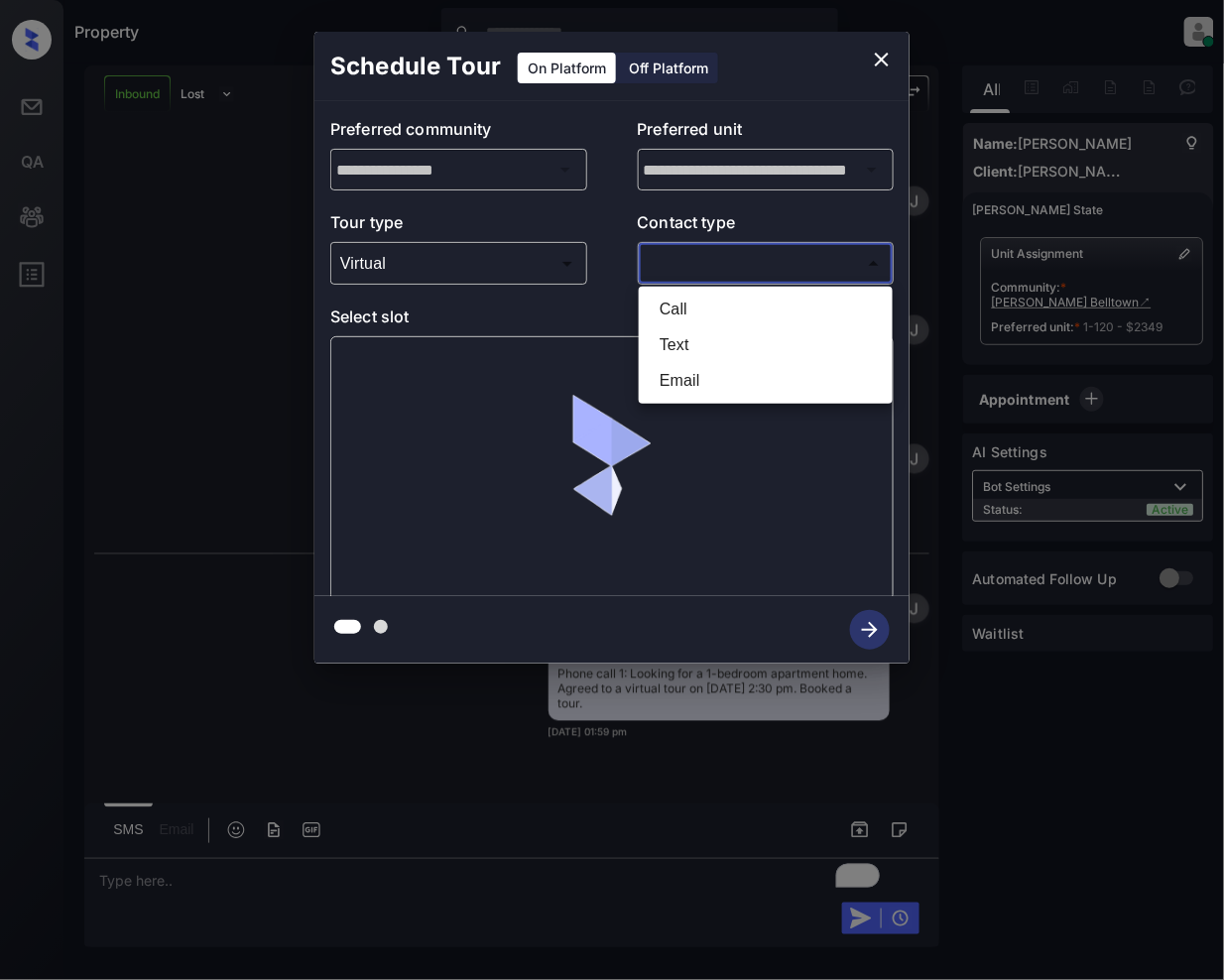 type on "****" 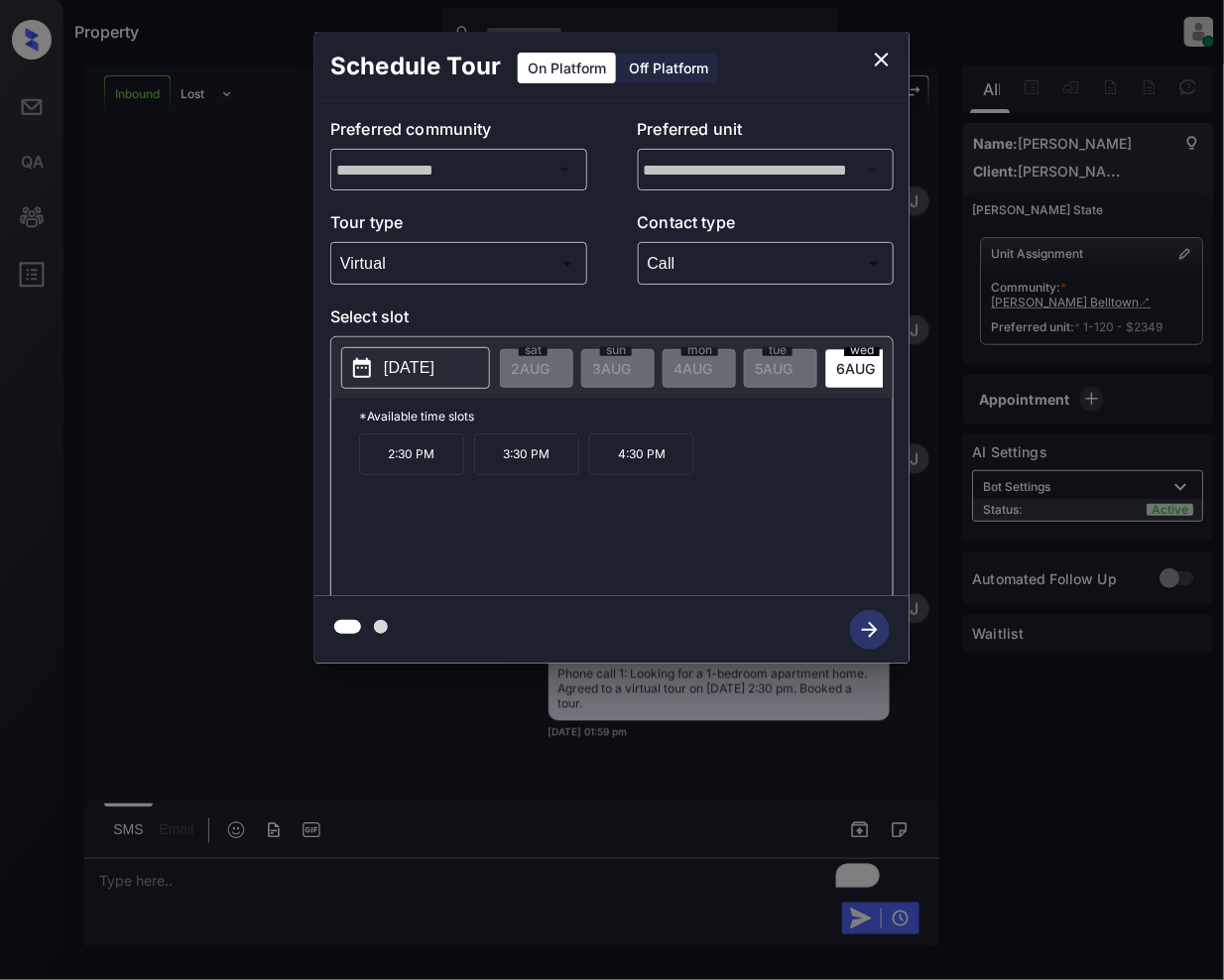 scroll, scrollTop: 0, scrollLeft: 406, axis: horizontal 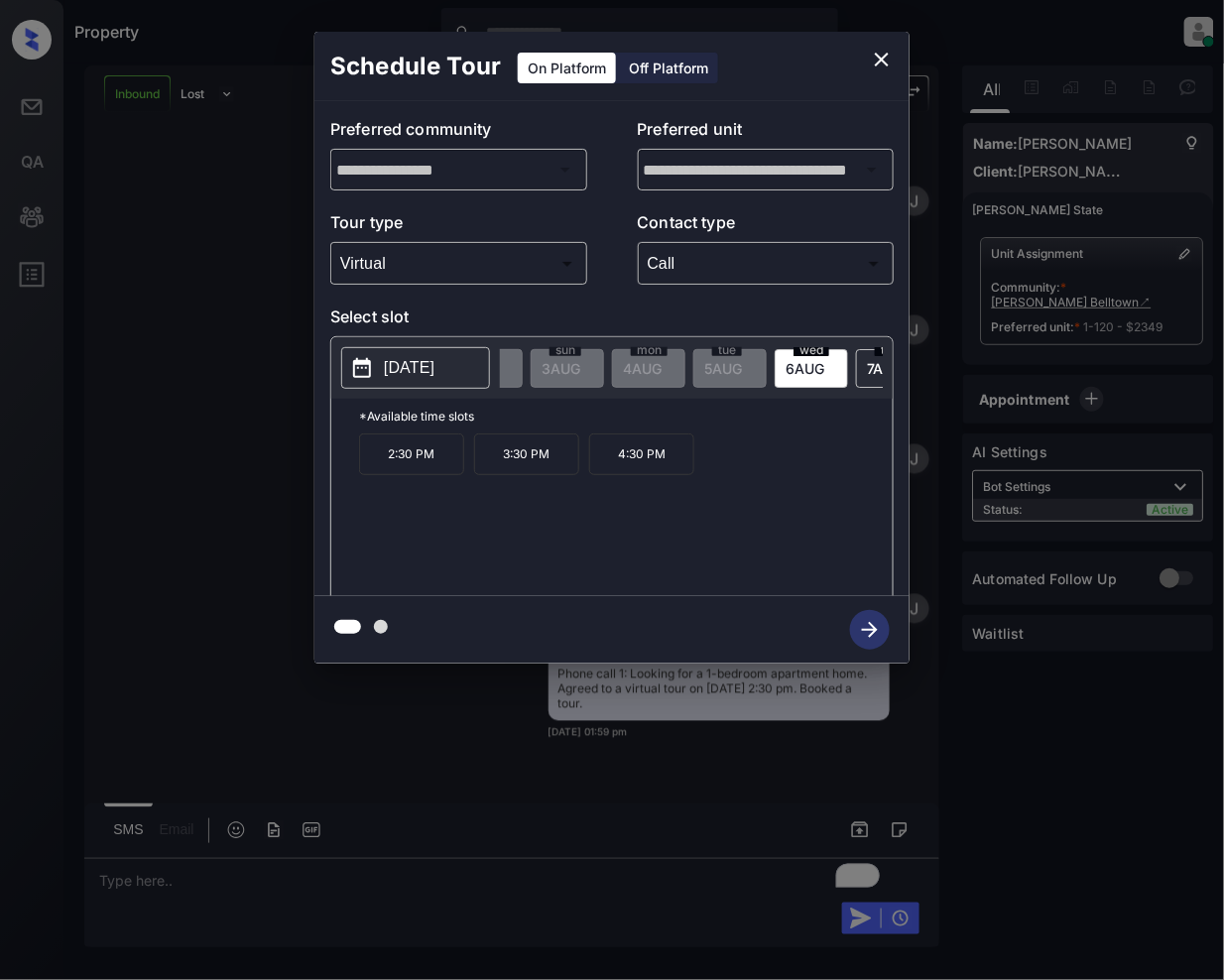 drag, startPoint x: 801, startPoint y: 367, endPoint x: 759, endPoint y: 375, distance: 42.755117 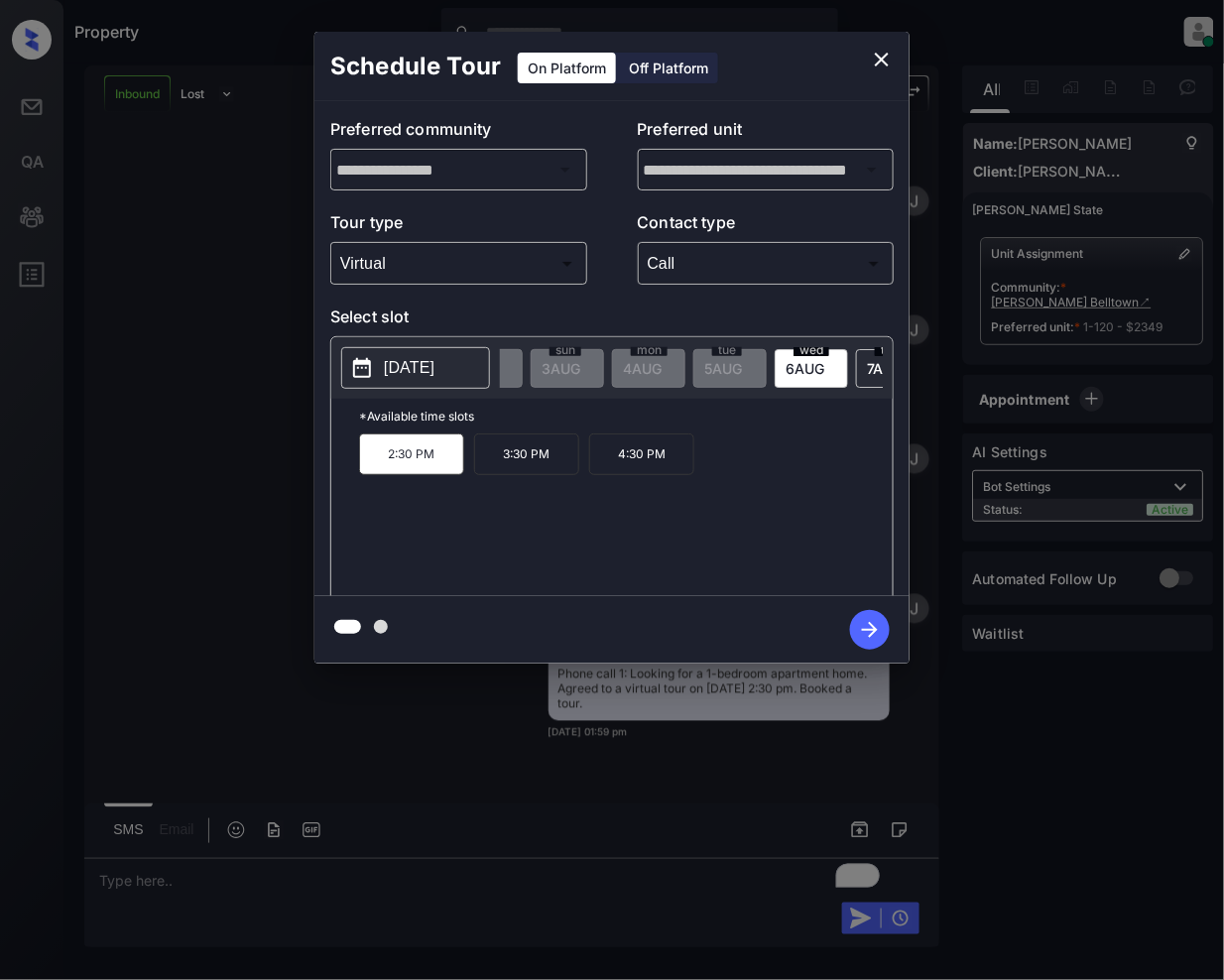click 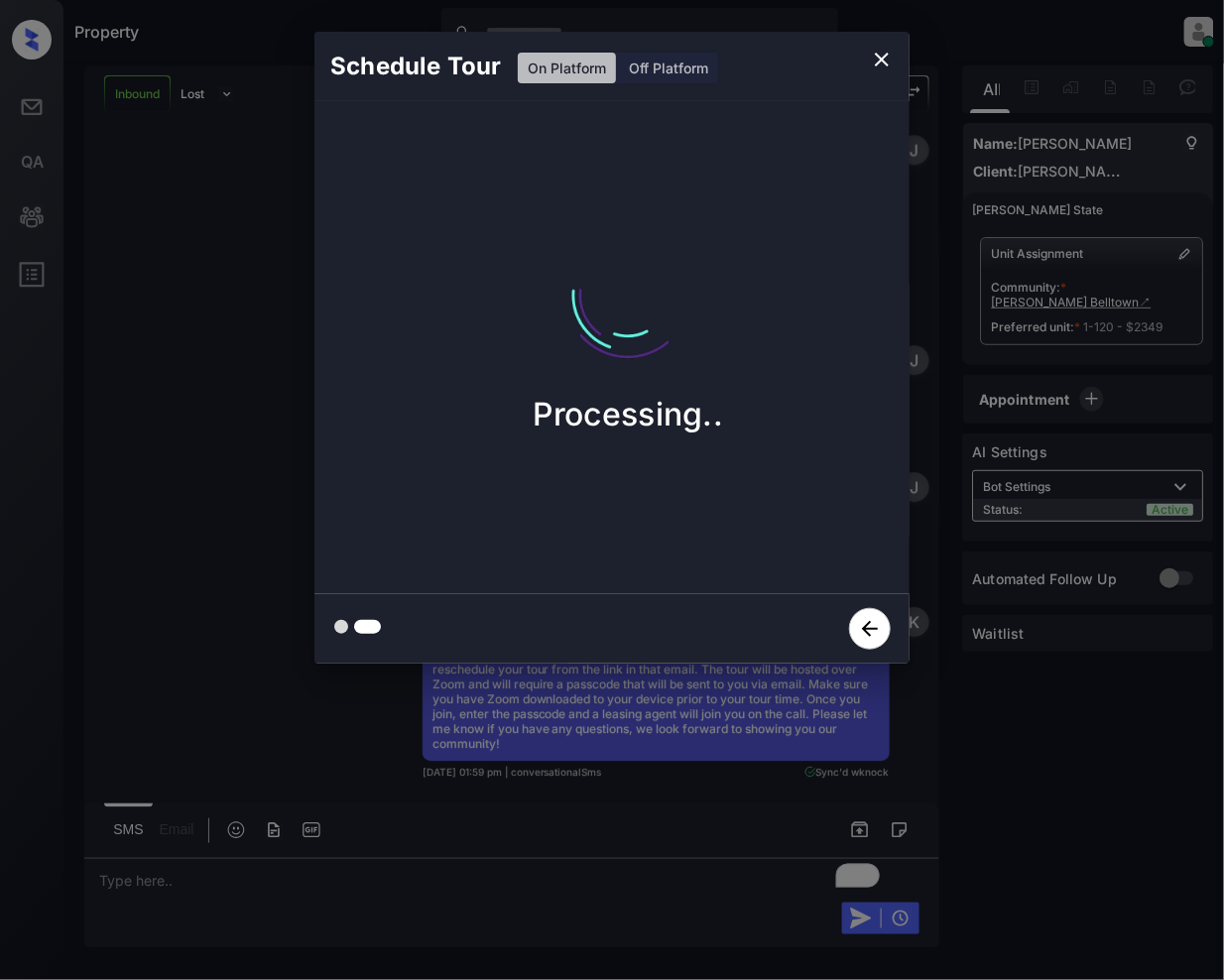 scroll, scrollTop: 1295, scrollLeft: 0, axis: vertical 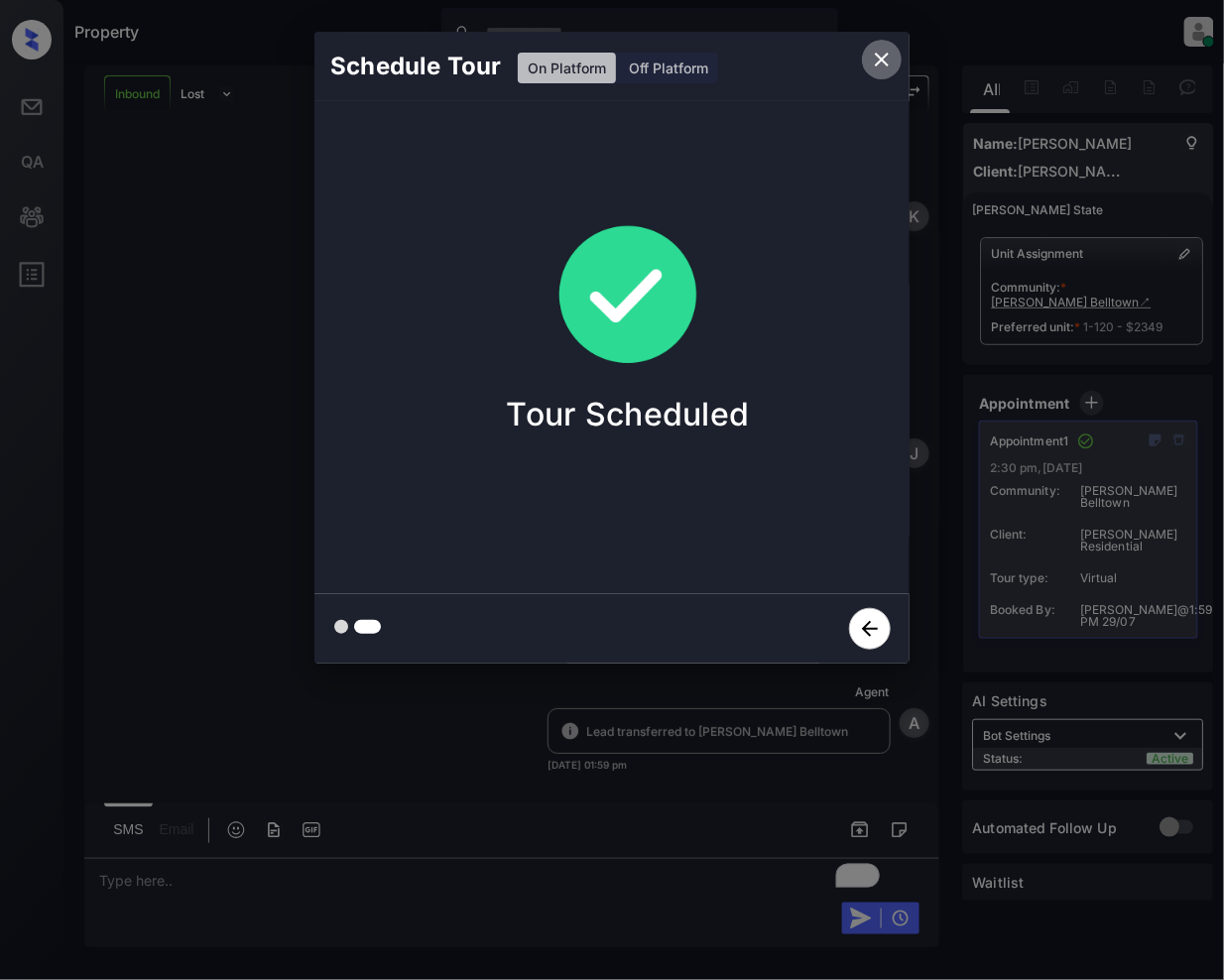 click 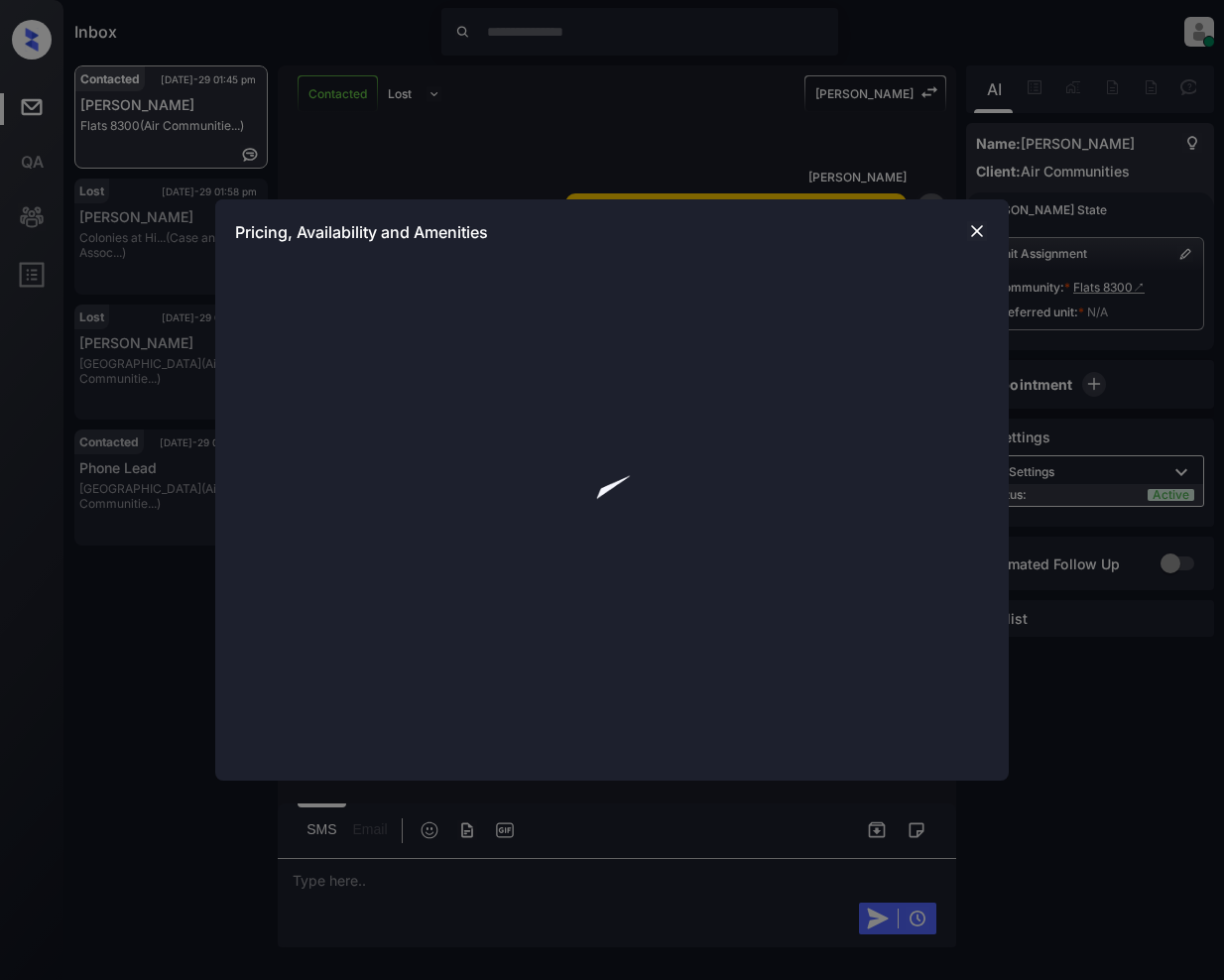 scroll, scrollTop: 0, scrollLeft: 0, axis: both 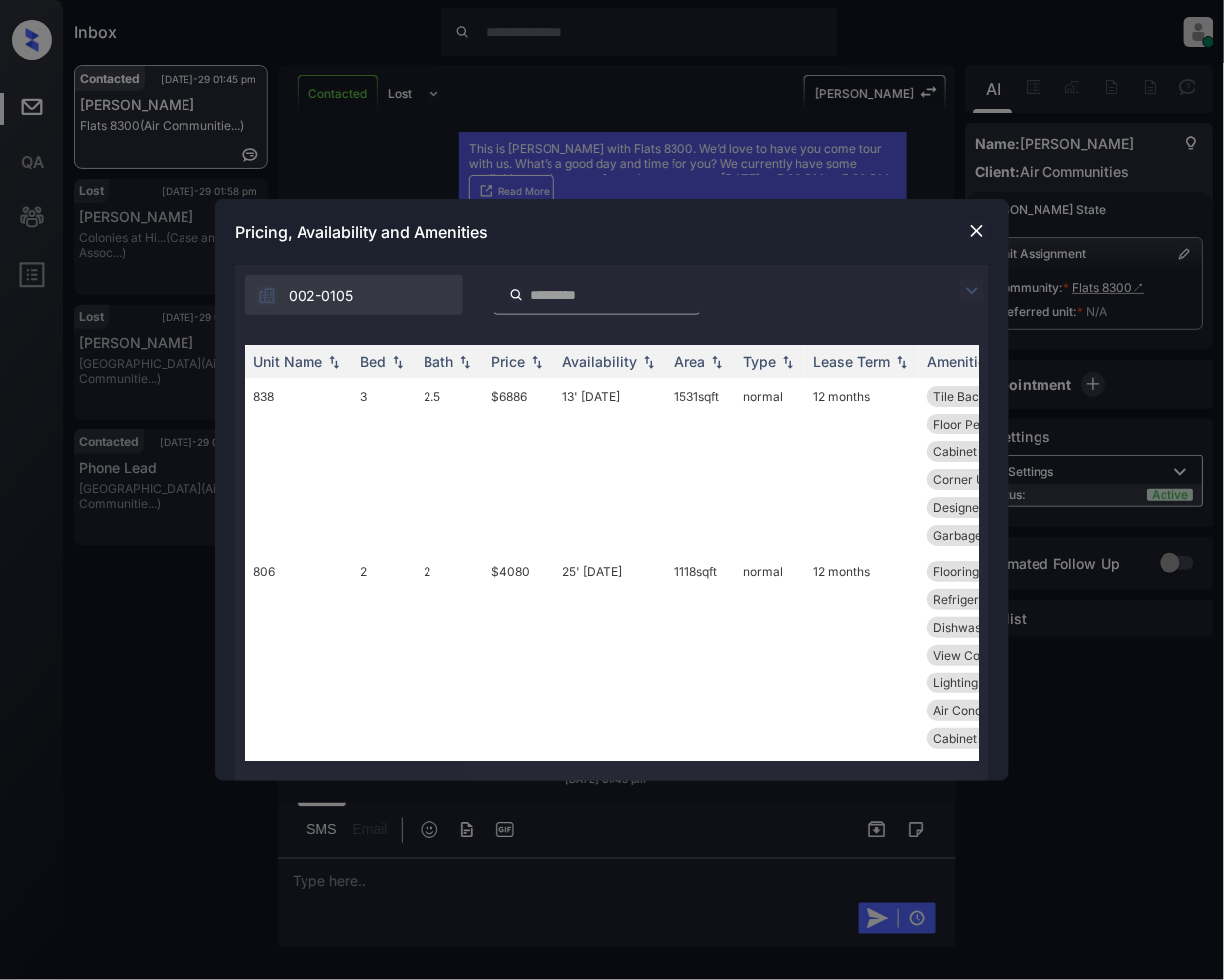 click at bounding box center (972, 291) 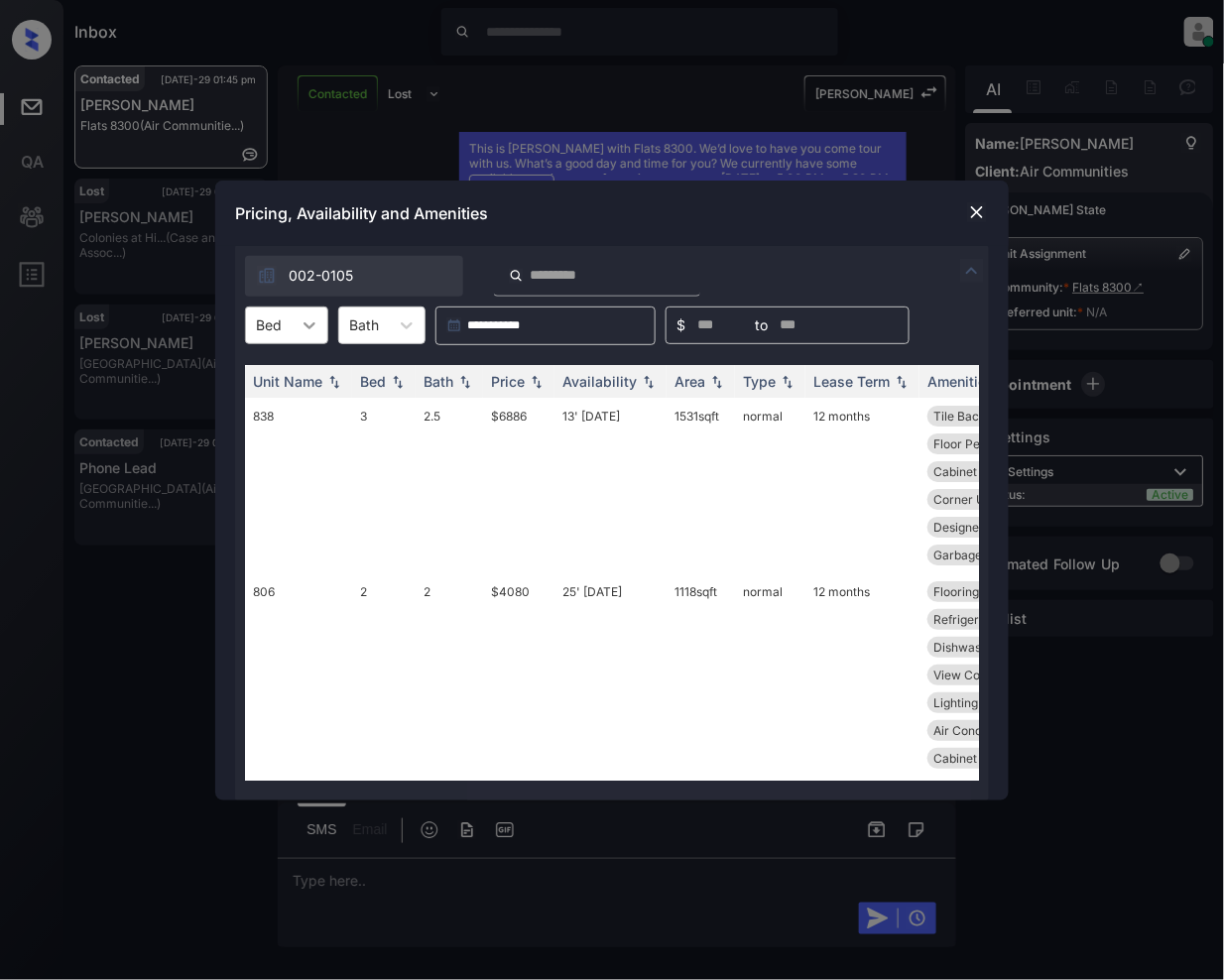 click at bounding box center (309, 325) 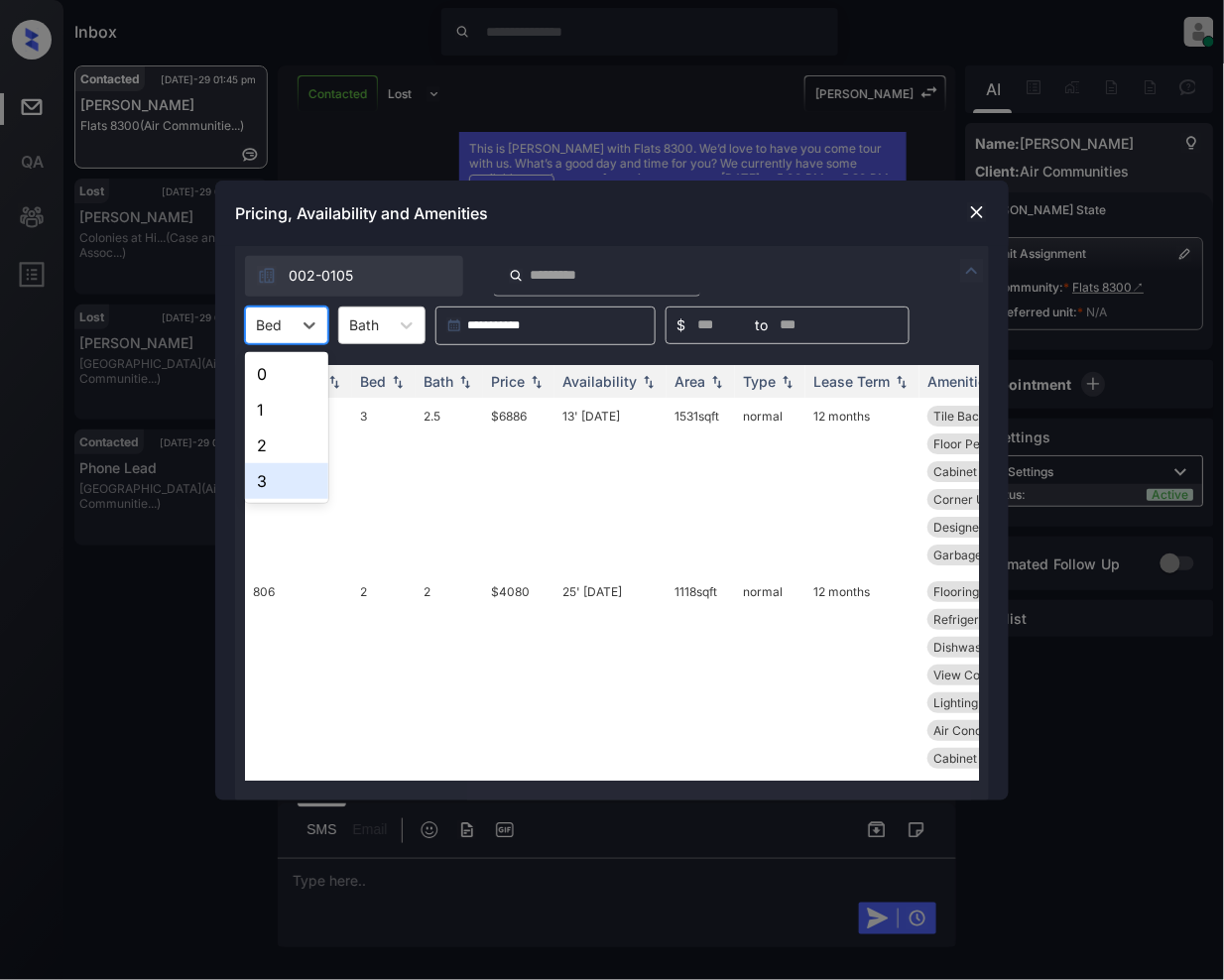 click on "3" at bounding box center (287, 481) 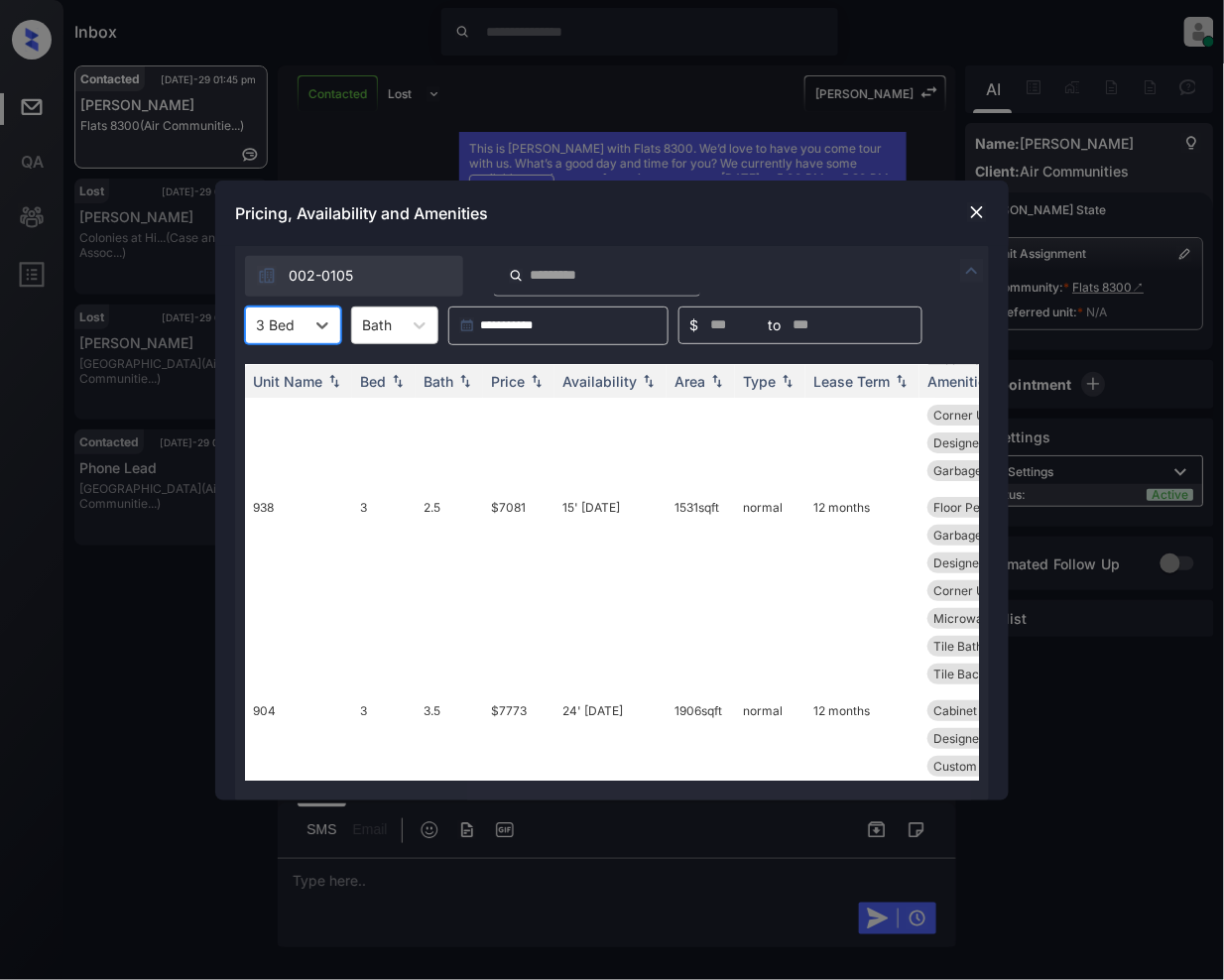 scroll, scrollTop: 0, scrollLeft: 0, axis: both 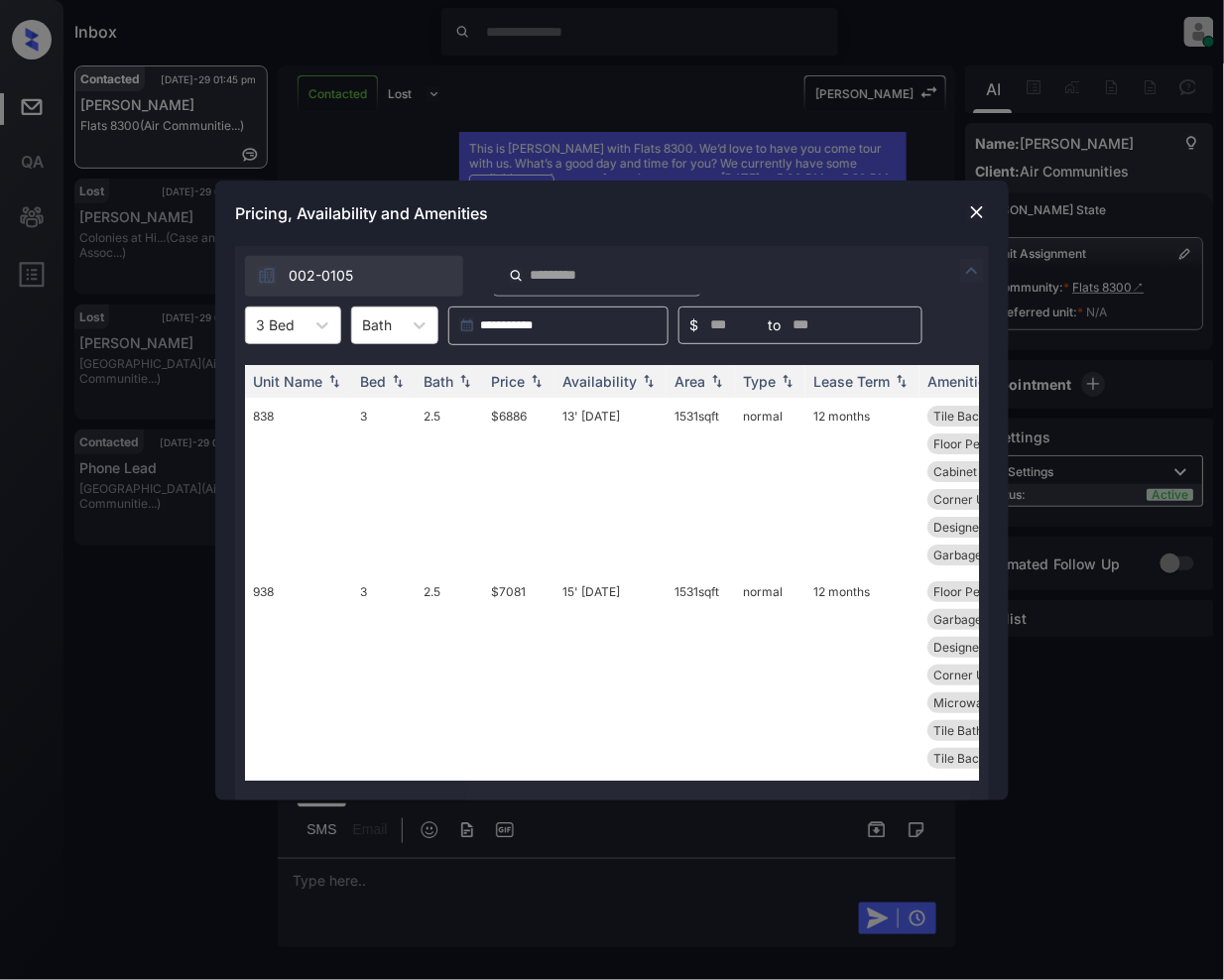 click on "Unit Name Bed Bath Price Availability Area Type Lease Term Amenities 838 3 2.5 $6886 13' Jun 24 1531  sqft normal 12   months Tile Backsplash Custom Millwork Air Conditionin... Floor Penthouse 8th Fl Tile Bathroom Dryer Cabinet Accent ... Terrace Washer Corner Unit Nor... Countertops Gra... Dishwasher Designer Pendan... Wood Laminate F... Garbage disposa... Refrigerator Le... Microwave 938 3 2.5 $7081 15' Nov 24 1531  sqft normal 12   months Floor Penthouse Wood Laminate F... Garbage disposa... Refrigerator Le... Designer Pendan... Balcony-Large Dryer Corner Unit Nor... Washer Countertops Gra... Microwave Cabinet Accent ... Flooring Wood 3... Tile Bathroom Dishwasher 9th Fl Air Conditionin... Tile Backsplash Custom Millwork Lighting LED 2-... 904 3 3.5 $7773 24' Jun 25 1906  sqft normal 12   months Cabinet Accent ... Air Conditionin... Designer Pendan... Corner Unit Nor... Custom Millwork Countertops Gra... Flooring Wood 3... Garbage disposa... 9th Fl Dryer Balcony-Small Lighting LED 2-... Refrigerator Le..." at bounding box center (612, 572) 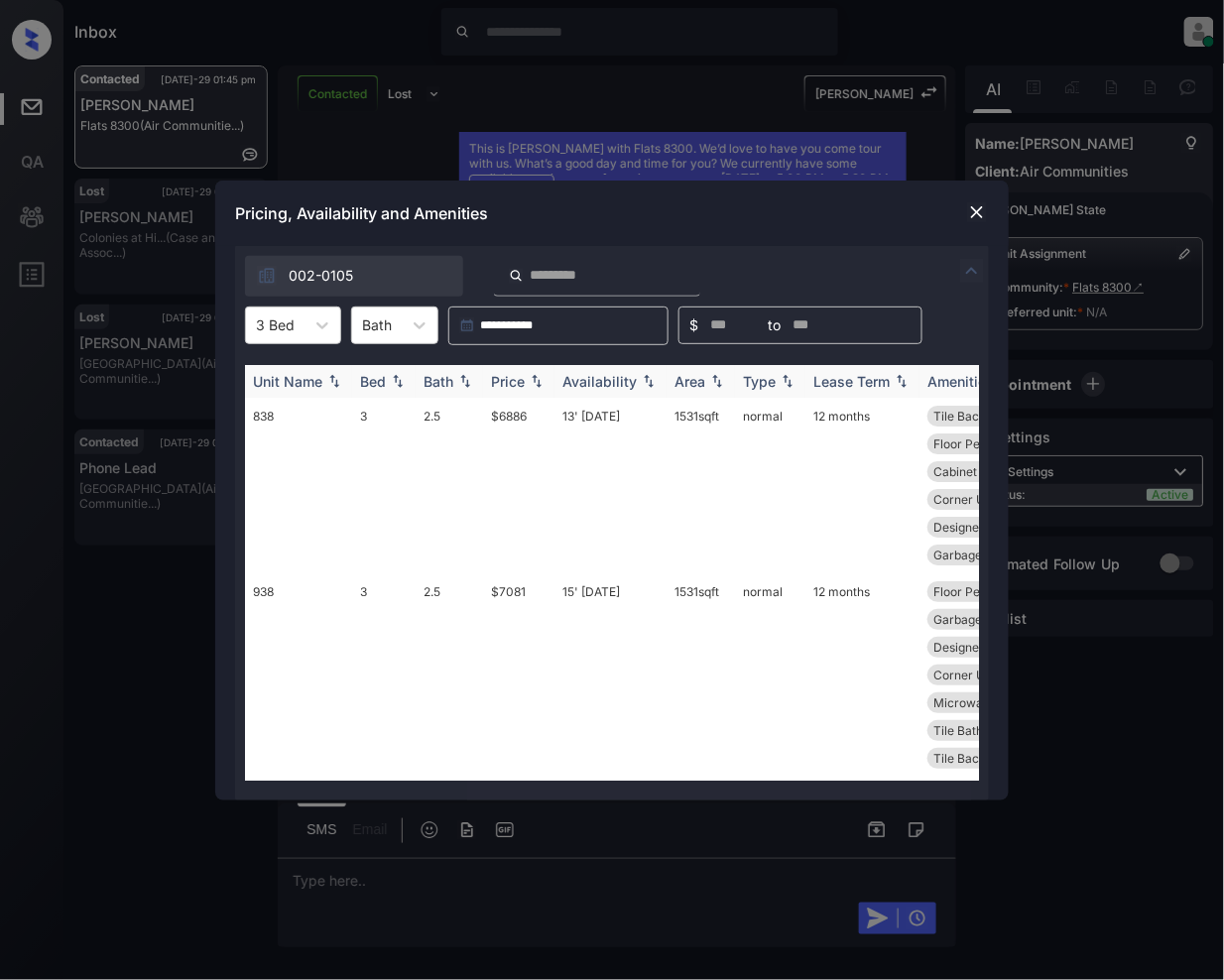 click on "Price" at bounding box center [508, 381] 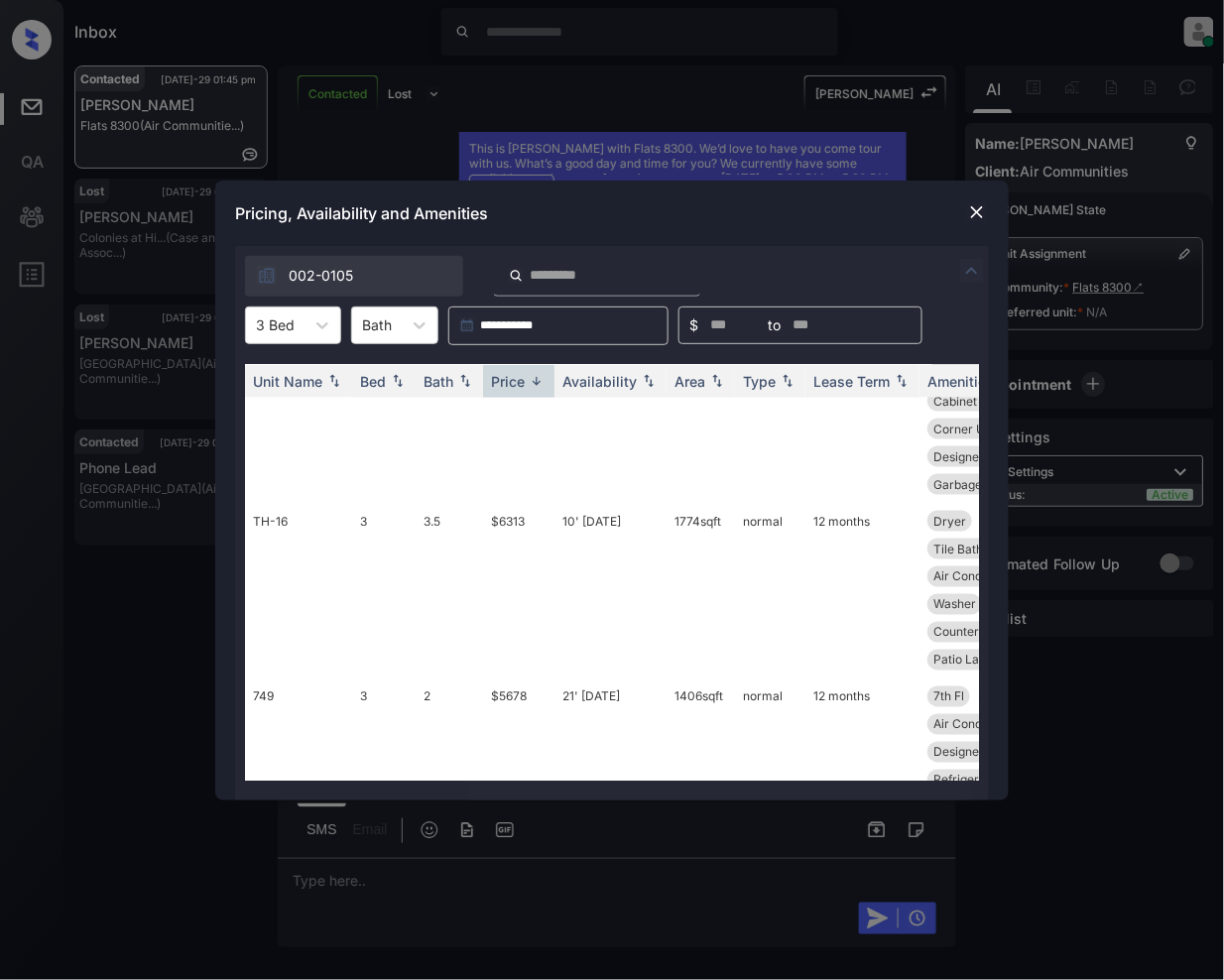 scroll, scrollTop: 830, scrollLeft: 0, axis: vertical 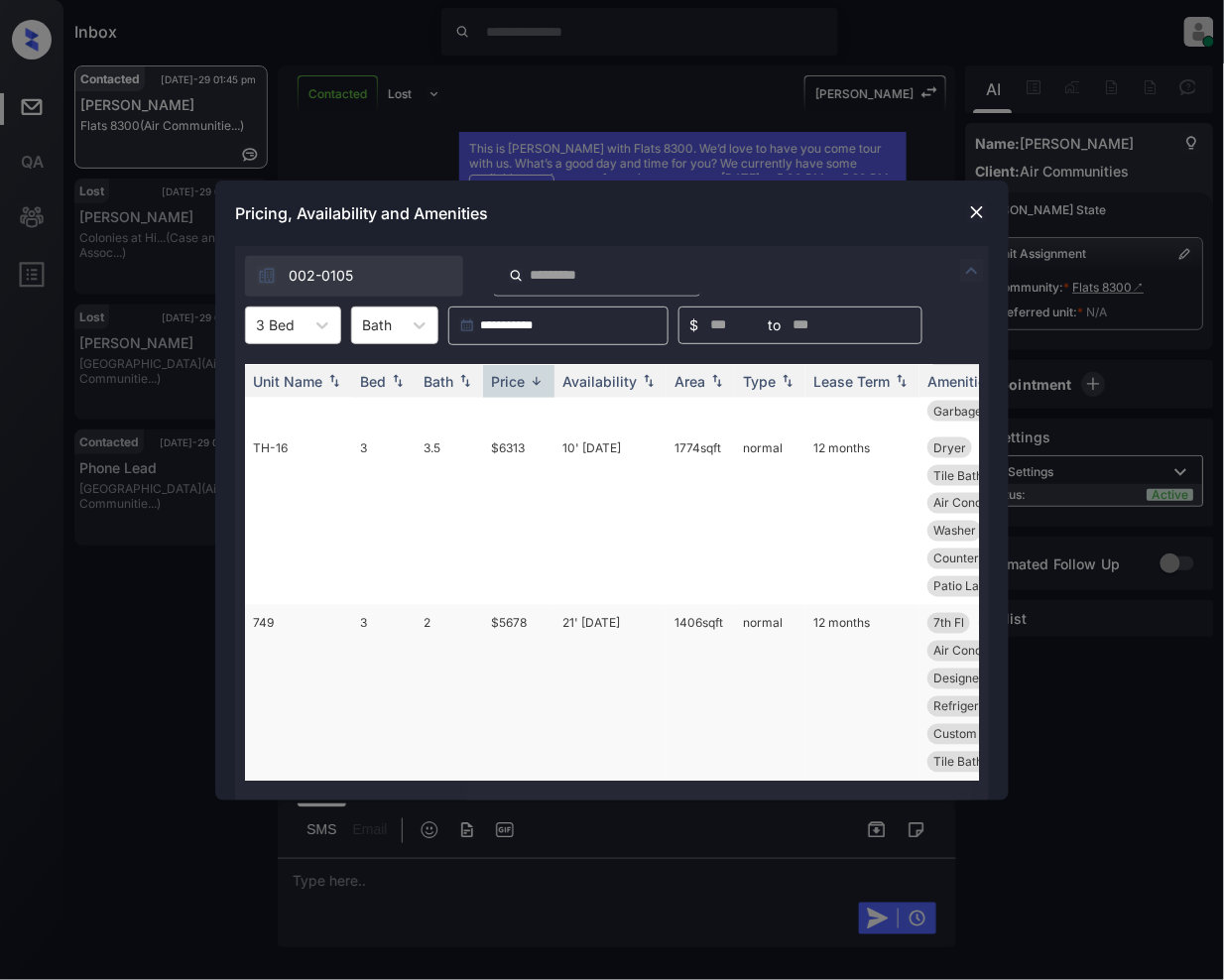click on "$5678" at bounding box center [519, 692] 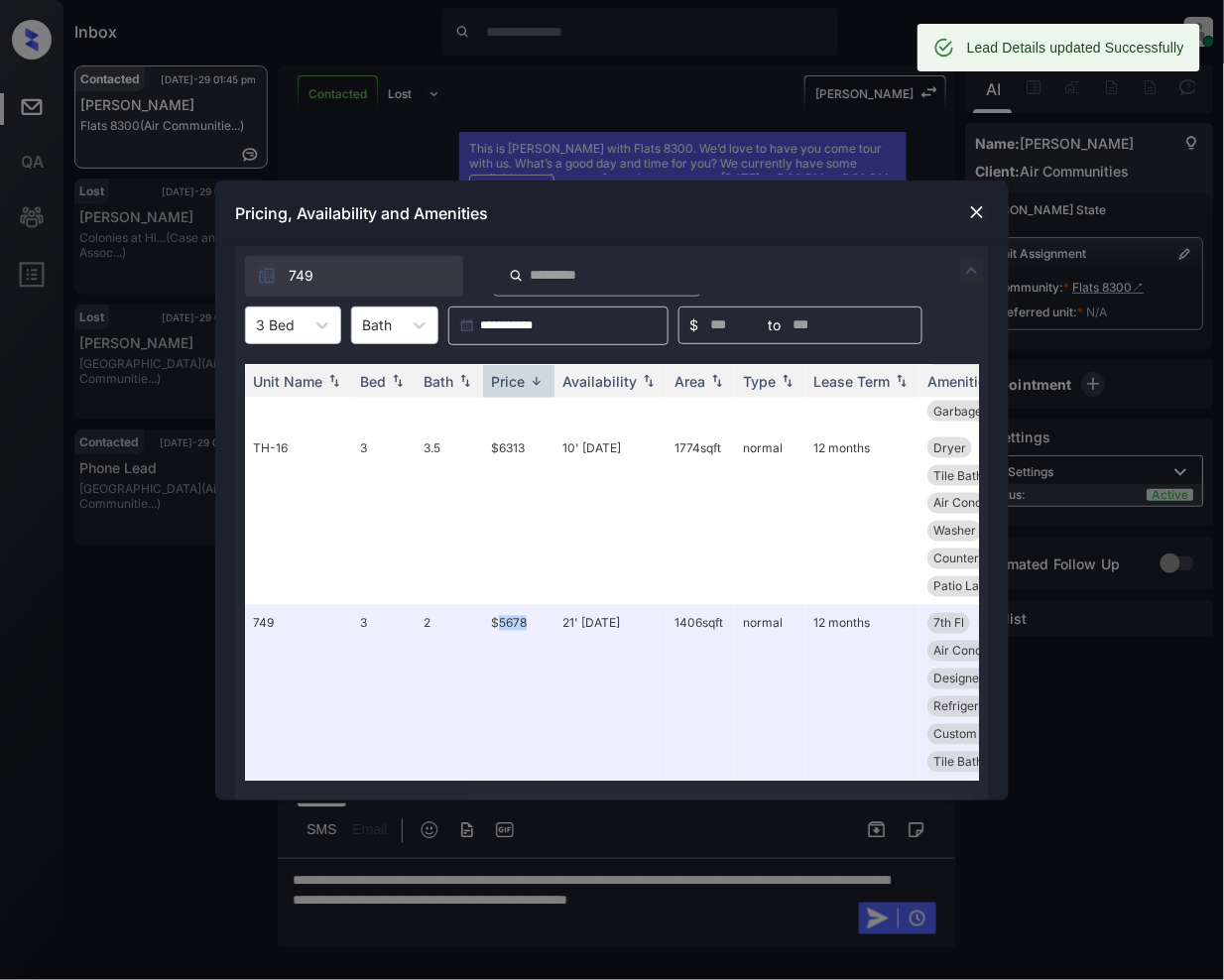 click at bounding box center [977, 212] 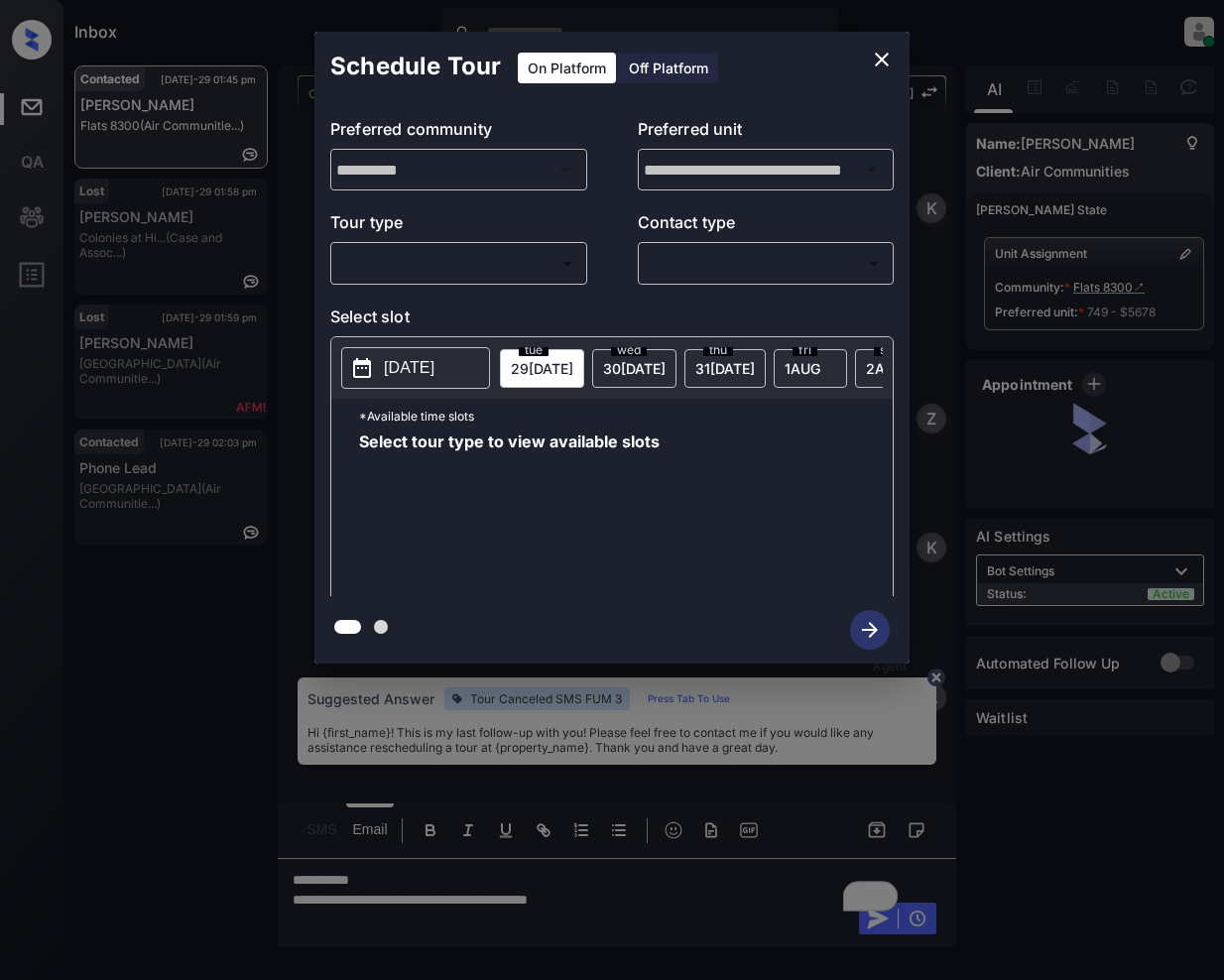 scroll, scrollTop: 0, scrollLeft: 0, axis: both 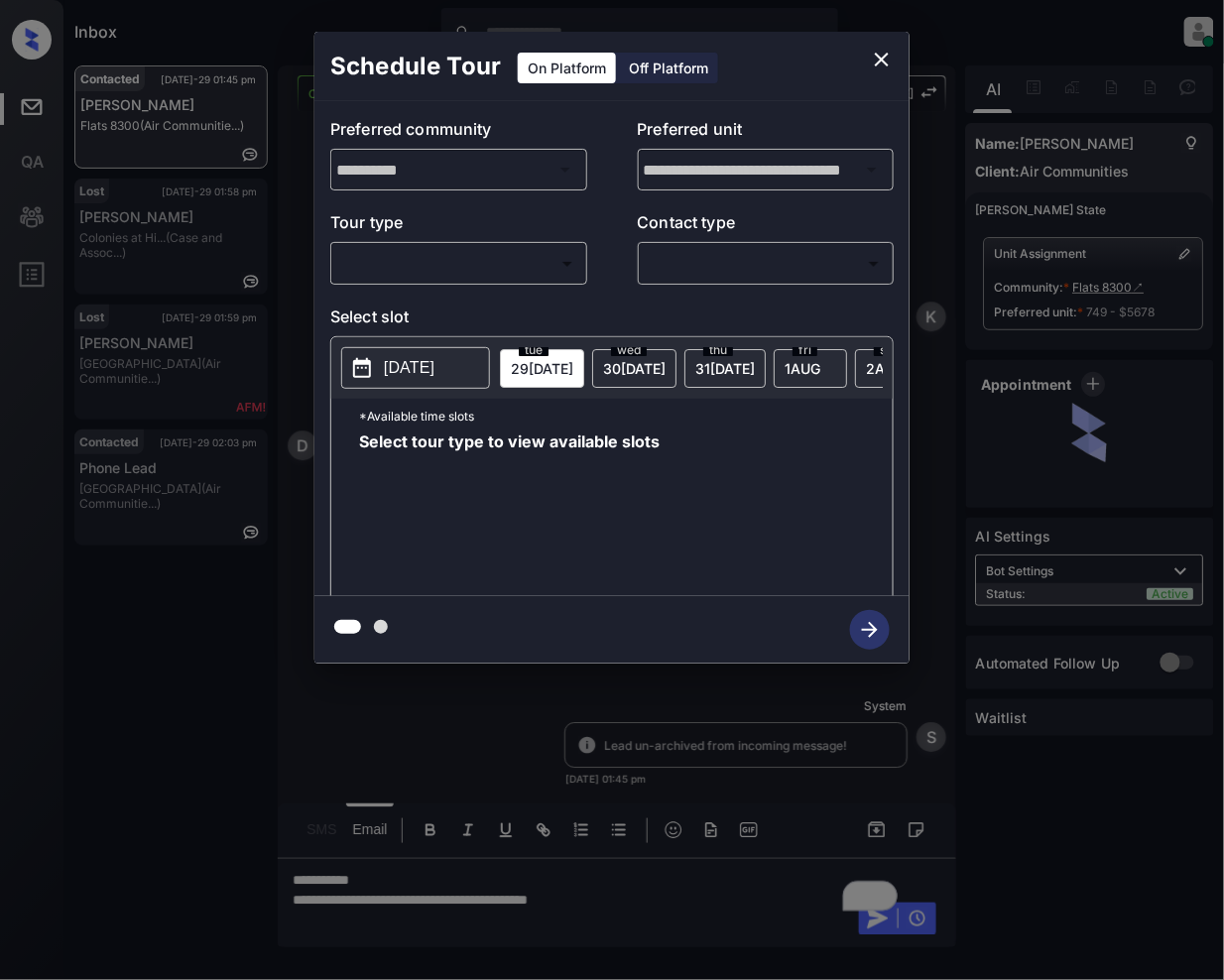 click on "Inbox [PERSON_NAME] Online Set yourself   offline Set yourself   on break Profile Switch to  light  mode Sign out Contacted [DATE]-29 01:45 pm   [PERSON_NAME] Flats 8300  (Air Communitie...) Lost [DATE]-29 01:58 pm   [PERSON_NAME] Colonies at Hi...  (Case and Assoc...) Lost [DATE]-29 01:59 pm   [PERSON_NAME] Place  (Air Communitie...) Contacted [DATE]-29 02:03 pm   Phone Lead Chestnut Hall  (Air Communitie...) Contacted Lost Lead Sentiment: Angry Upon sliding the acknowledgement:  Lead will move to lost stage. * ​ SMS and call option will be set to opt out. AFM will be turned off for the lead. Kelsey New Message [PERSON_NAME] Notes Note: <a href="[URL][DOMAIN_NAME]">[URL][DOMAIN_NAME]</a> - Paste this link into your browser to view [PERSON_NAME] conversation with the prospect [DATE] 01:37 pm  Sync'd w  entrata K New Message Zuma Lead transferred to leasing agent: [PERSON_NAME] [DATE] 01:37 pm Z New Message [PERSON_NAME] [DATE] 01:37 pm K A" at bounding box center (612, 490) 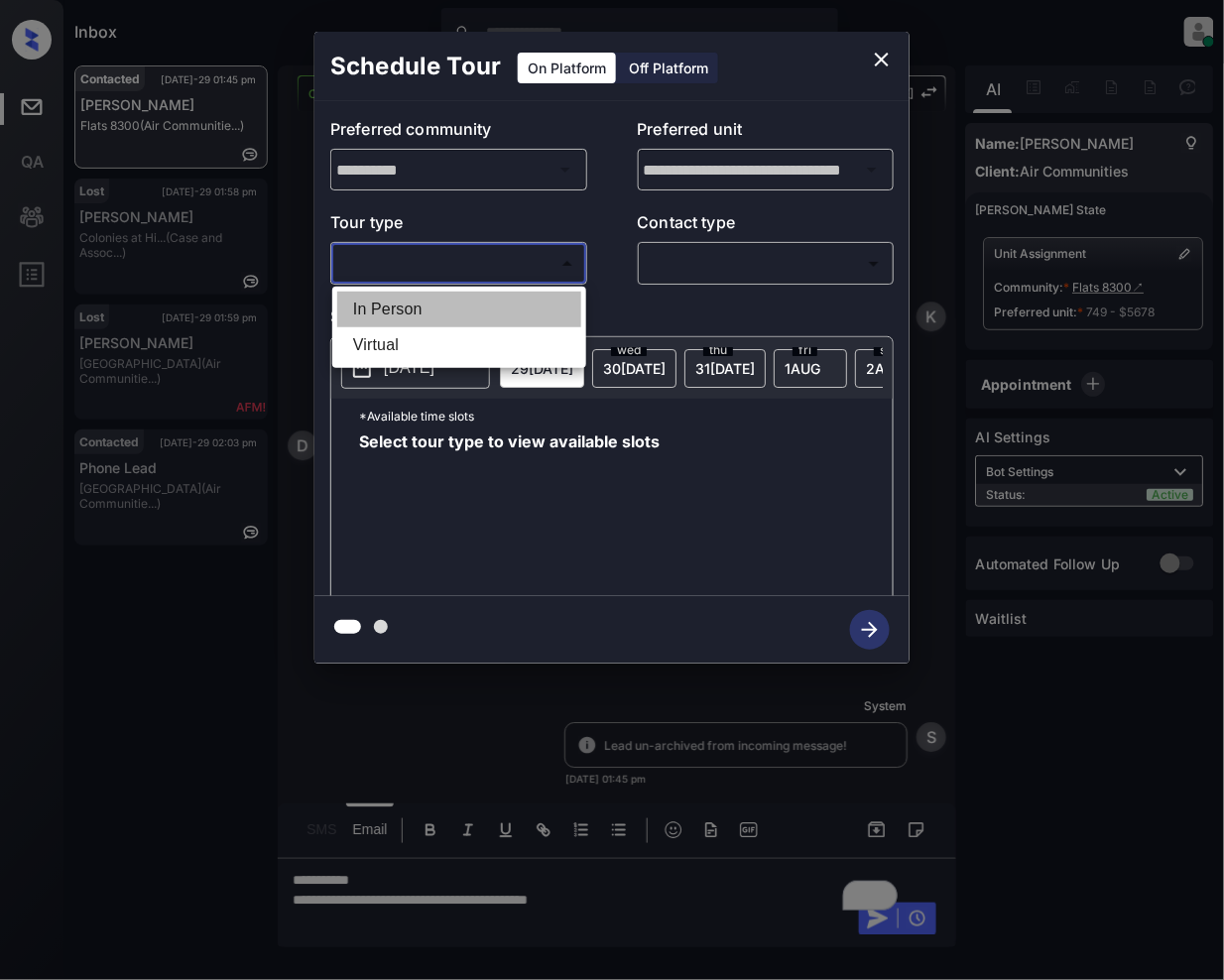 drag, startPoint x: 417, startPoint y: 315, endPoint x: 767, endPoint y: 255, distance: 355.10562 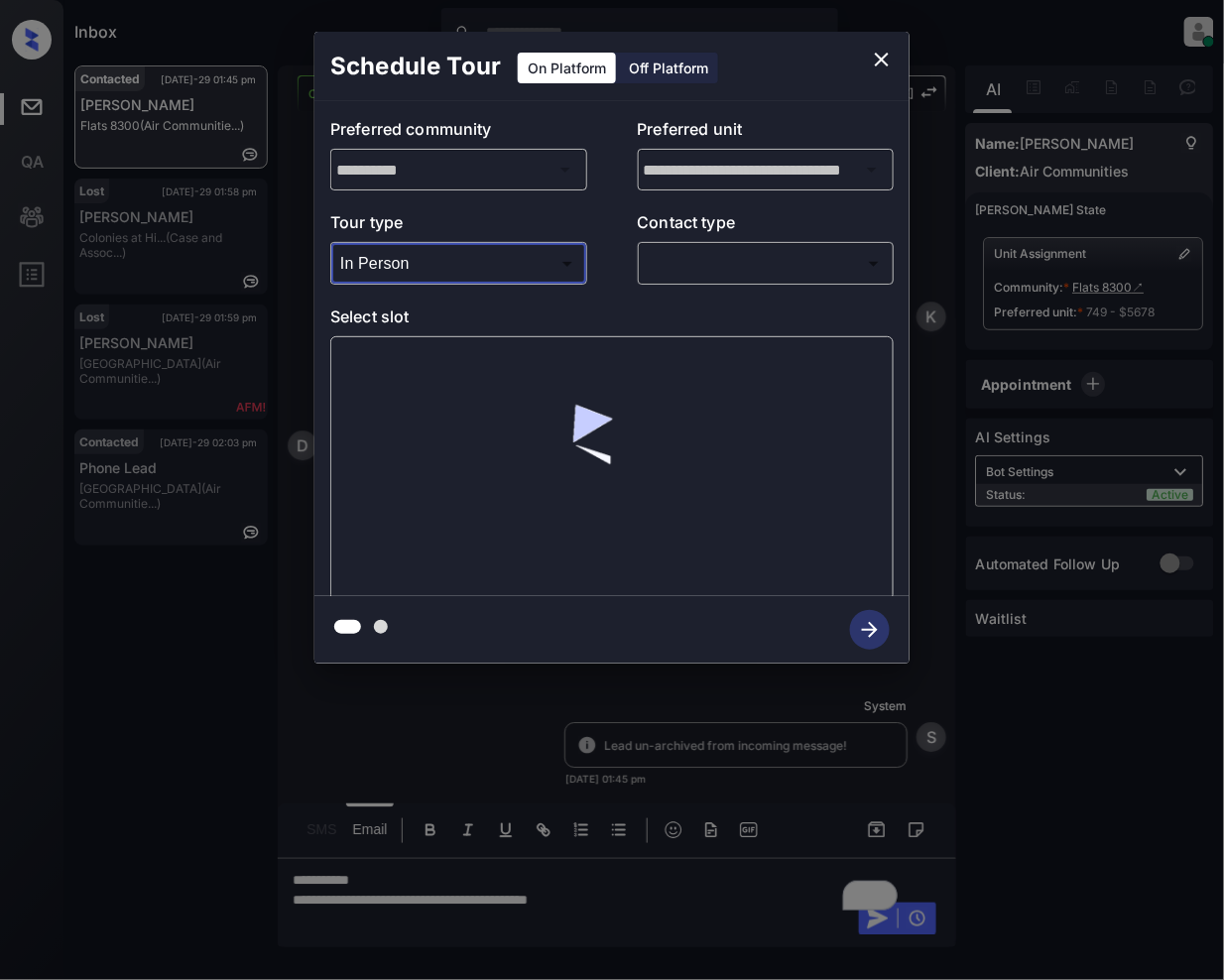 click on "Inbox [PERSON_NAME] Online Set yourself   offline Set yourself   on break Profile Switch to  light  mode Sign out Contacted [DATE]-29 01:45 pm   [PERSON_NAME] Flats 8300  (Air Communitie...) Lost [DATE]-29 01:58 pm   [PERSON_NAME] Colonies at Hi...  (Case and Assoc...) Lost [DATE]-29 01:59 pm   [PERSON_NAME] Place  (Air Communitie...) Contacted [DATE]-29 02:03 pm   Phone Lead Chestnut Hall  (Air Communitie...) Contacted Lost Lead Sentiment: Angry Upon sliding the acknowledgement:  Lead will move to lost stage. * ​ SMS and call option will be set to opt out. AFM will be turned off for the lead. Kelsey New Message [PERSON_NAME] Notes Note: <a href="[URL][DOMAIN_NAME]">[URL][DOMAIN_NAME]</a> - Paste this link into your browser to view [PERSON_NAME] conversation with the prospect [DATE] 01:37 pm  Sync'd w  entrata K New Message Zuma Lead transferred to leasing agent: [PERSON_NAME] [DATE] 01:37 pm Z New Message [PERSON_NAME] [DATE] 01:37 pm K A" at bounding box center (612, 490) 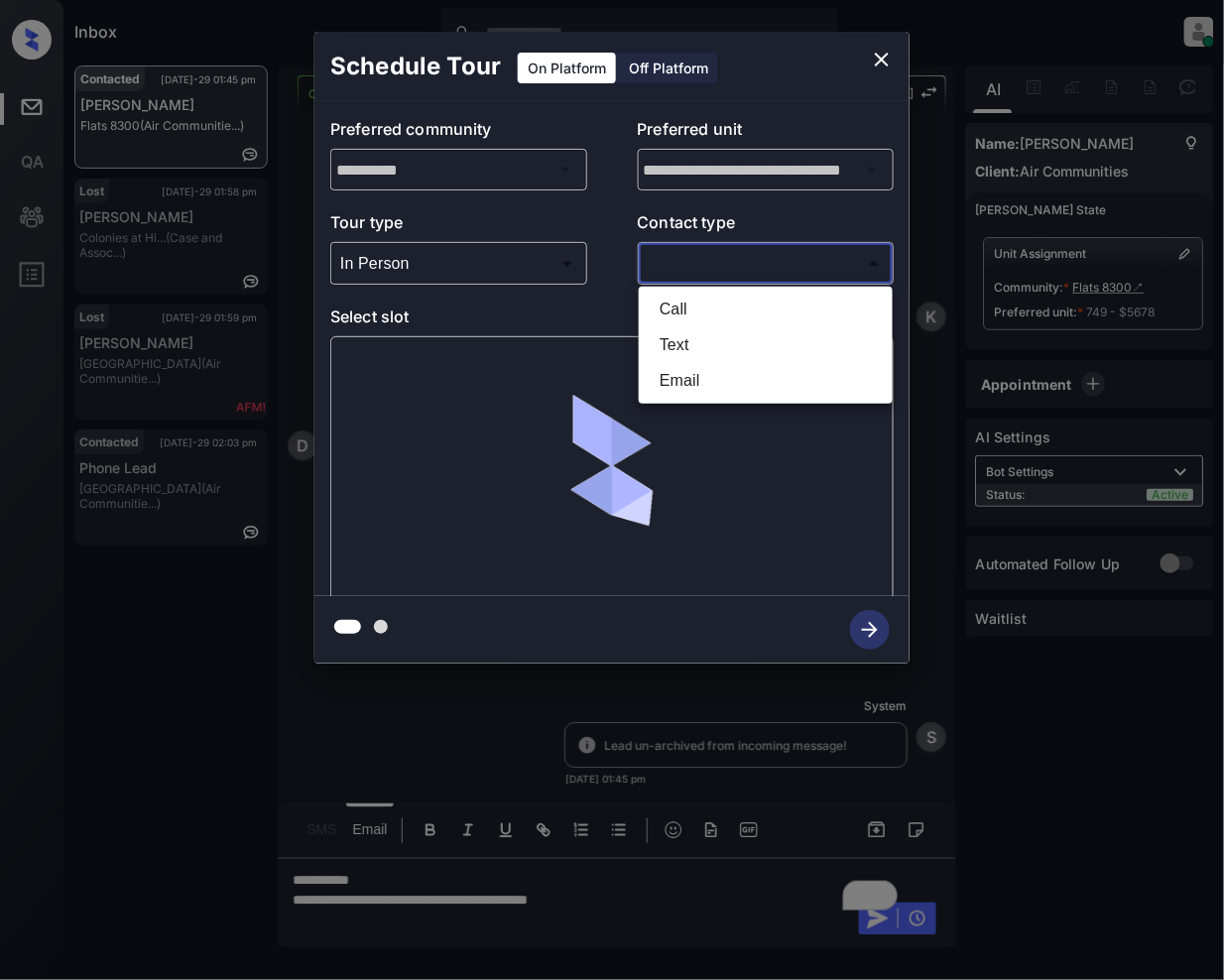 drag, startPoint x: 711, startPoint y: 370, endPoint x: 726, endPoint y: 383, distance: 19.849433 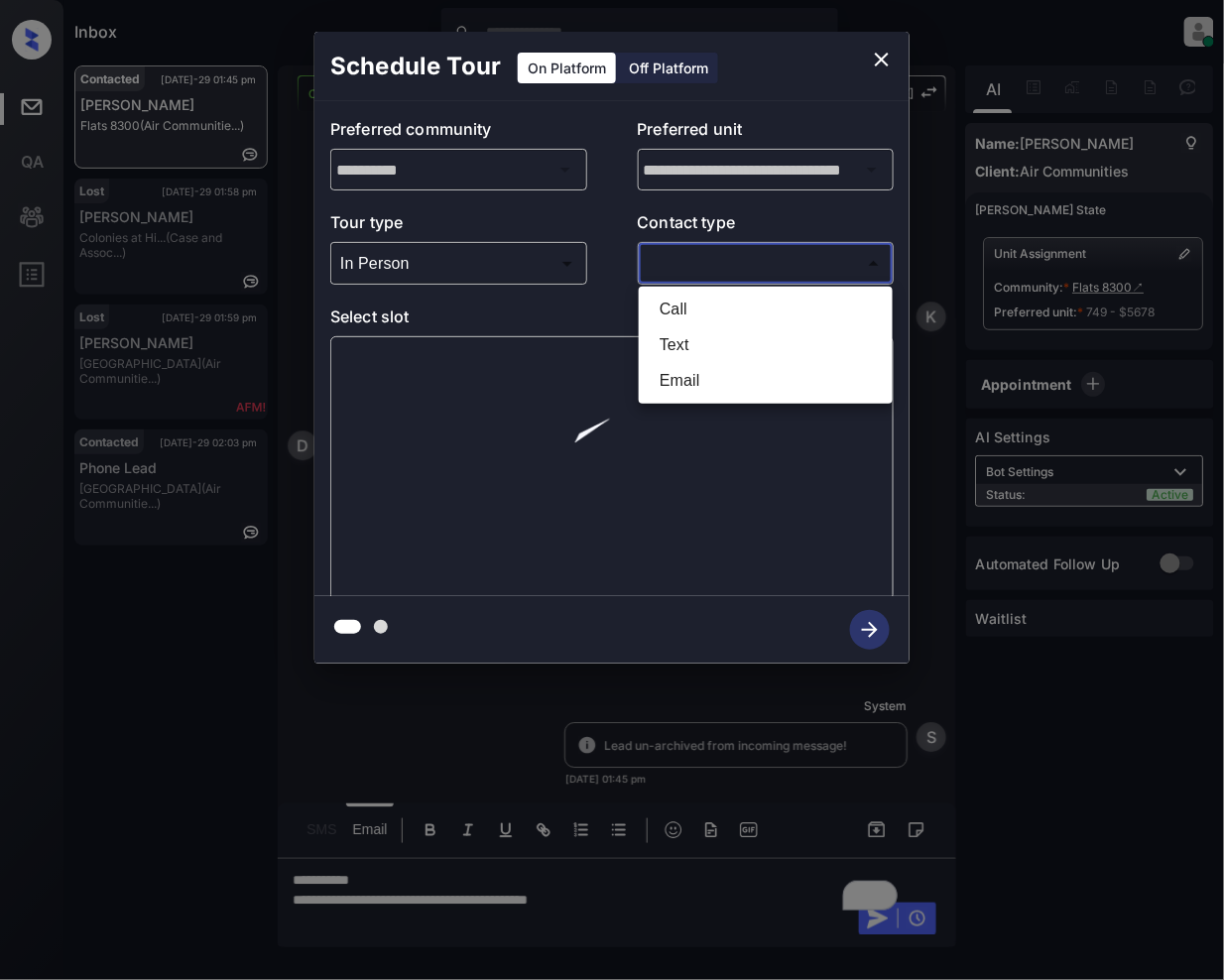 click on "Email" at bounding box center (766, 381) 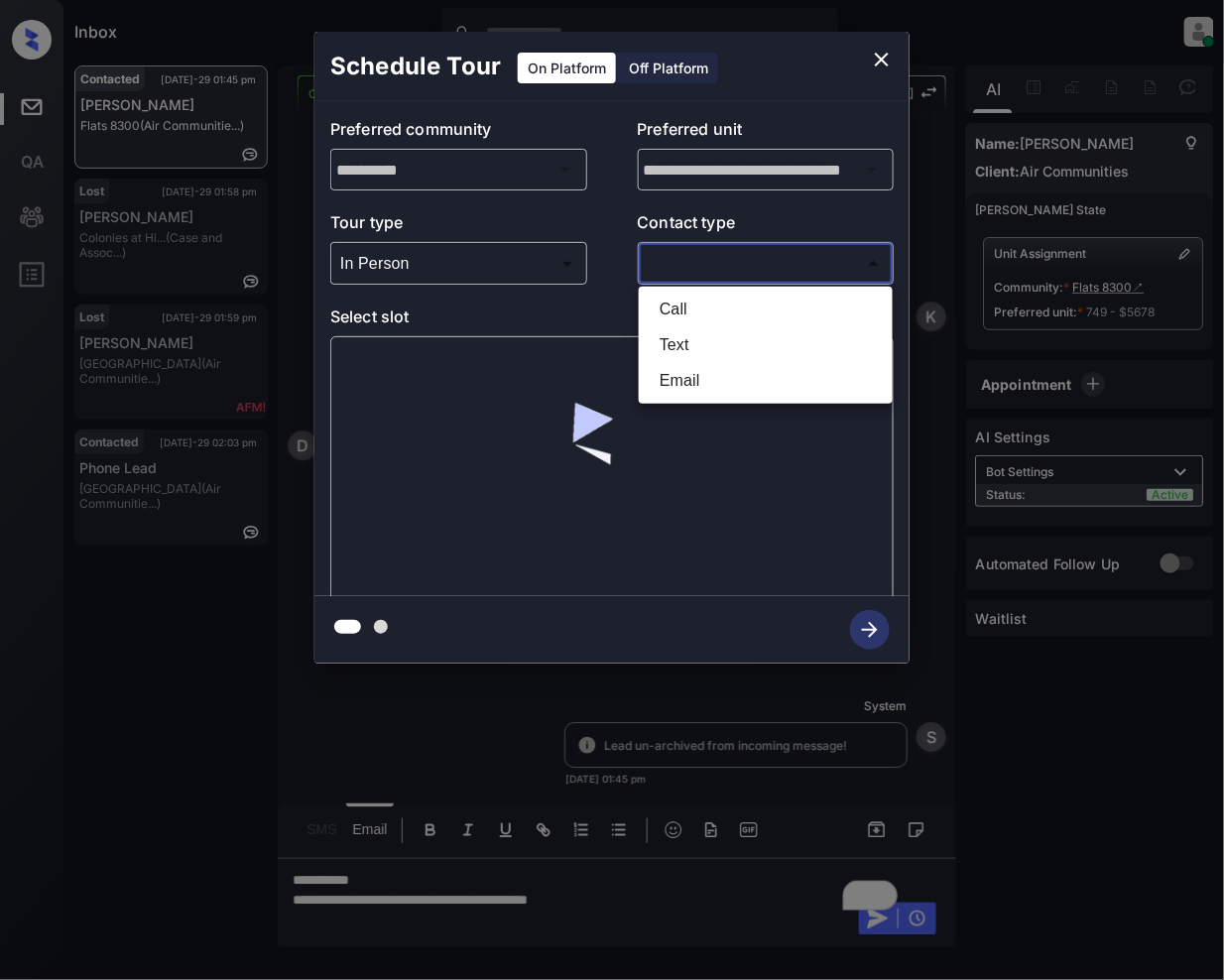 type on "*****" 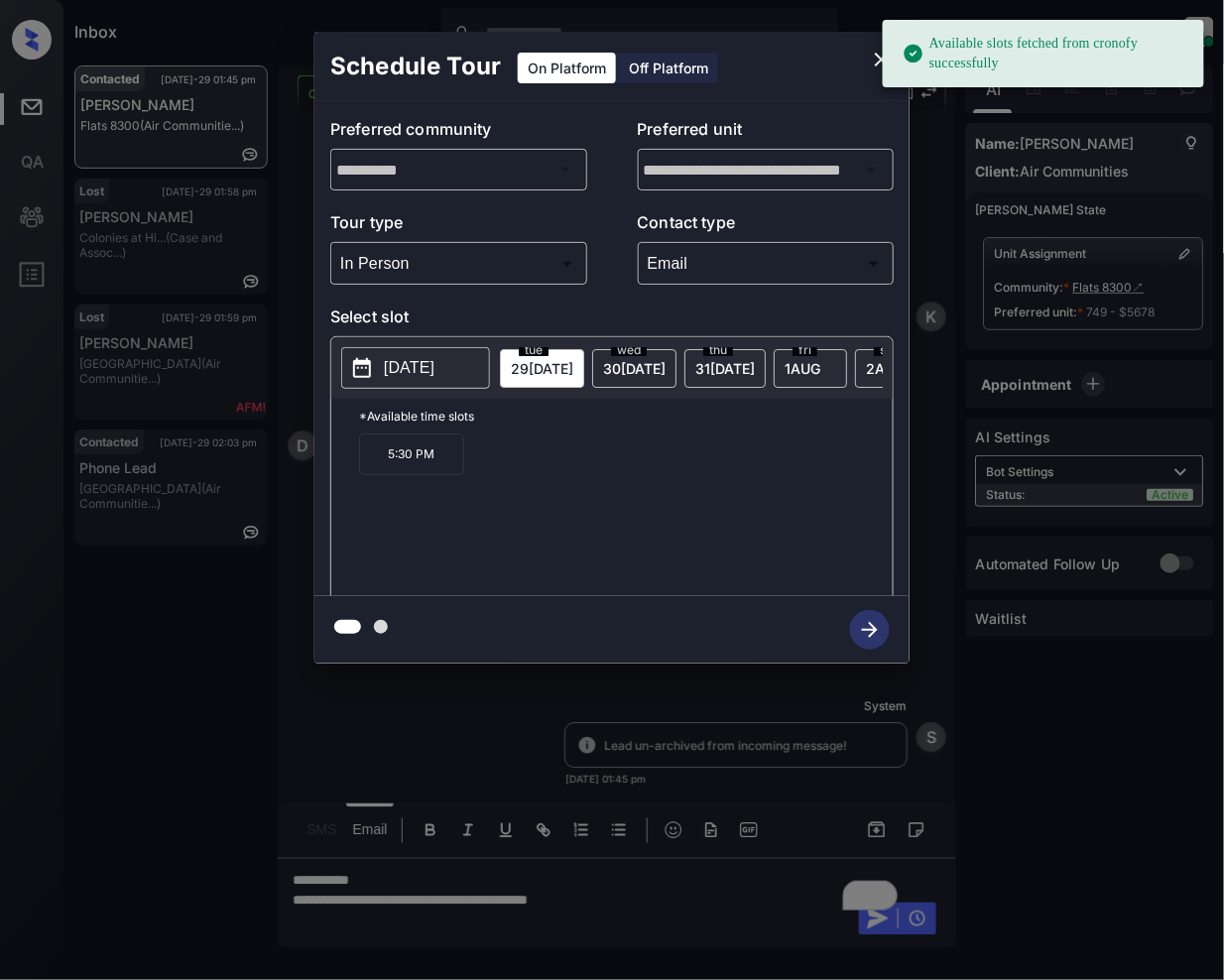 drag, startPoint x: 853, startPoint y: 374, endPoint x: 770, endPoint y: 387, distance: 84 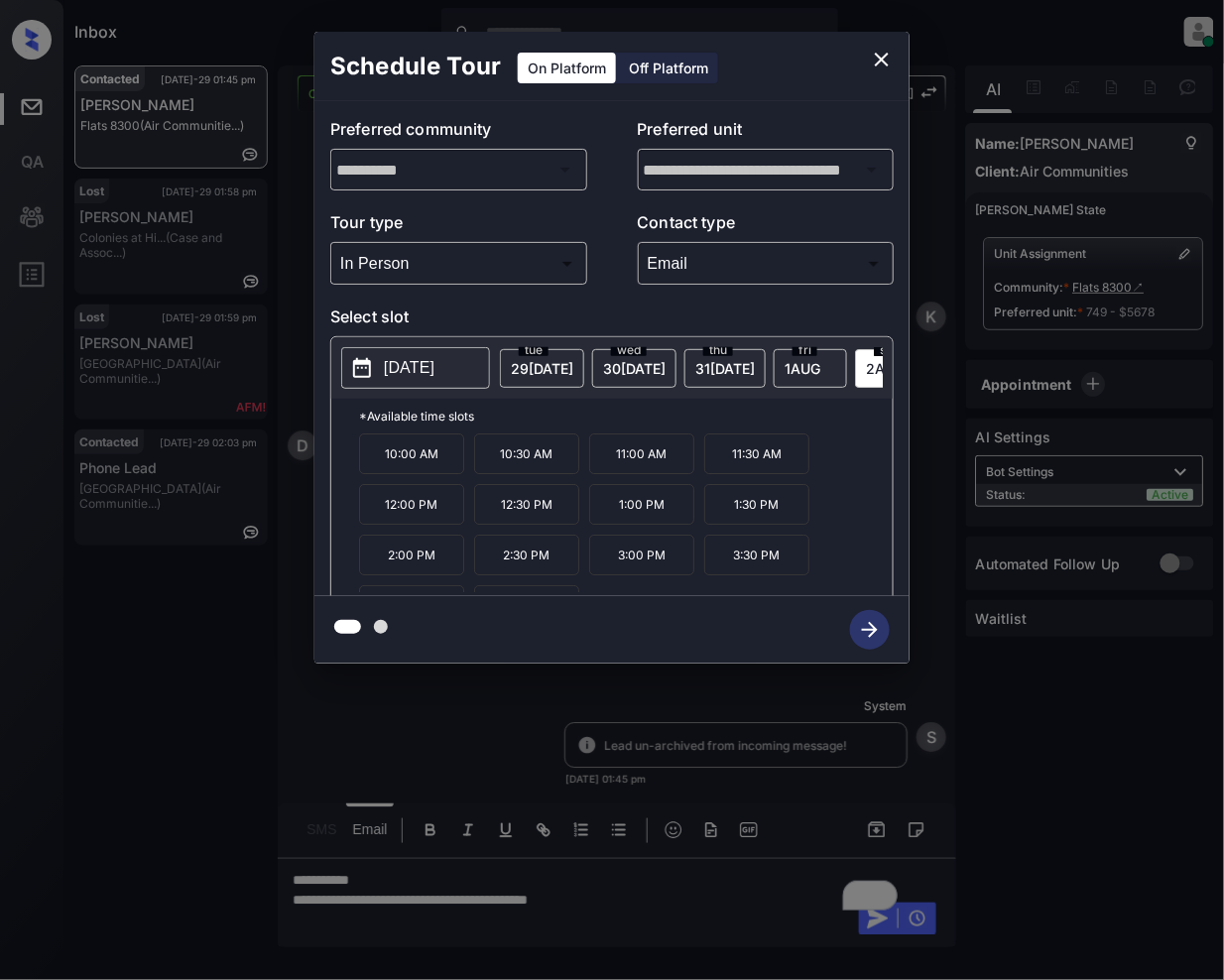 click 